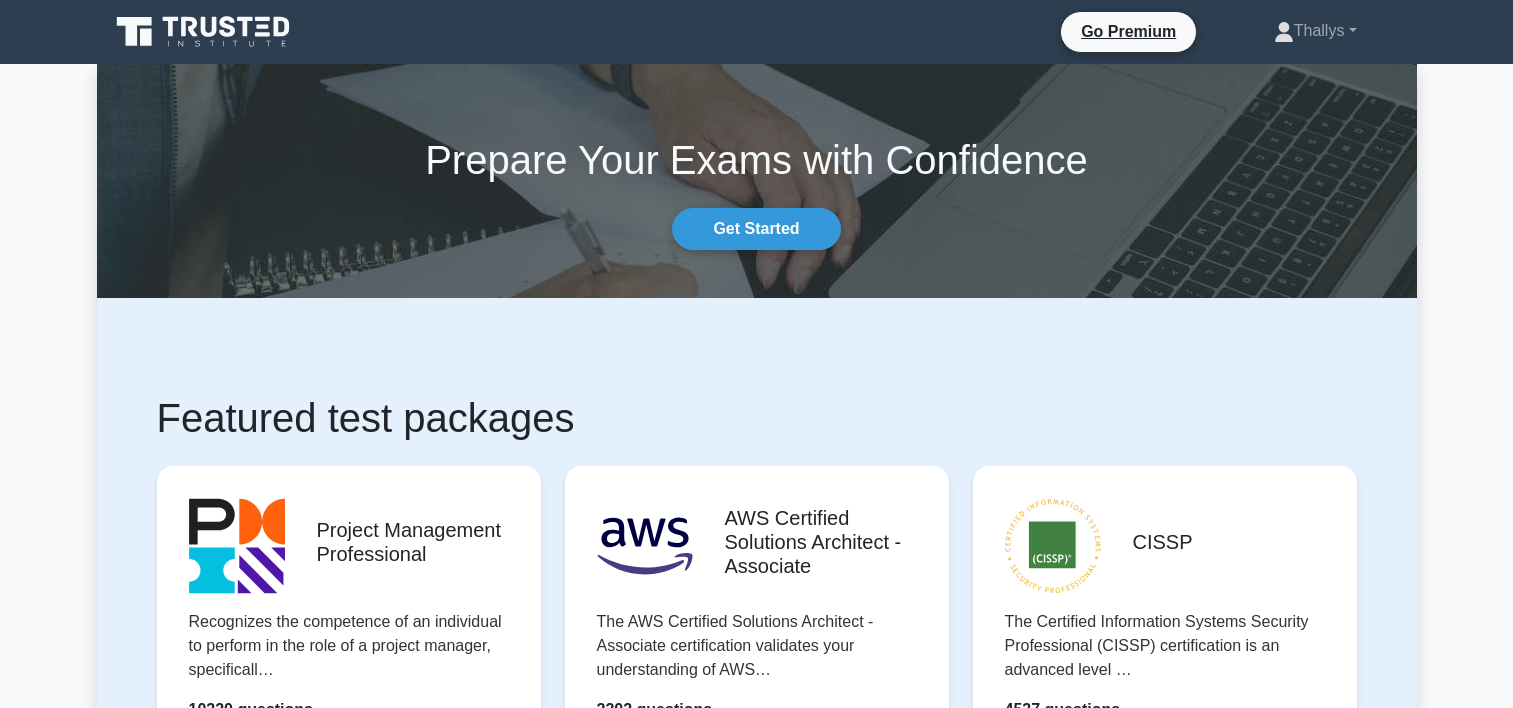 scroll, scrollTop: 0, scrollLeft: 0, axis: both 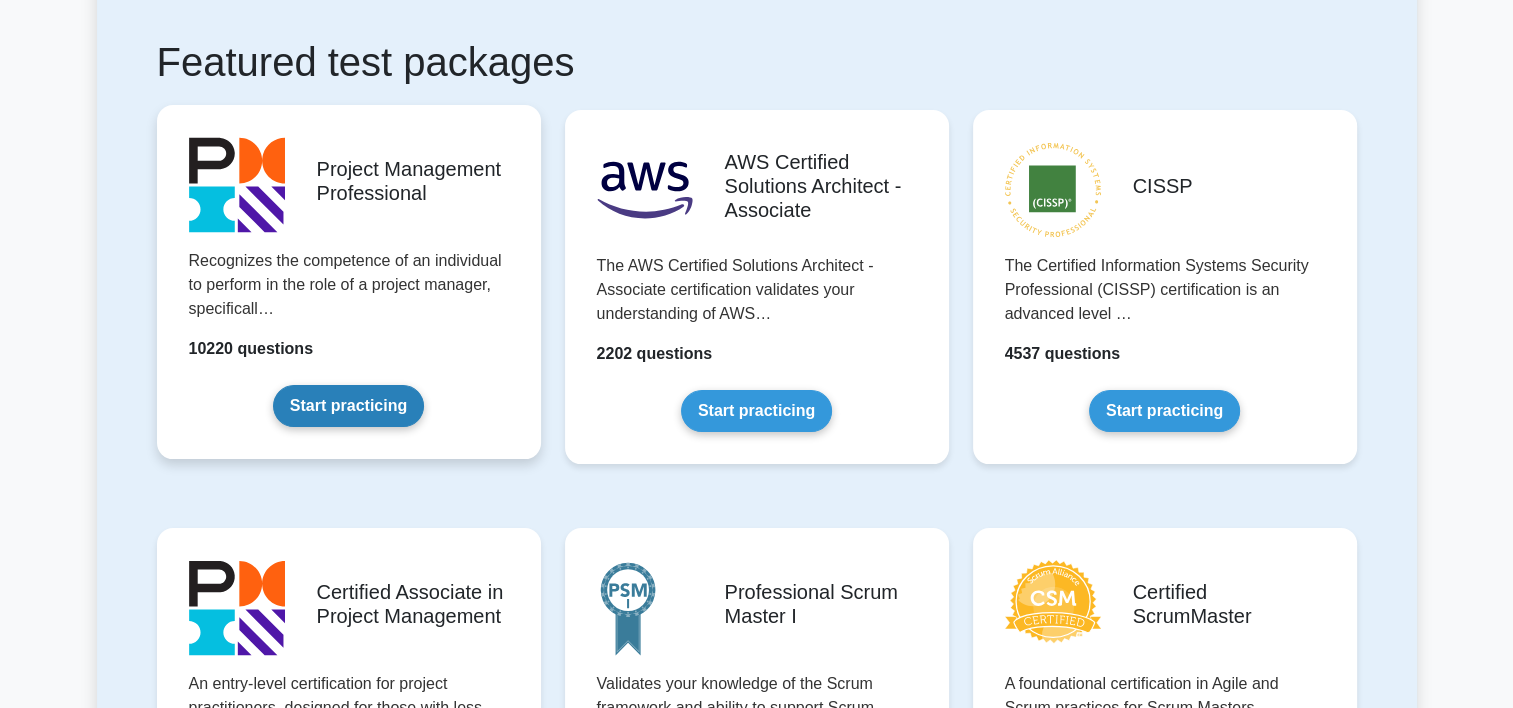 click on "Start practicing" at bounding box center (348, 406) 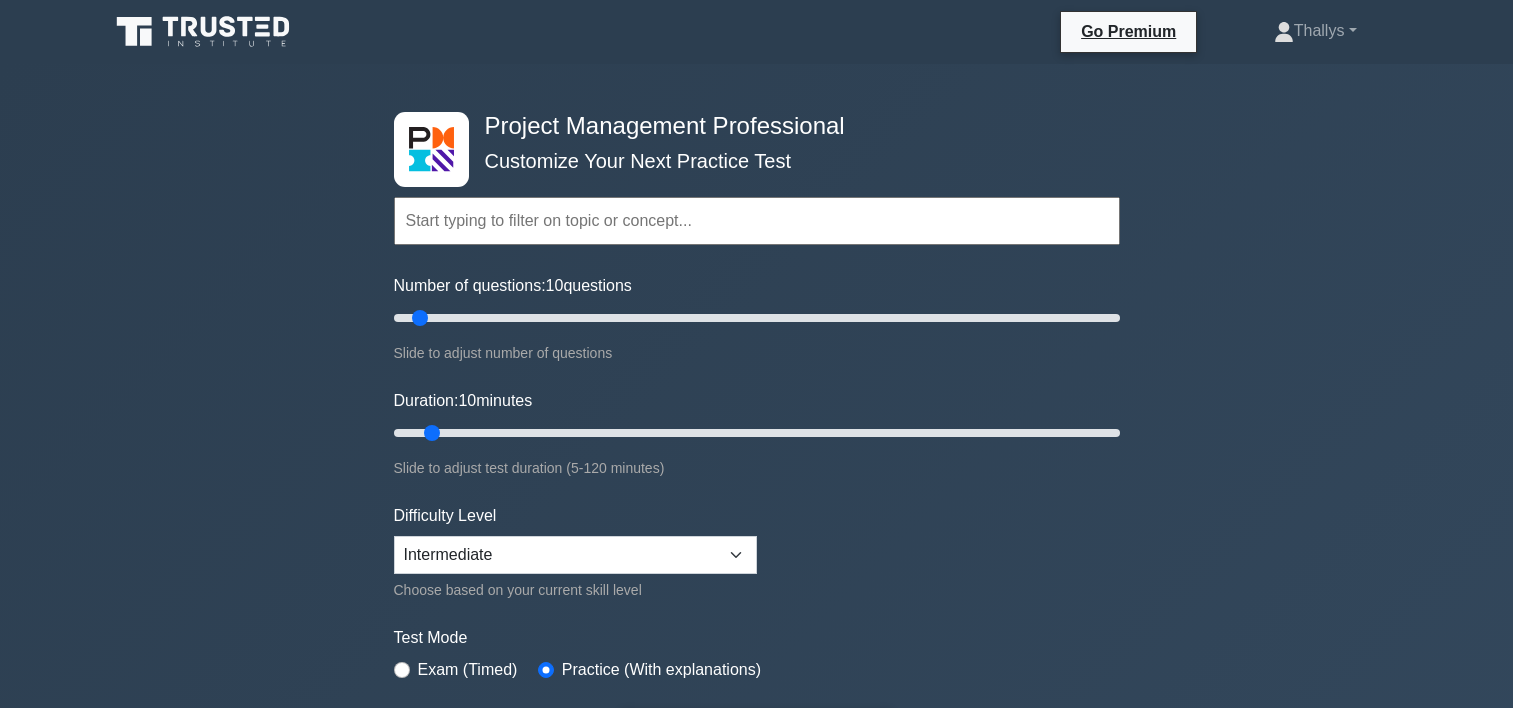 scroll, scrollTop: 0, scrollLeft: 0, axis: both 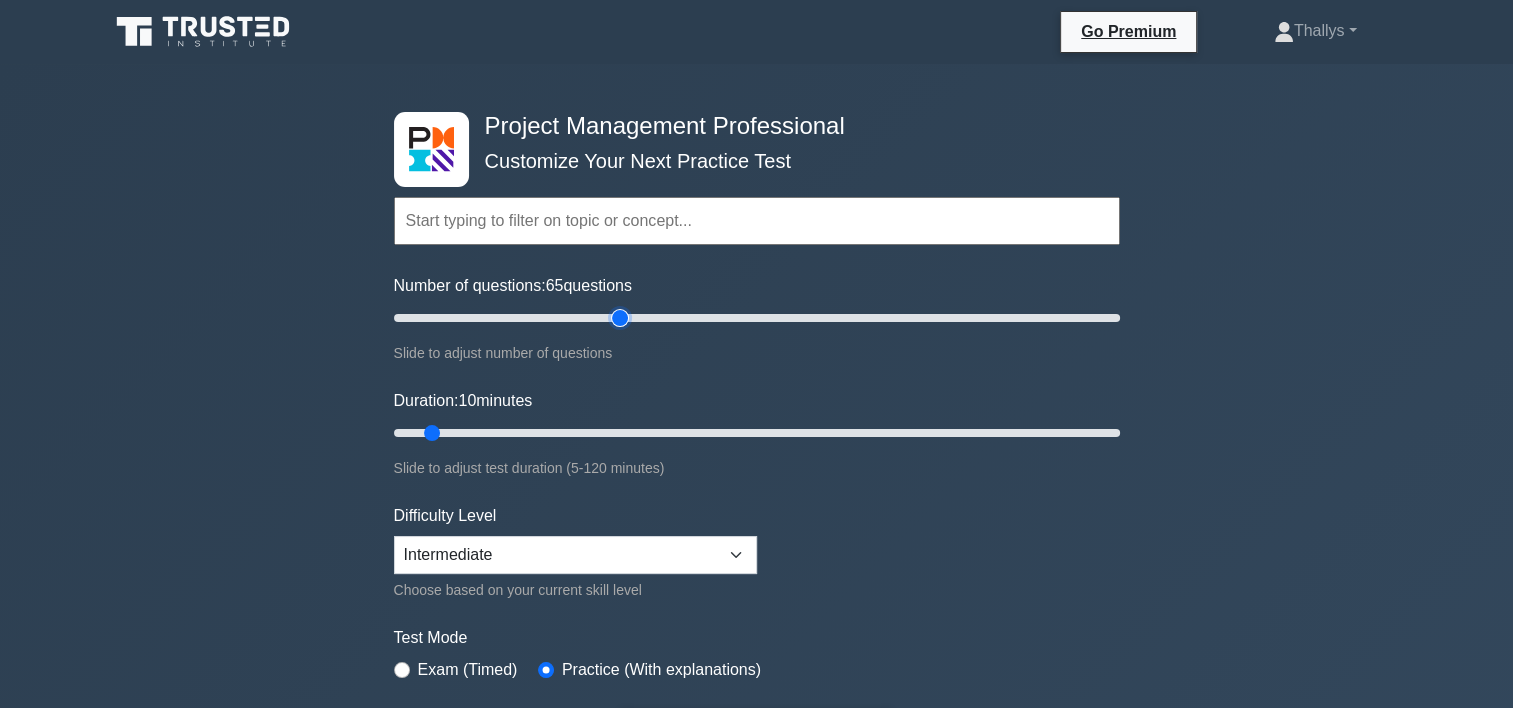 click on "Number of questions:  65  questions" at bounding box center (757, 318) 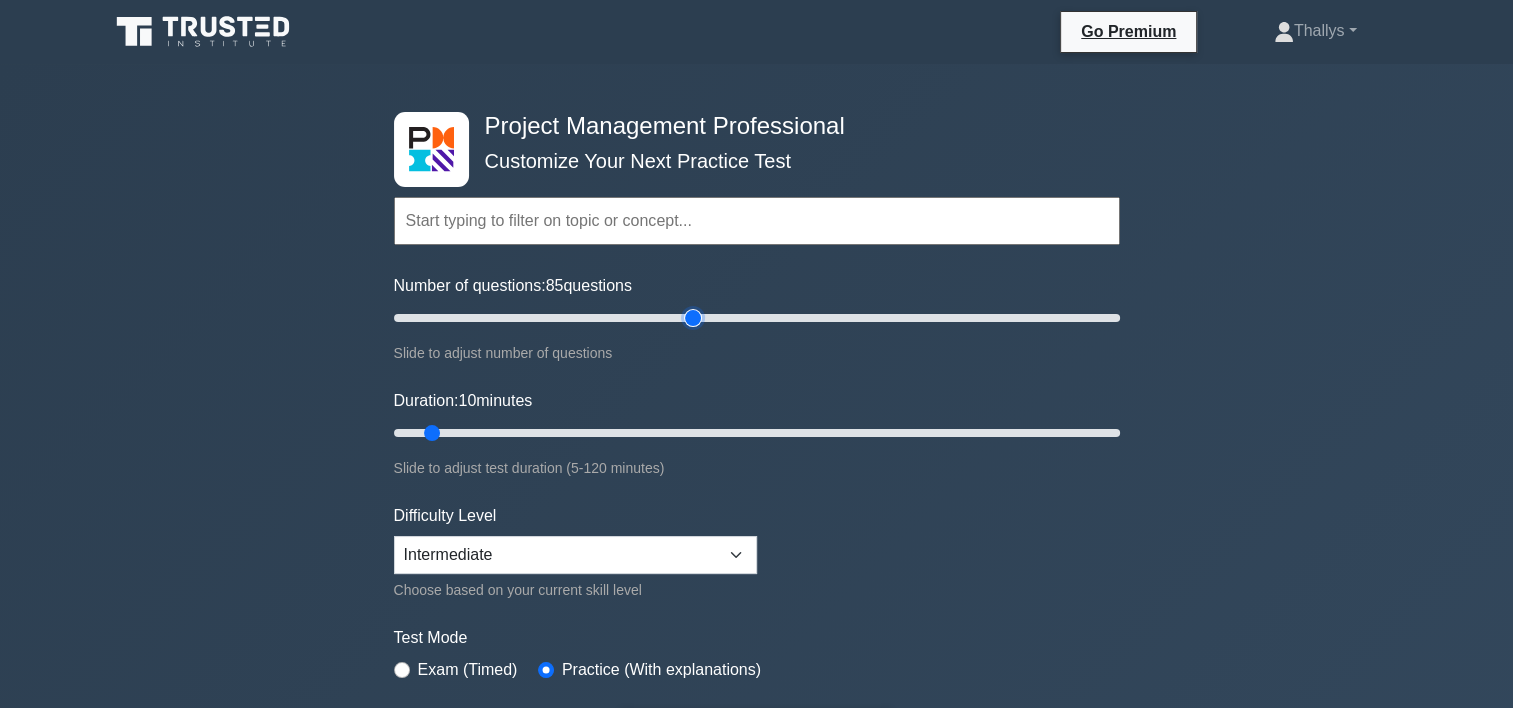 type on "85" 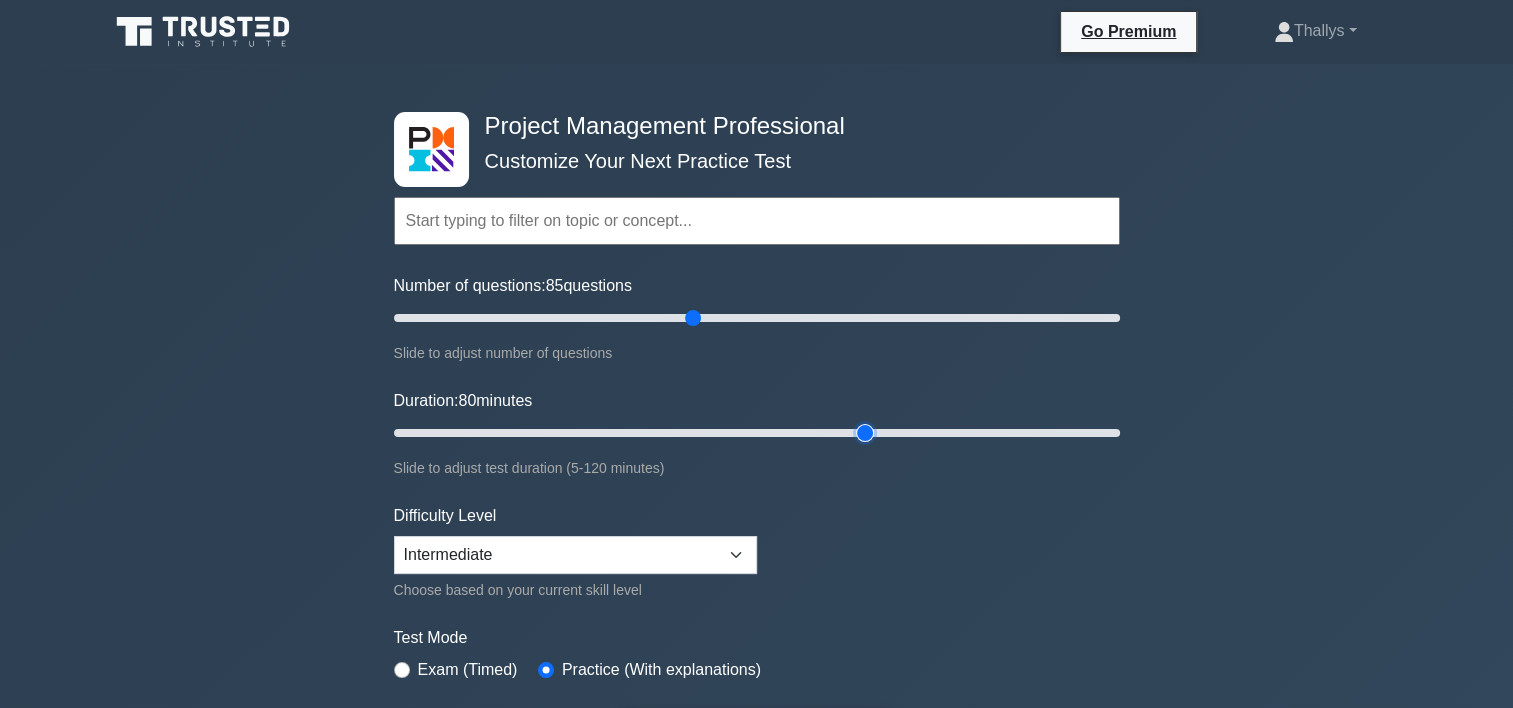 click on "Duration:  80  minutes" at bounding box center [757, 433] 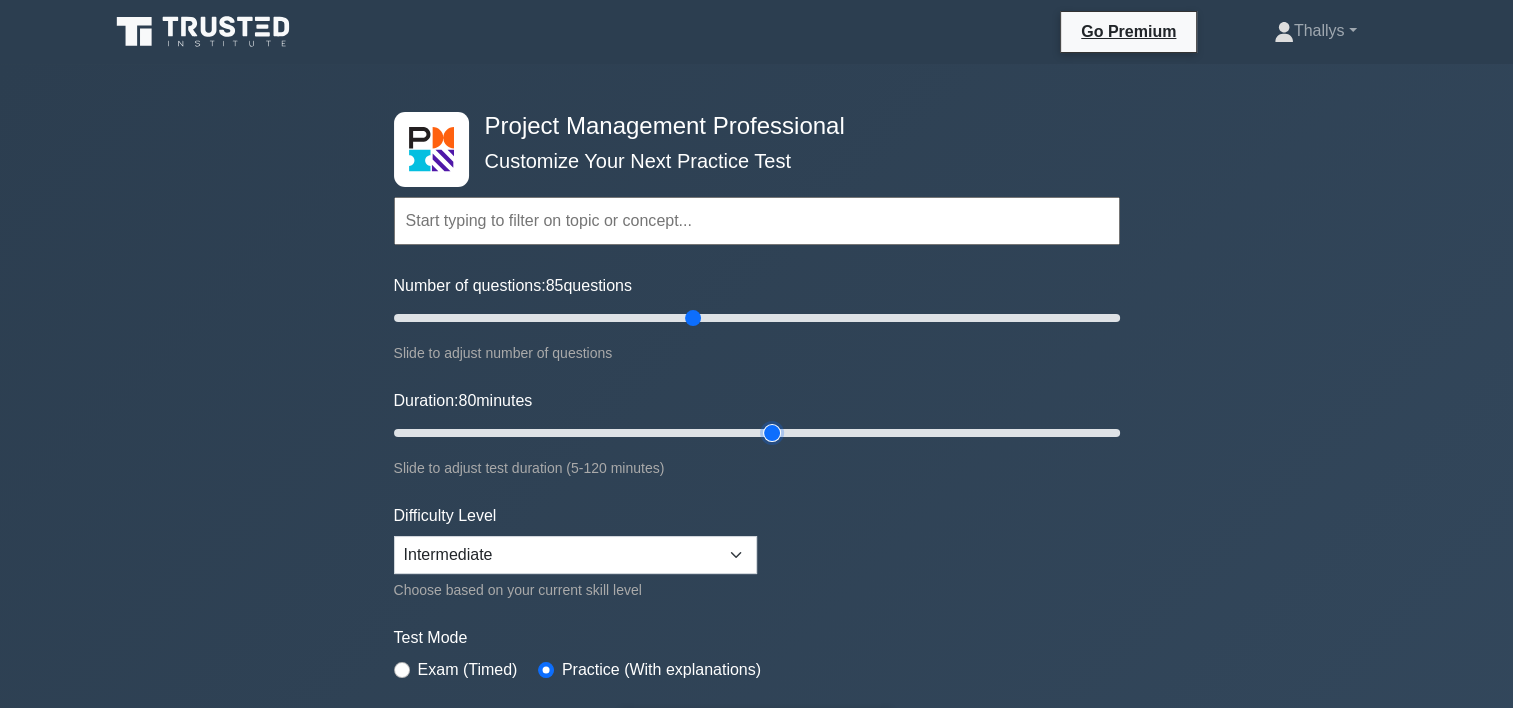 click on "Duration:  80  minutes" at bounding box center [757, 433] 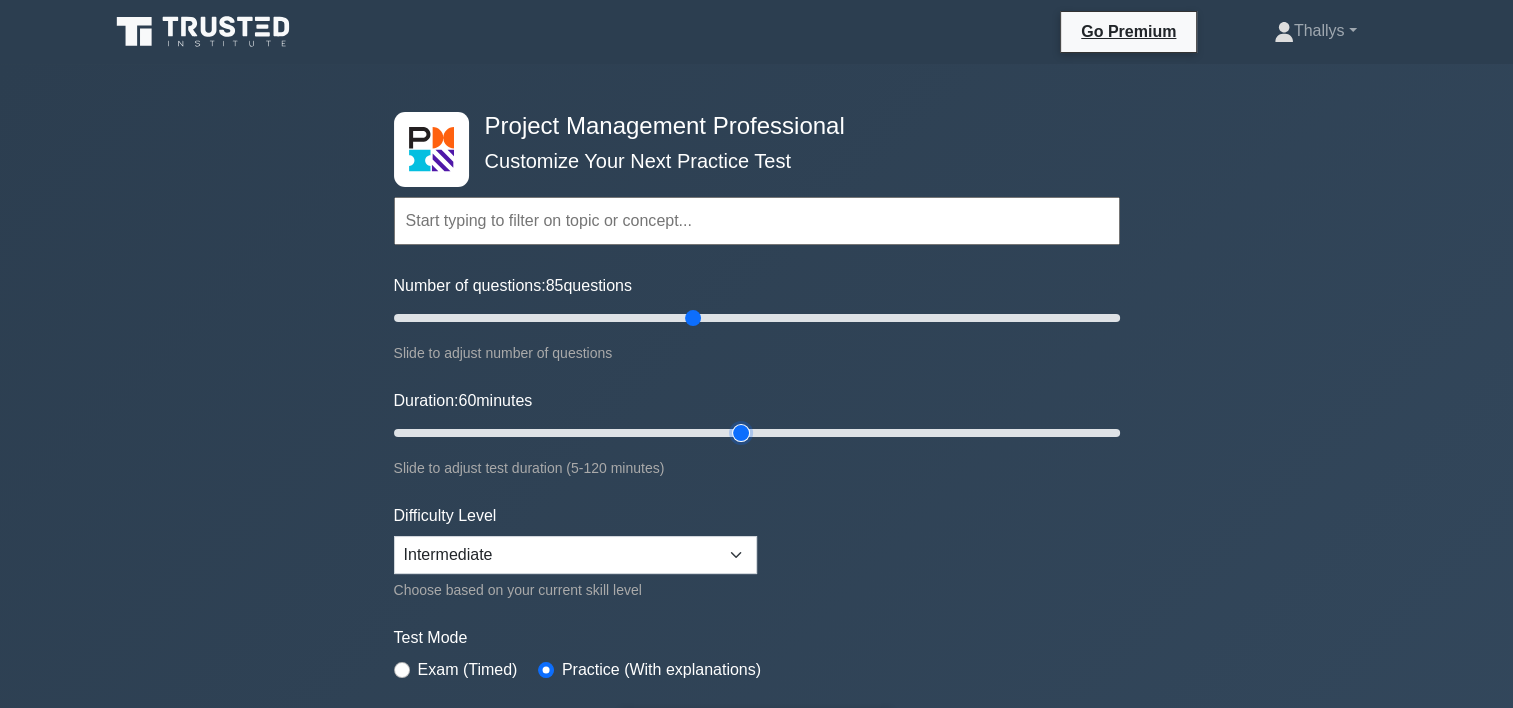 type on "60" 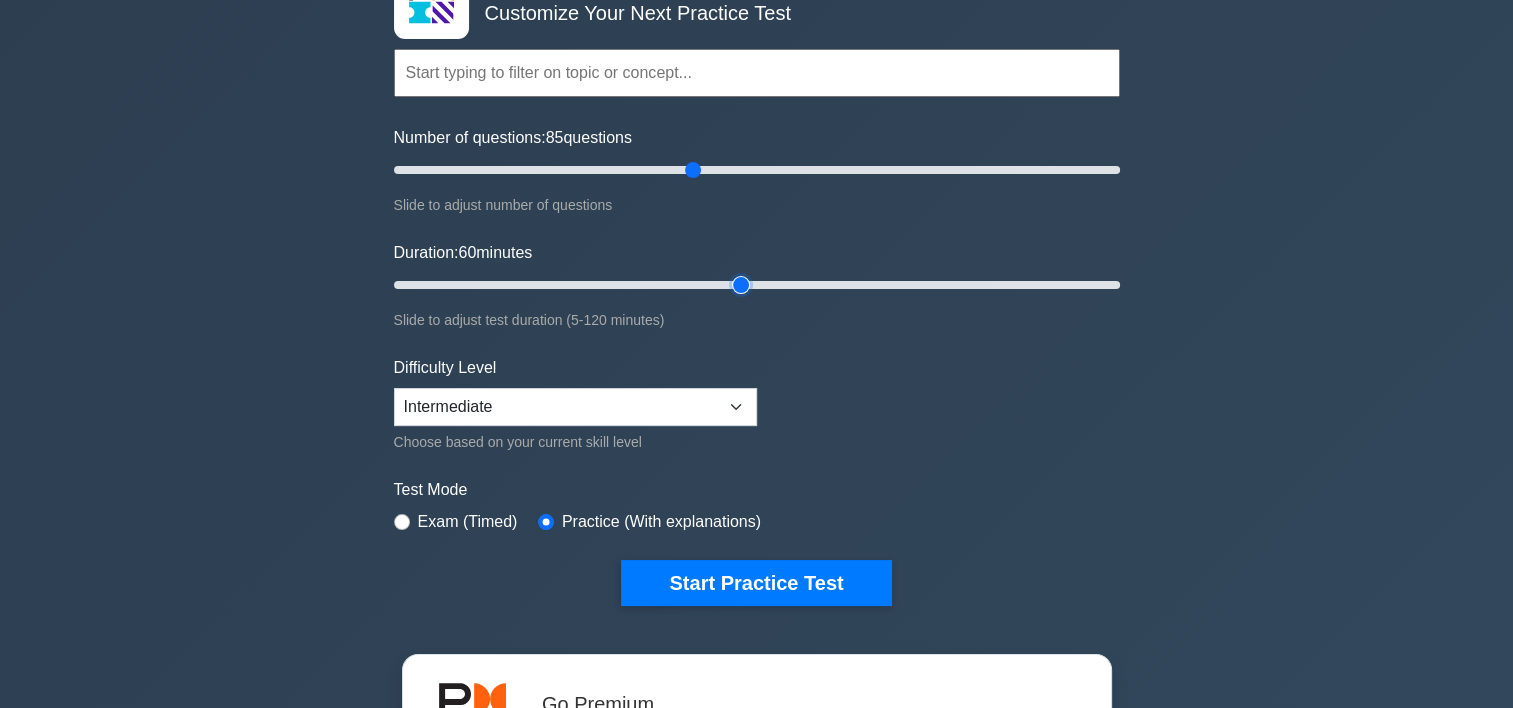 scroll, scrollTop: 148, scrollLeft: 0, axis: vertical 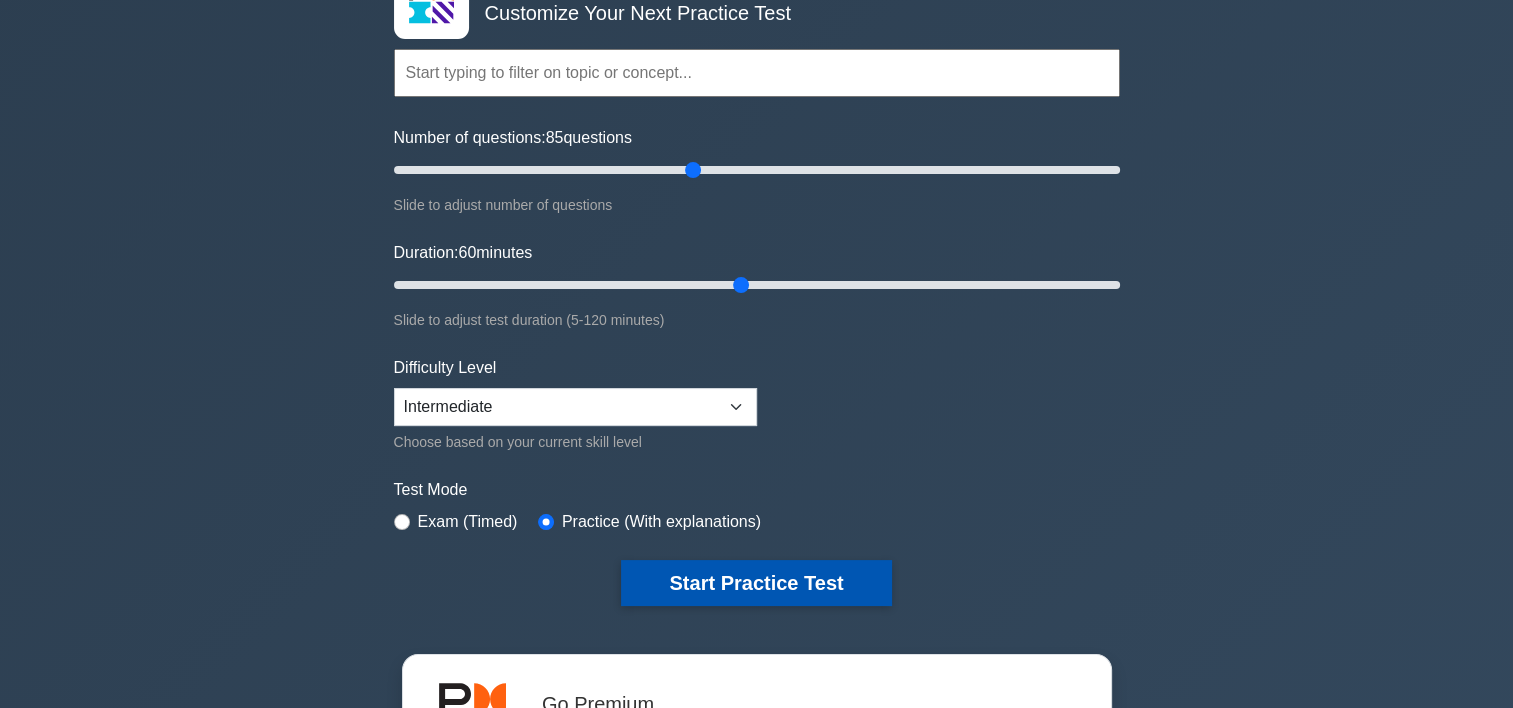 click on "Start Practice Test" at bounding box center [756, 583] 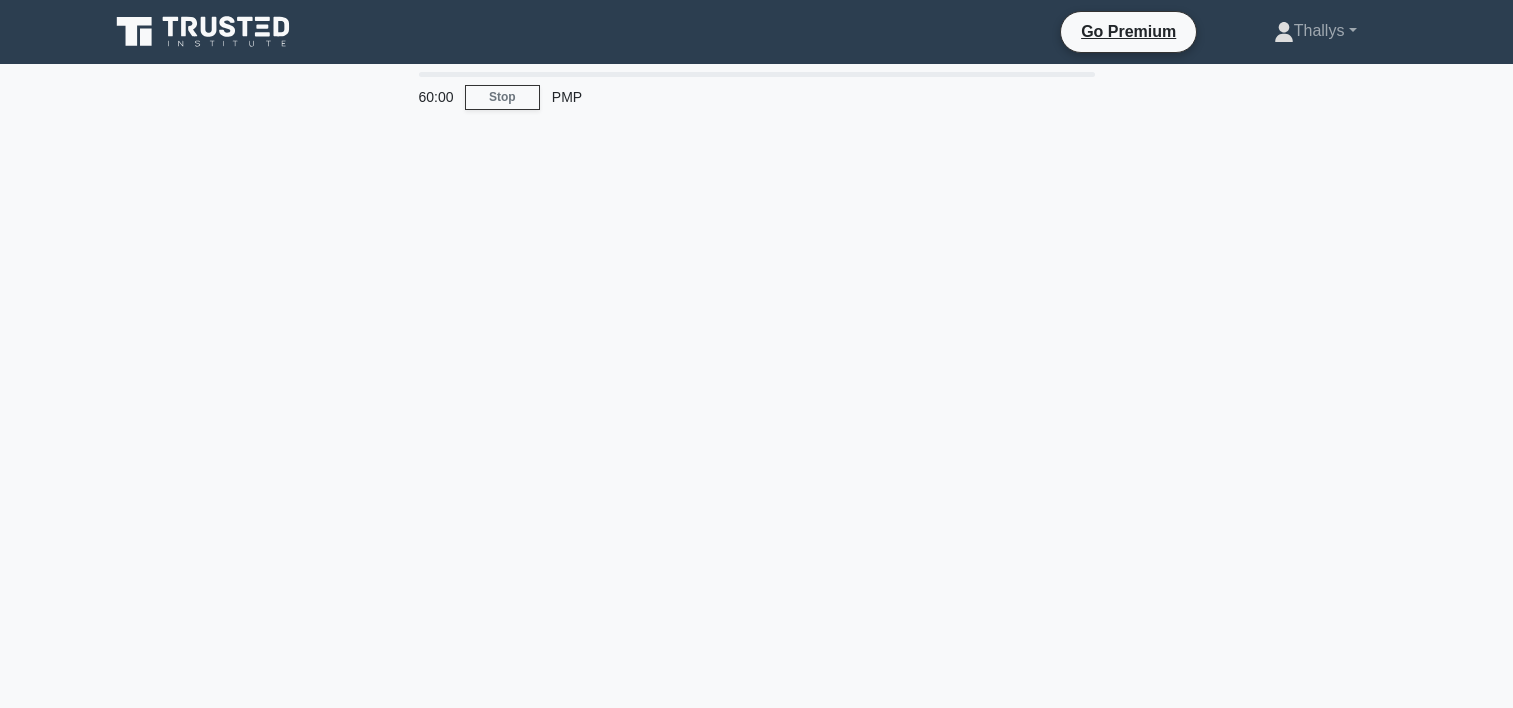 scroll, scrollTop: 0, scrollLeft: 0, axis: both 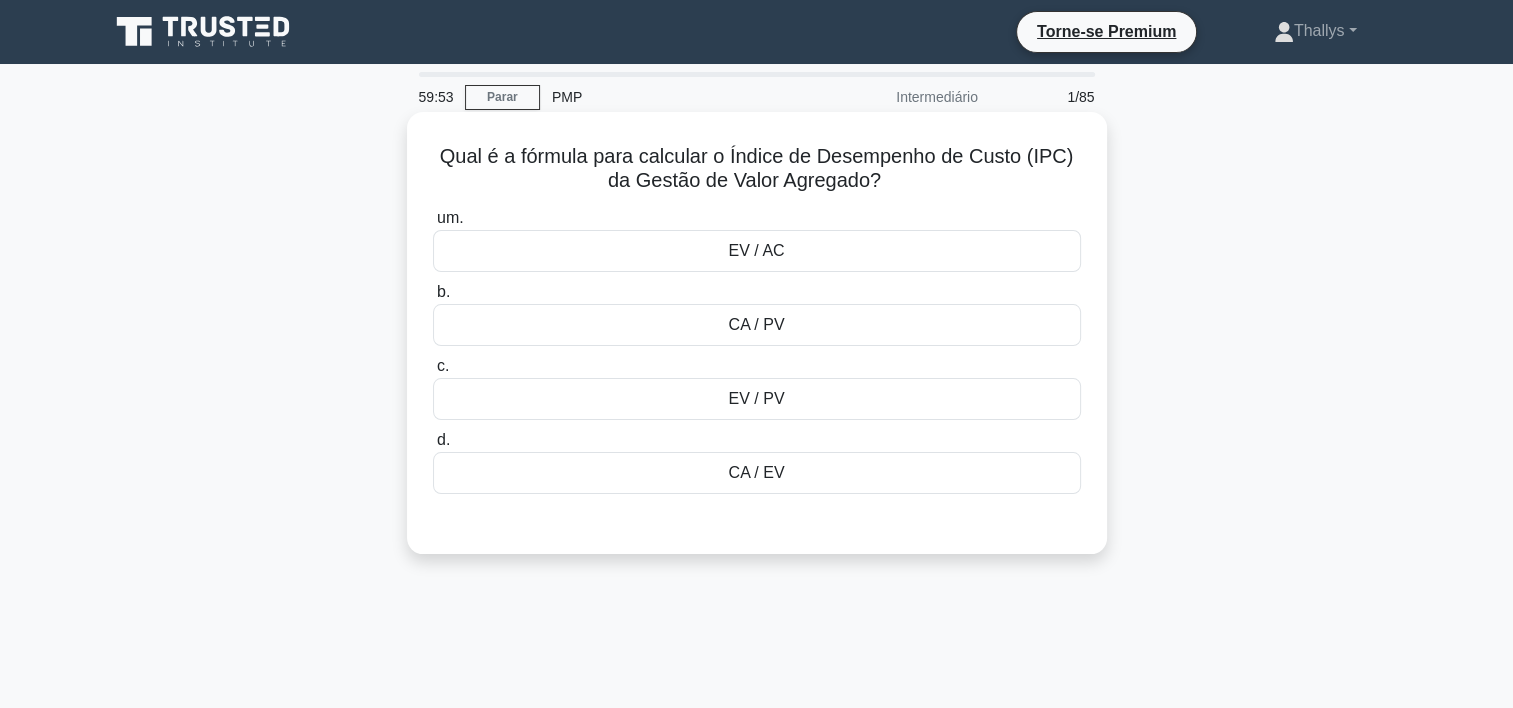 click on "EV / PV" at bounding box center (757, 399) 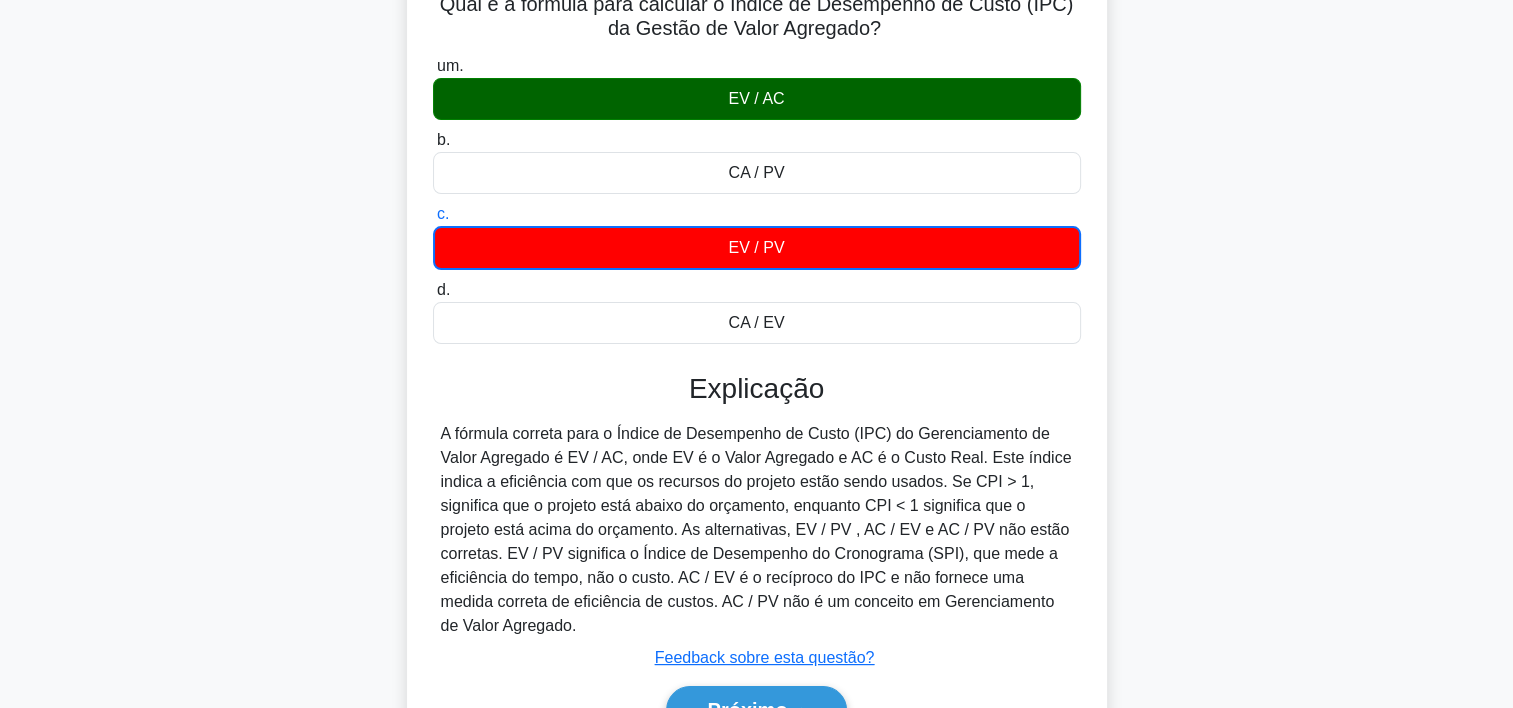 scroll, scrollTop: 155, scrollLeft: 0, axis: vertical 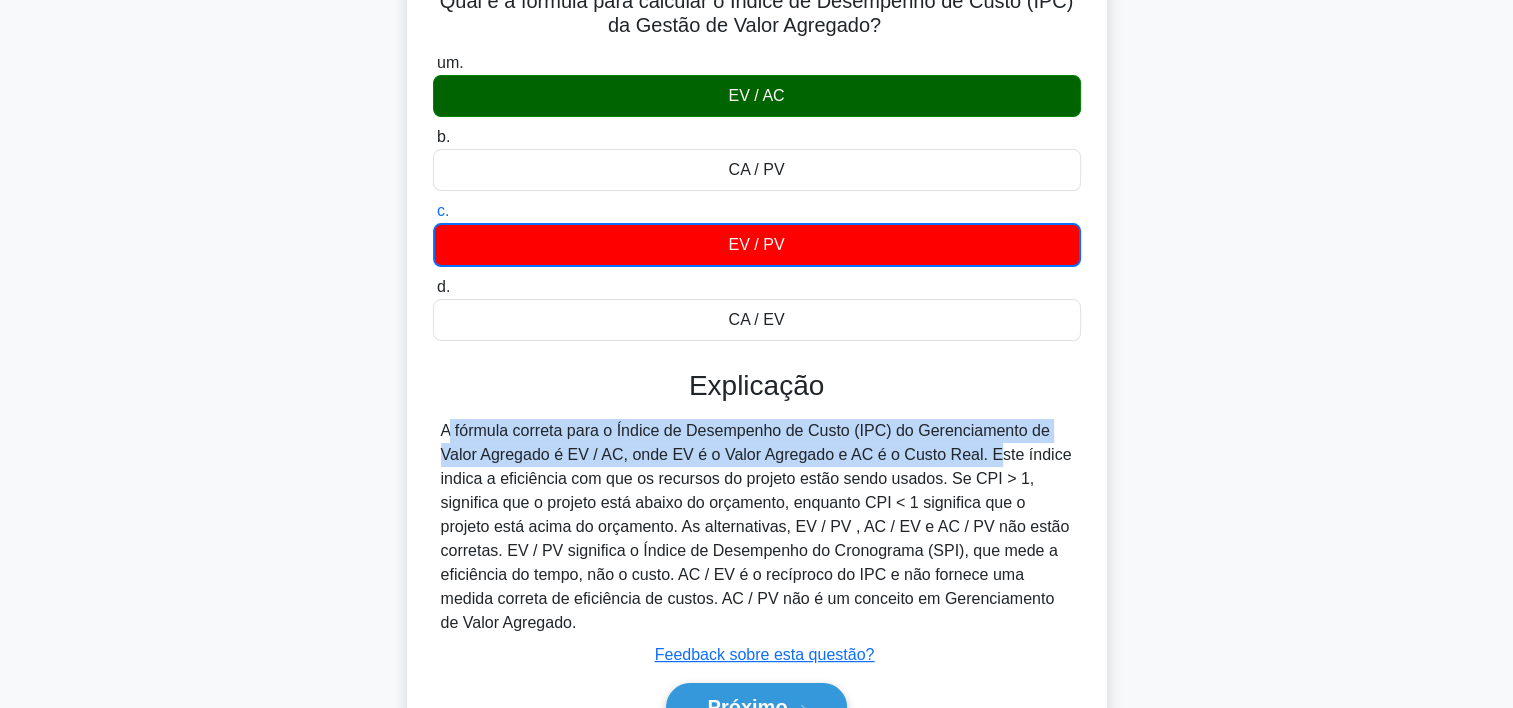 drag, startPoint x: 427, startPoint y: 424, endPoint x: 981, endPoint y: 456, distance: 554.9234 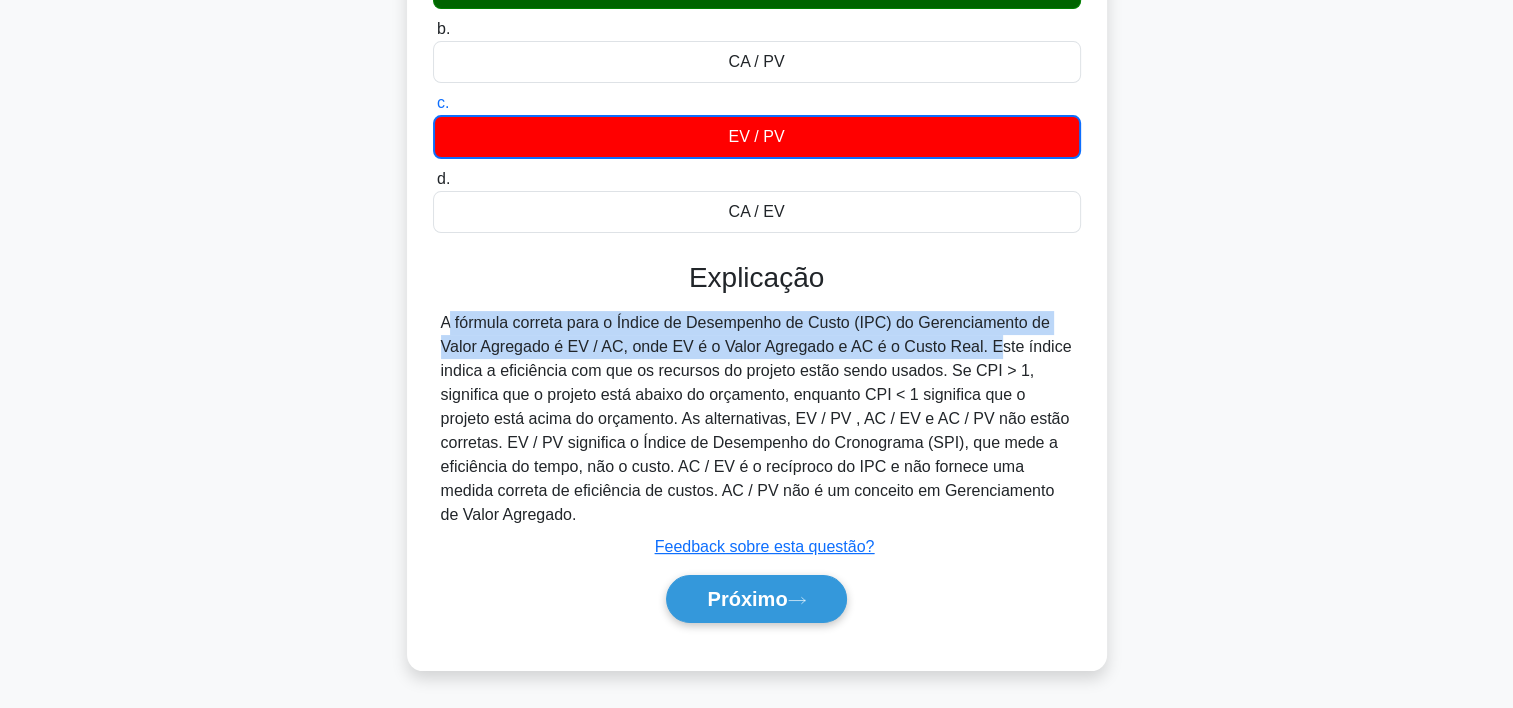 scroll, scrollTop: 275, scrollLeft: 0, axis: vertical 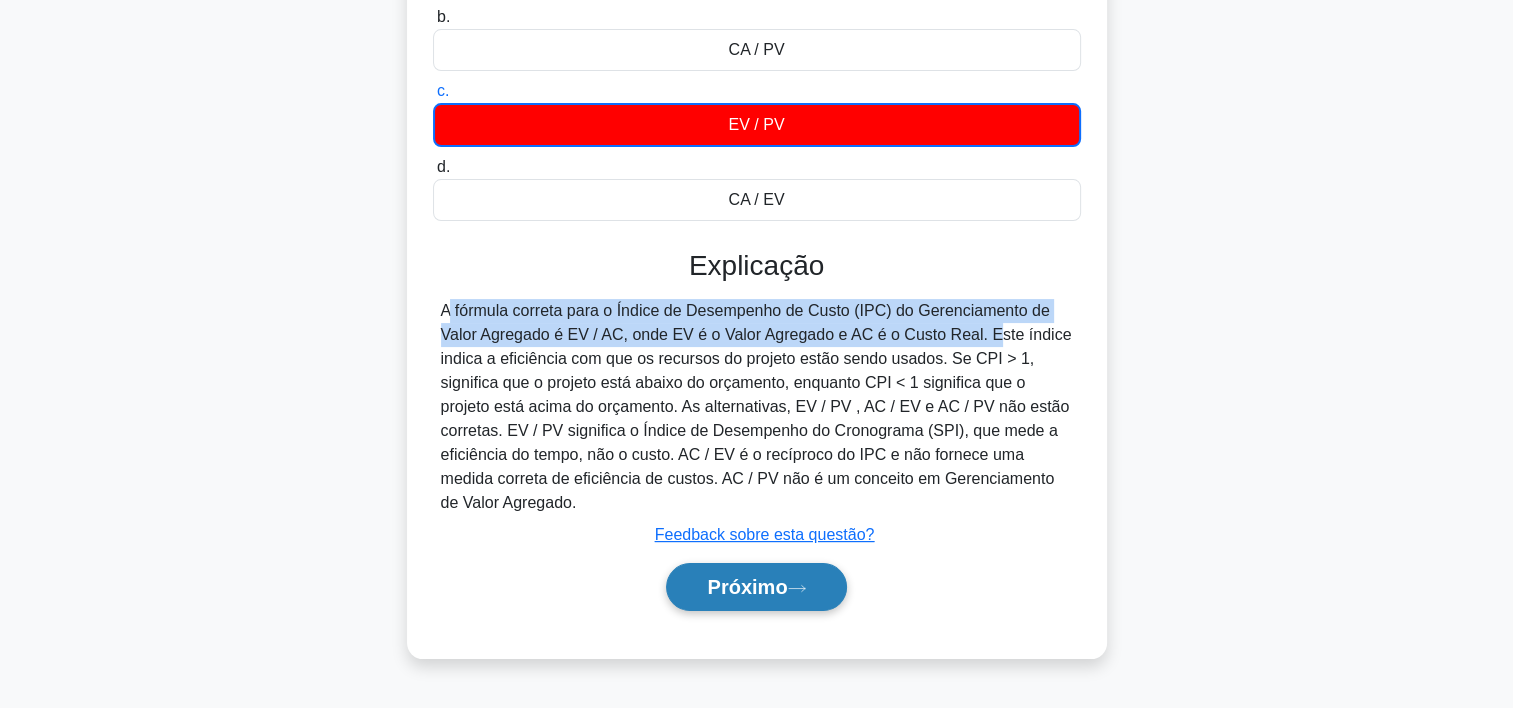 click on "Próximo" at bounding box center (756, 587) 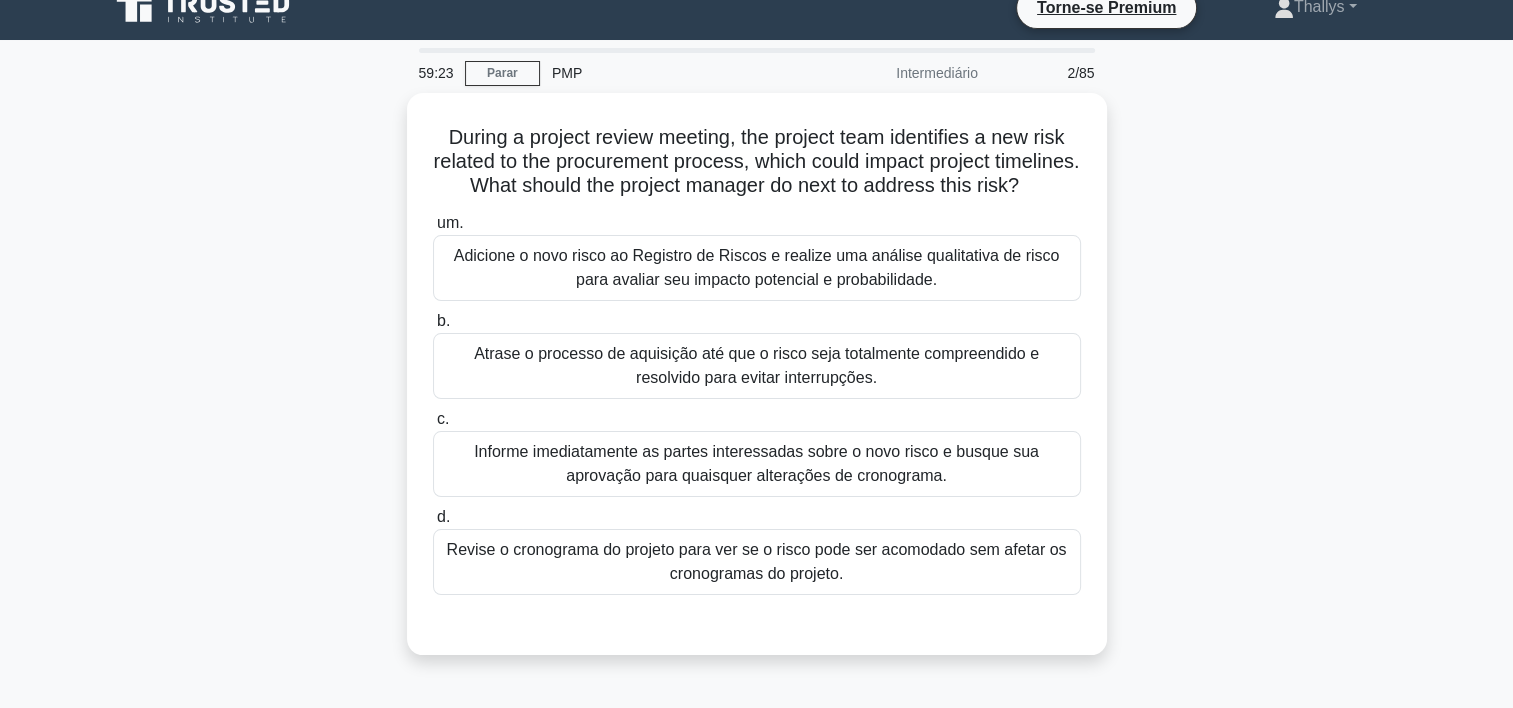 scroll, scrollTop: 23, scrollLeft: 0, axis: vertical 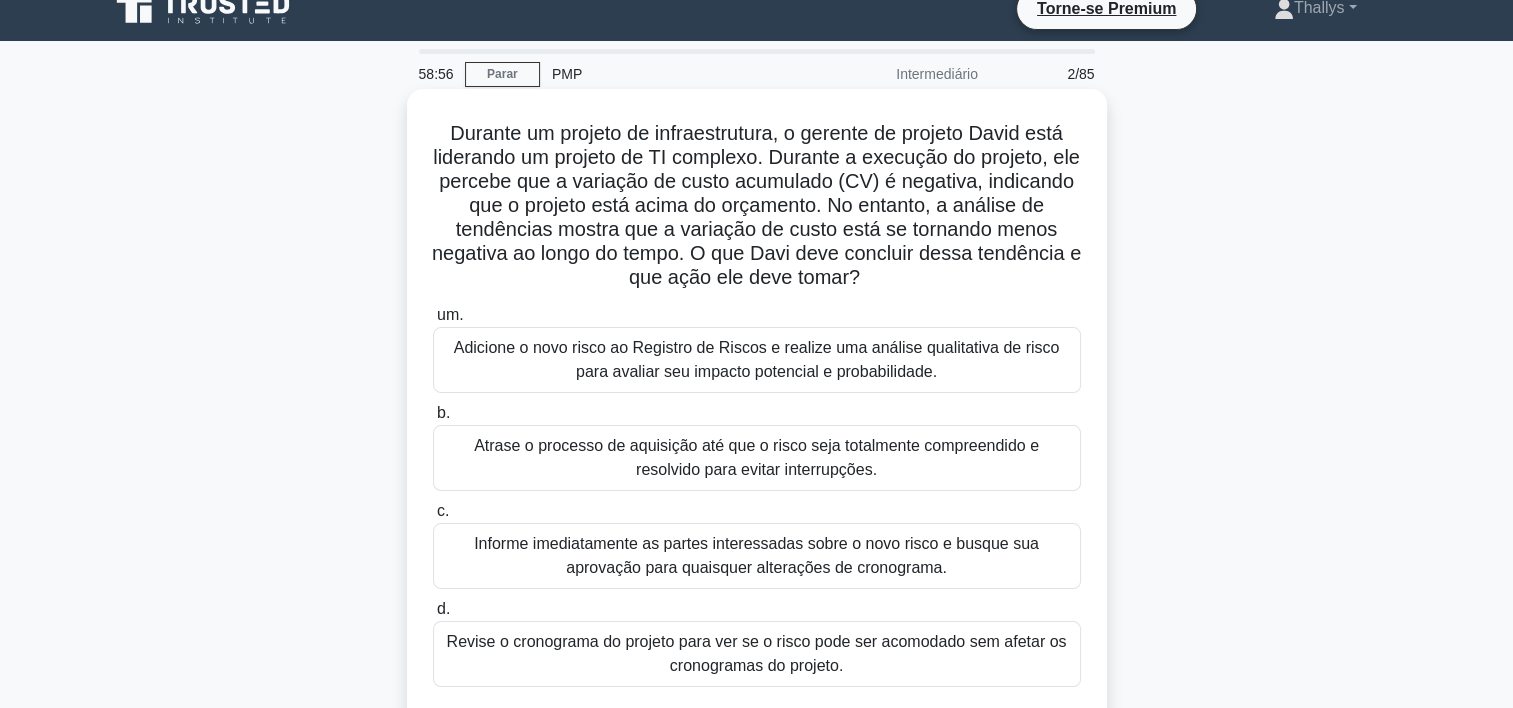 click on "Revise o cronograma do projeto para ver se o risco pode ser acomodado sem afetar os cronogramas do projeto." at bounding box center (757, 654) 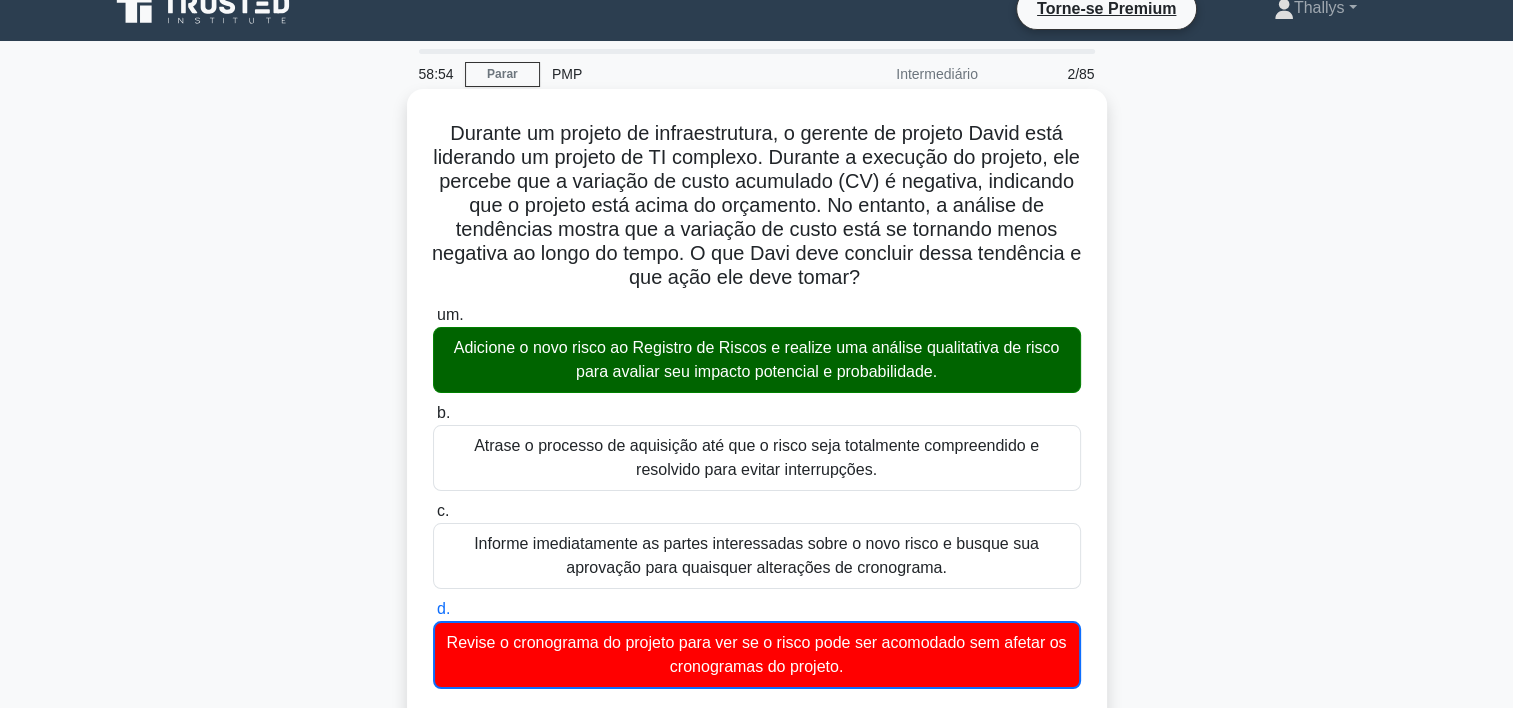 click on "Revise o cronograma do projeto para ver se o risco pode ser acomodado sem afetar os cronogramas do projeto." at bounding box center [757, 655] 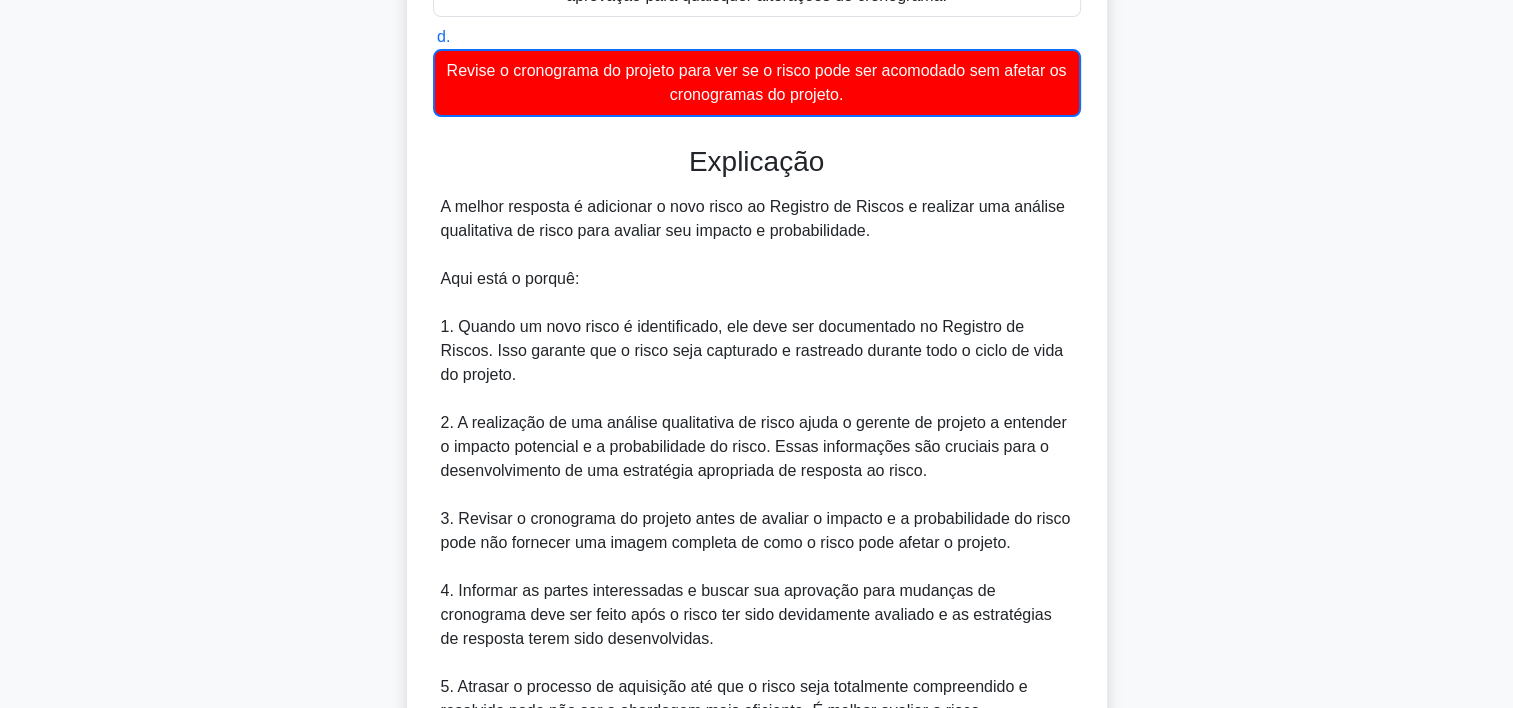 scroll, scrollTop: 741, scrollLeft: 0, axis: vertical 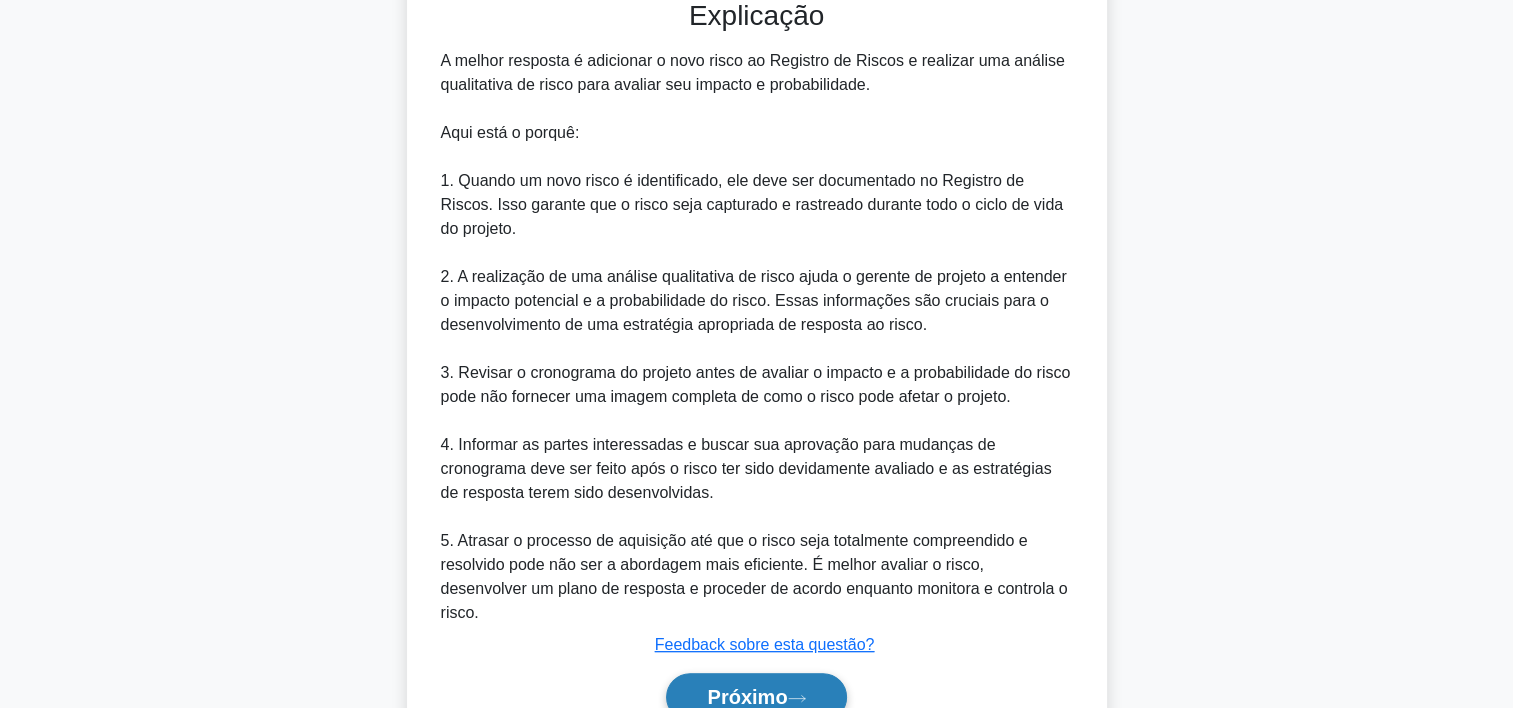 click on "Próximo" at bounding box center (747, 697) 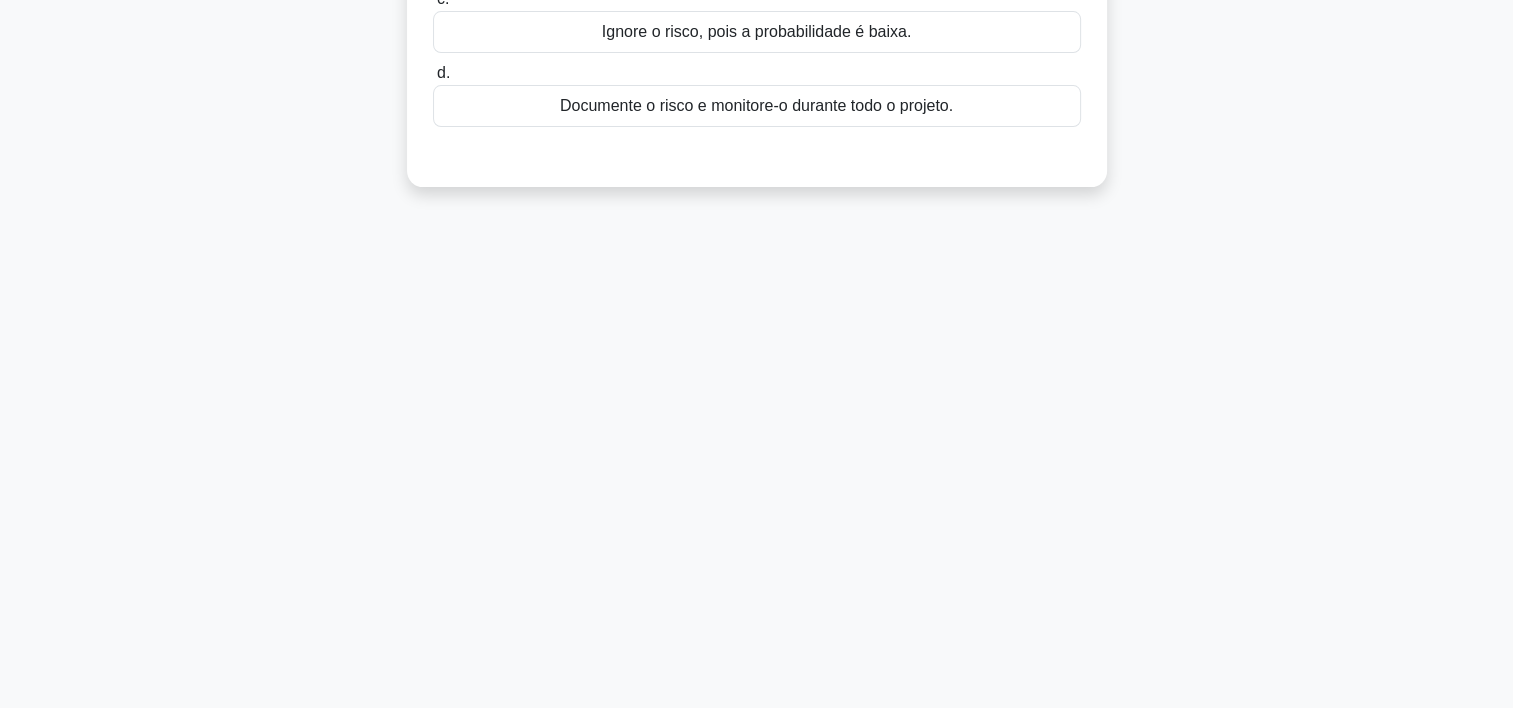 scroll, scrollTop: 0, scrollLeft: 0, axis: both 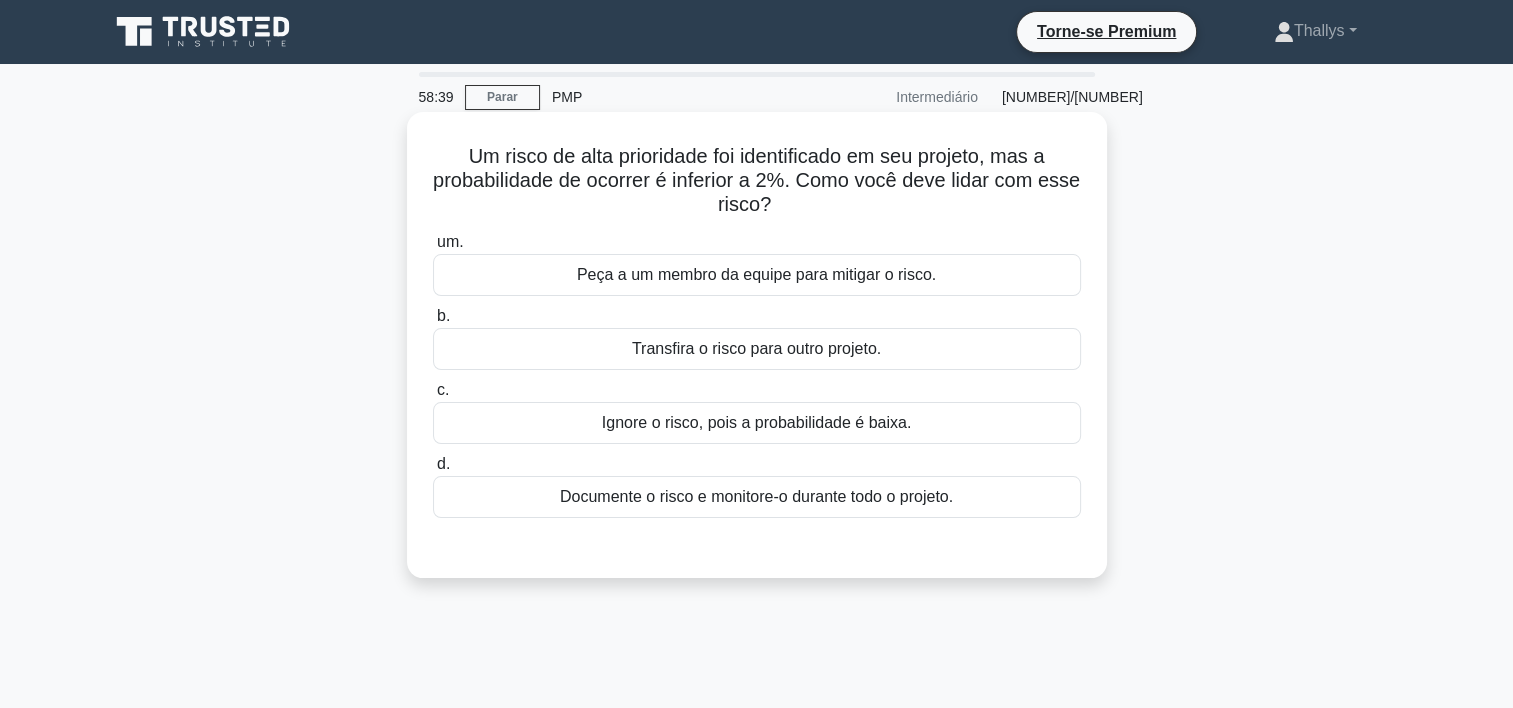 click on "Documente o risco e monitore-o durante todo o projeto." at bounding box center (757, 497) 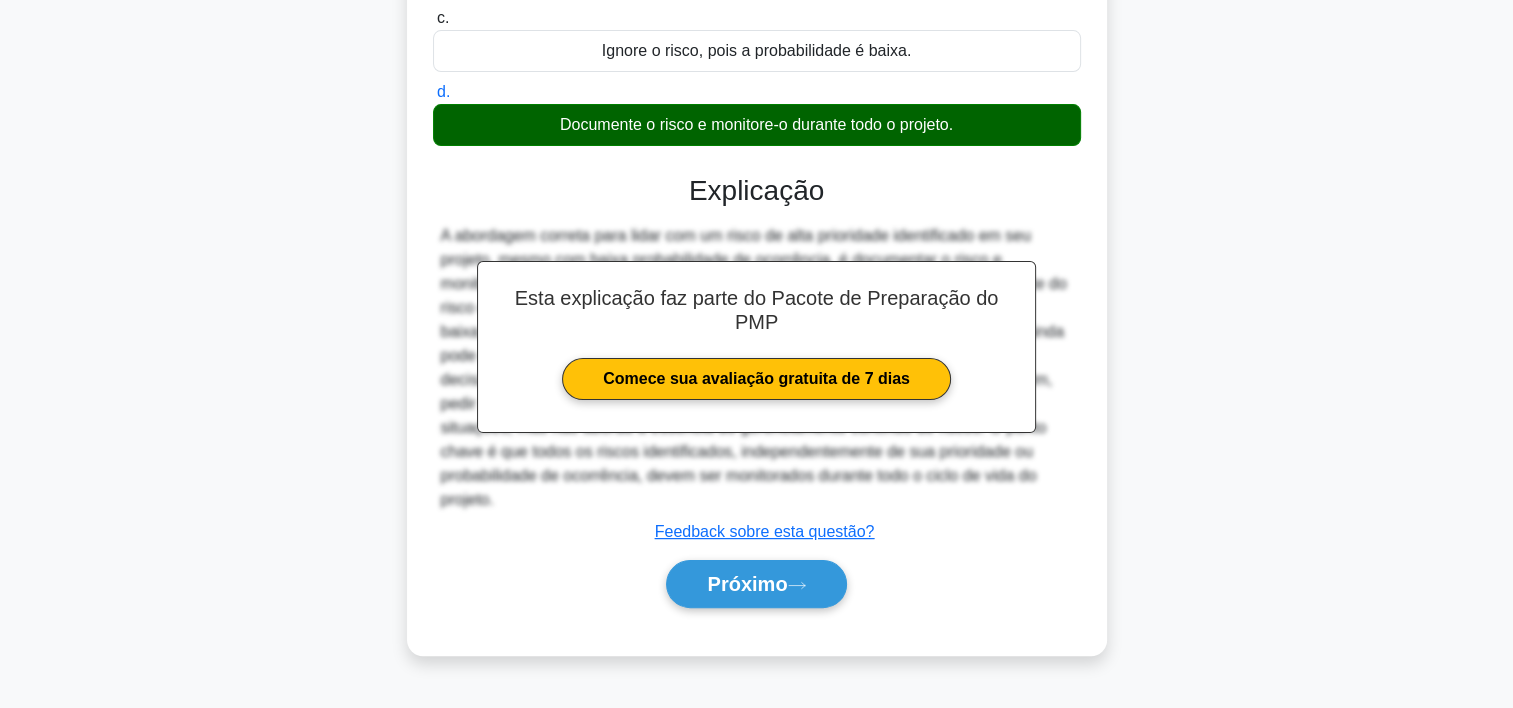 scroll, scrollTop: 372, scrollLeft: 0, axis: vertical 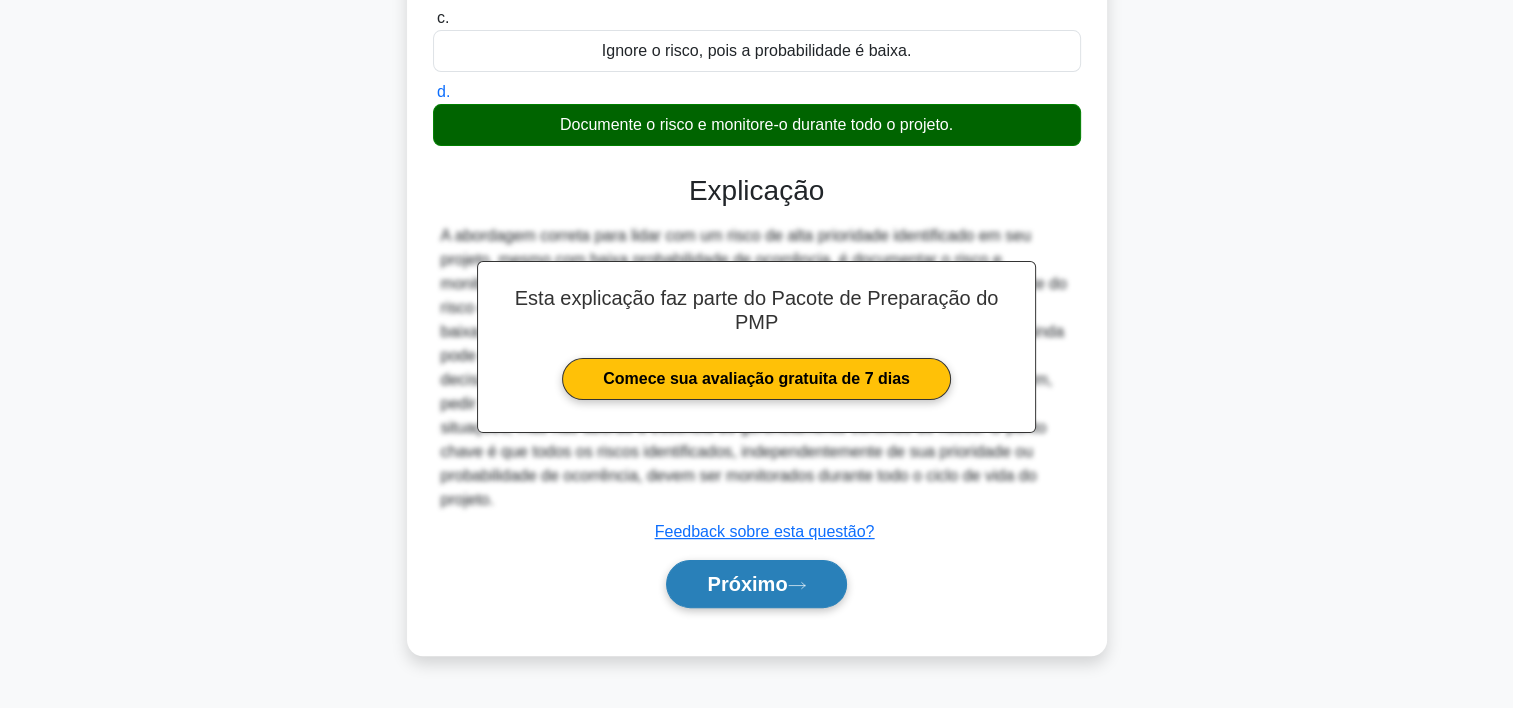 click on "Próximo" at bounding box center [747, 584] 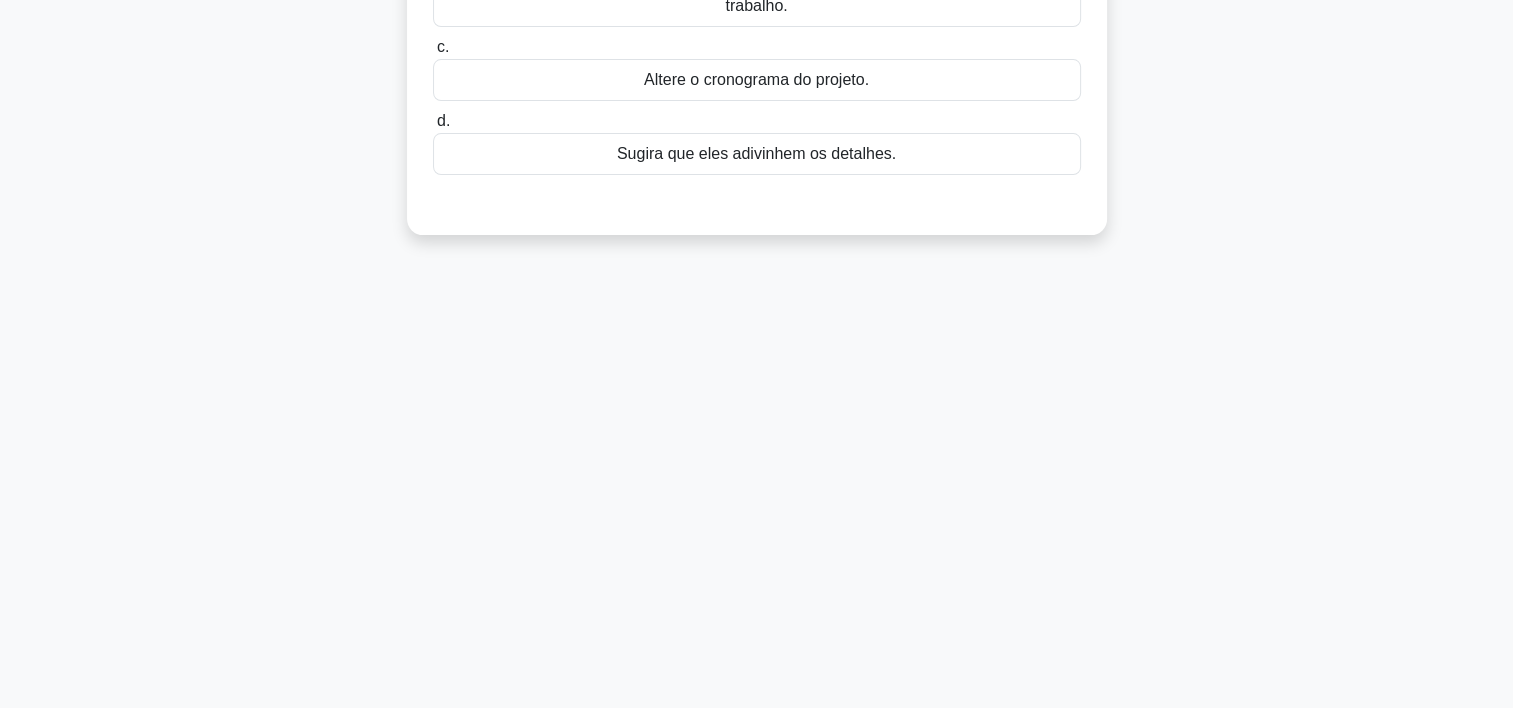 scroll, scrollTop: 0, scrollLeft: 0, axis: both 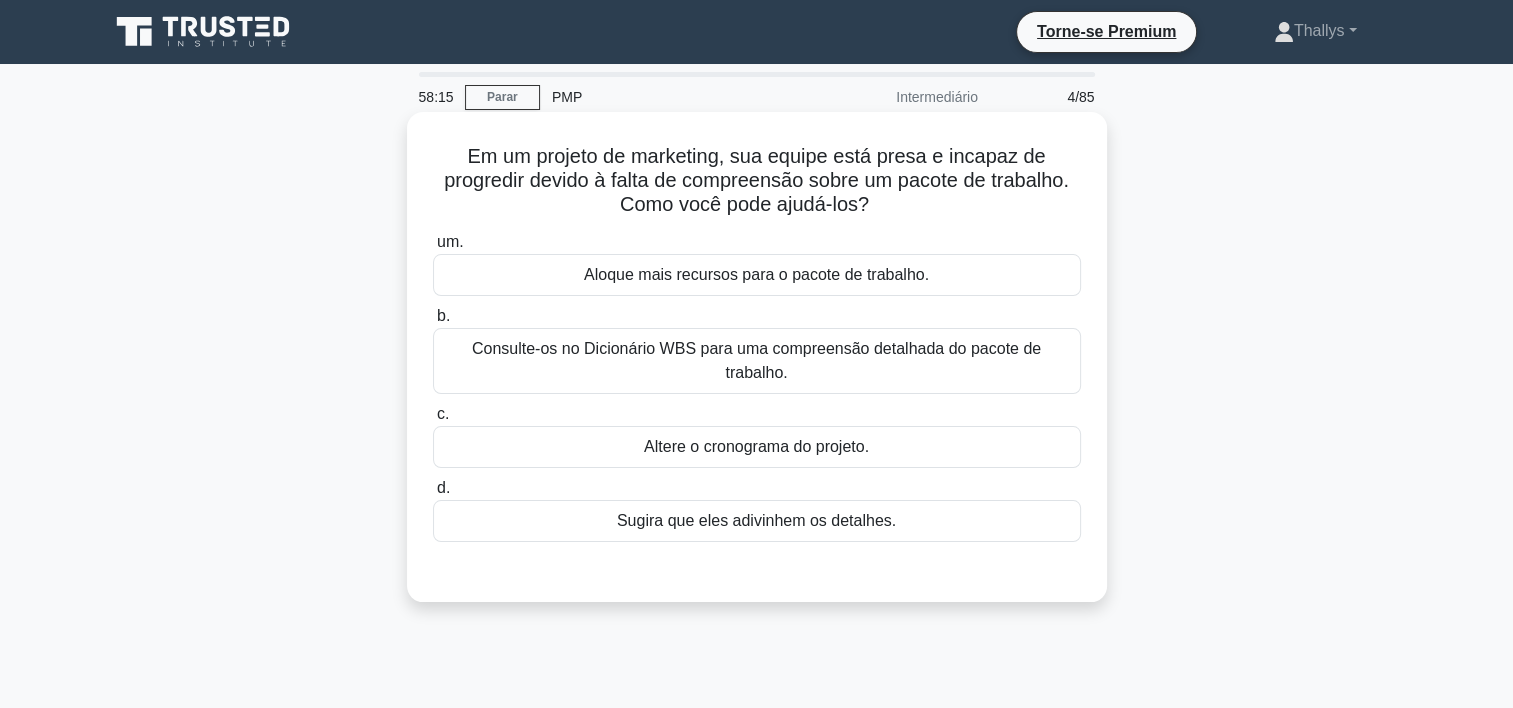 click on "Consulte-os no Dicionário WBS para uma compreensão detalhada do pacote de trabalho." at bounding box center (757, 361) 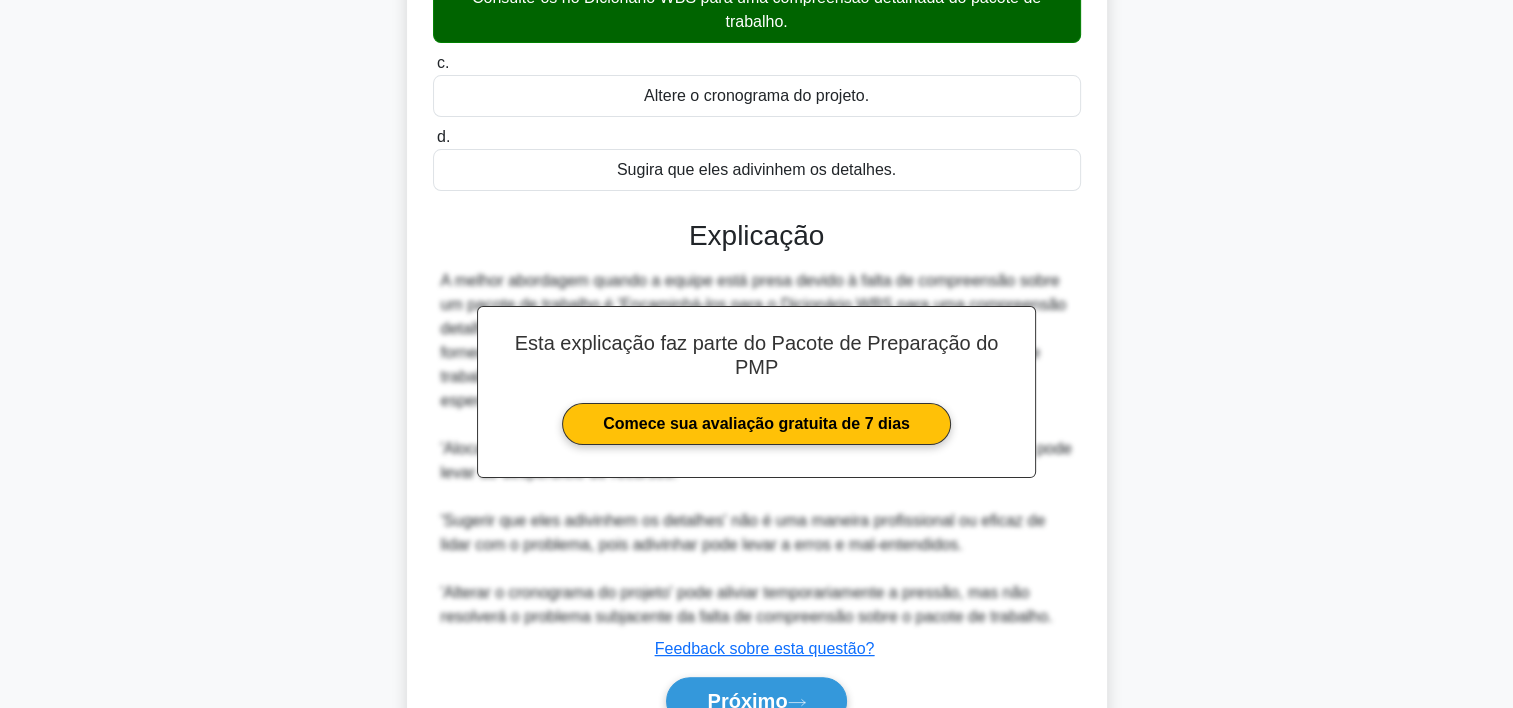 scroll, scrollTop: 452, scrollLeft: 0, axis: vertical 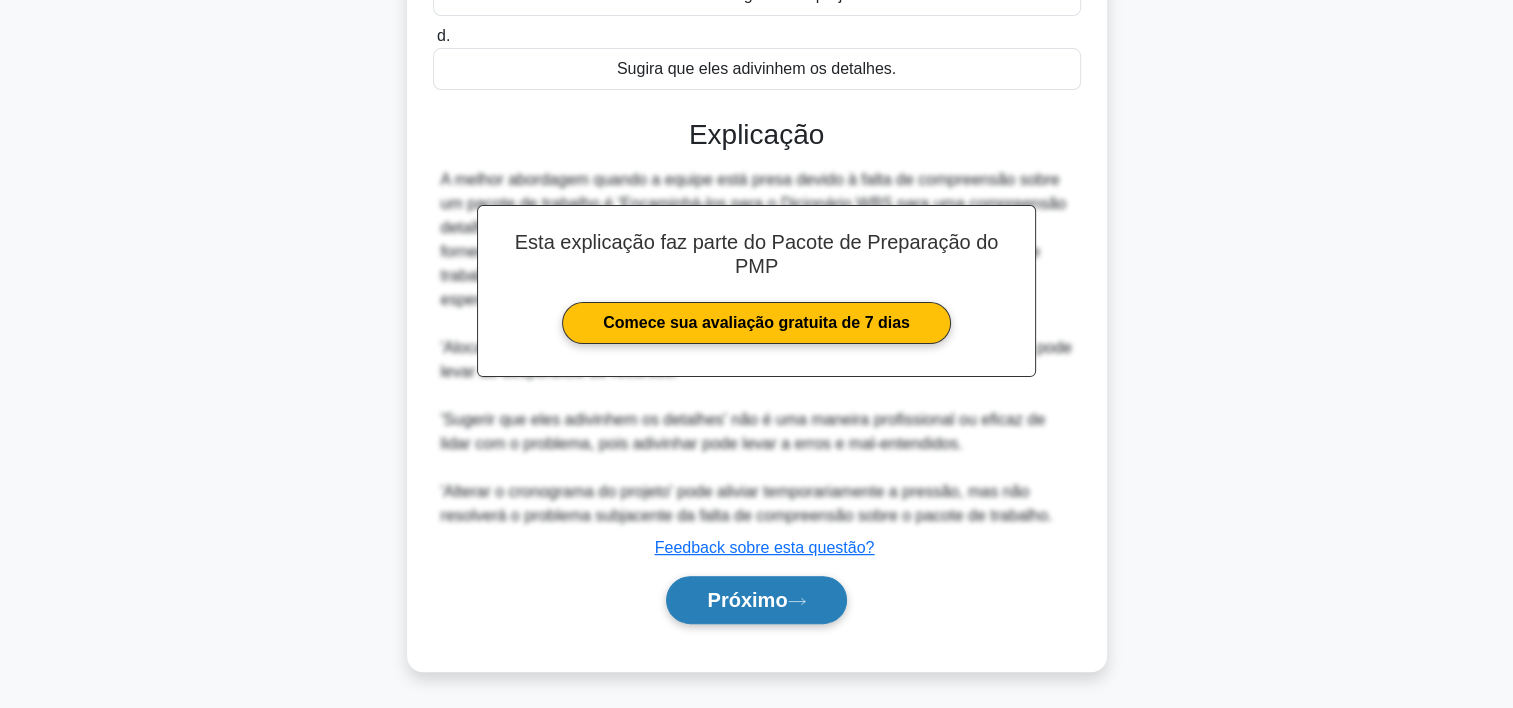 click on "Próximo" at bounding box center [747, 600] 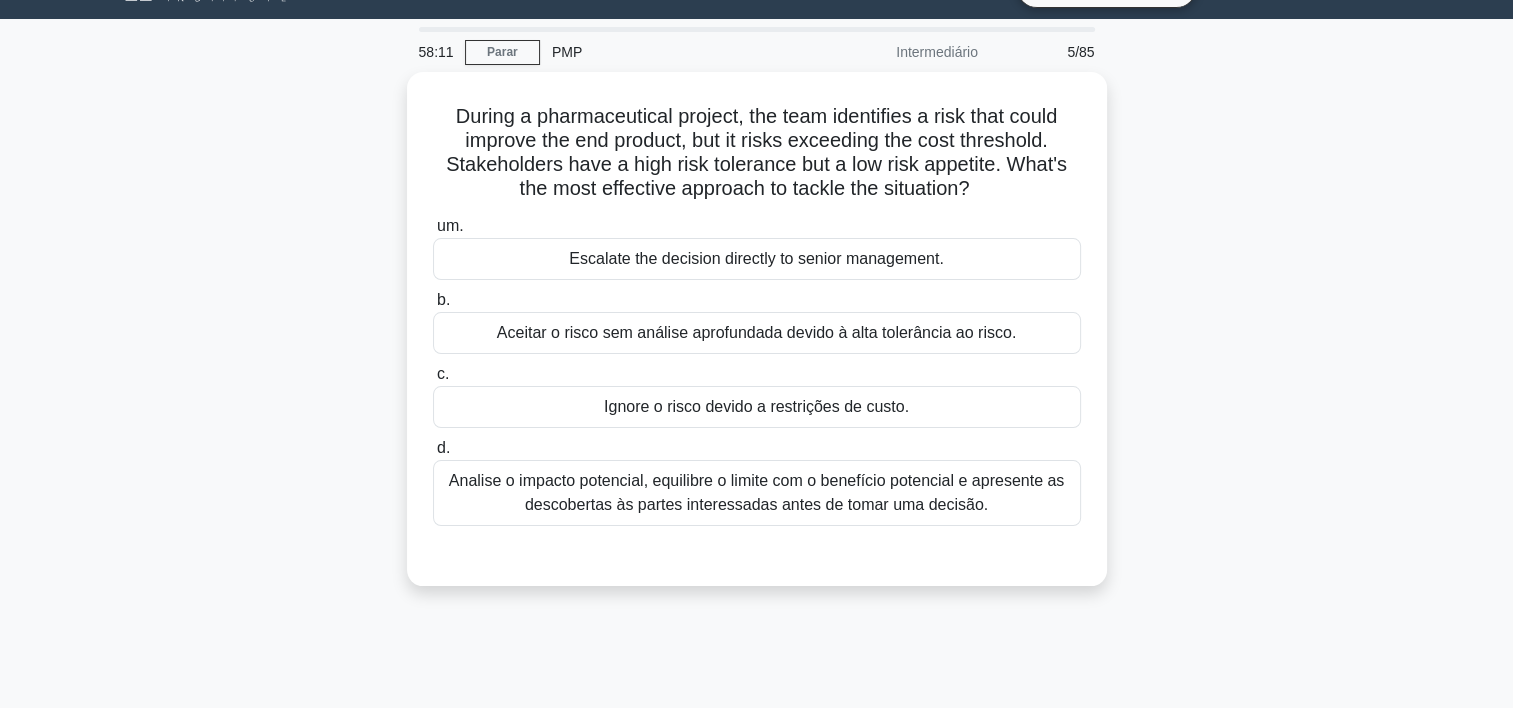 scroll, scrollTop: 44, scrollLeft: 0, axis: vertical 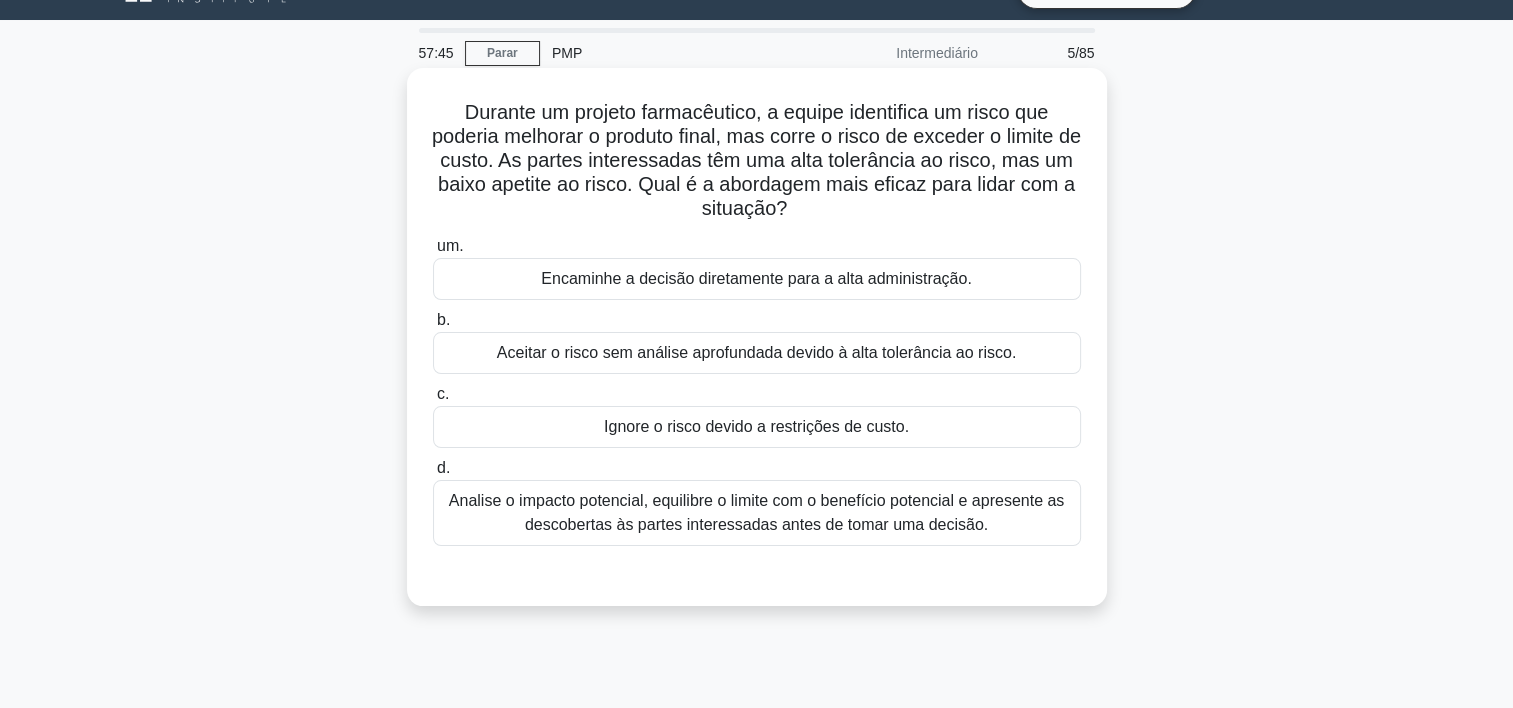 click on "Analise o impacto potencial, equilibre o limite com o benefício potencial e apresente as descobertas às partes interessadas antes de tomar uma decisão." at bounding box center [757, 513] 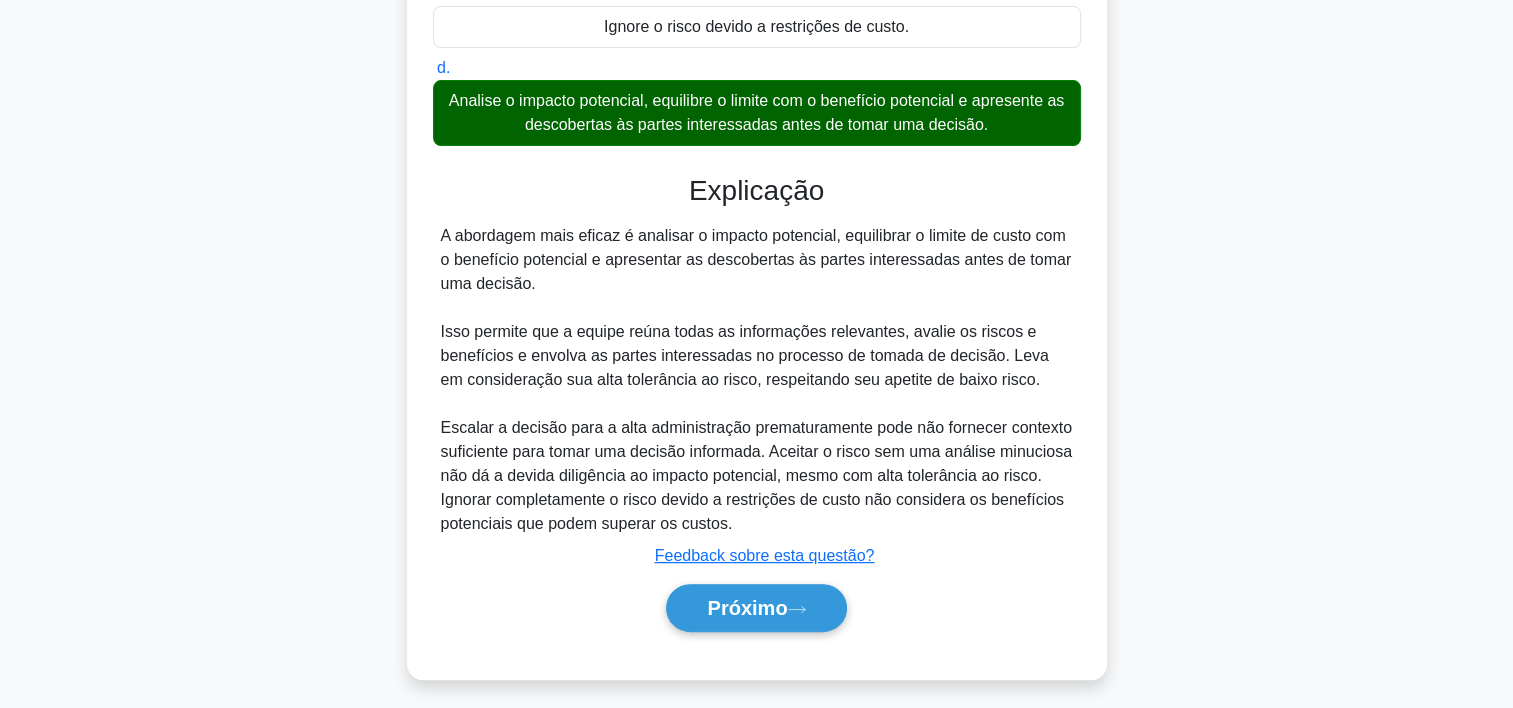scroll, scrollTop: 452, scrollLeft: 0, axis: vertical 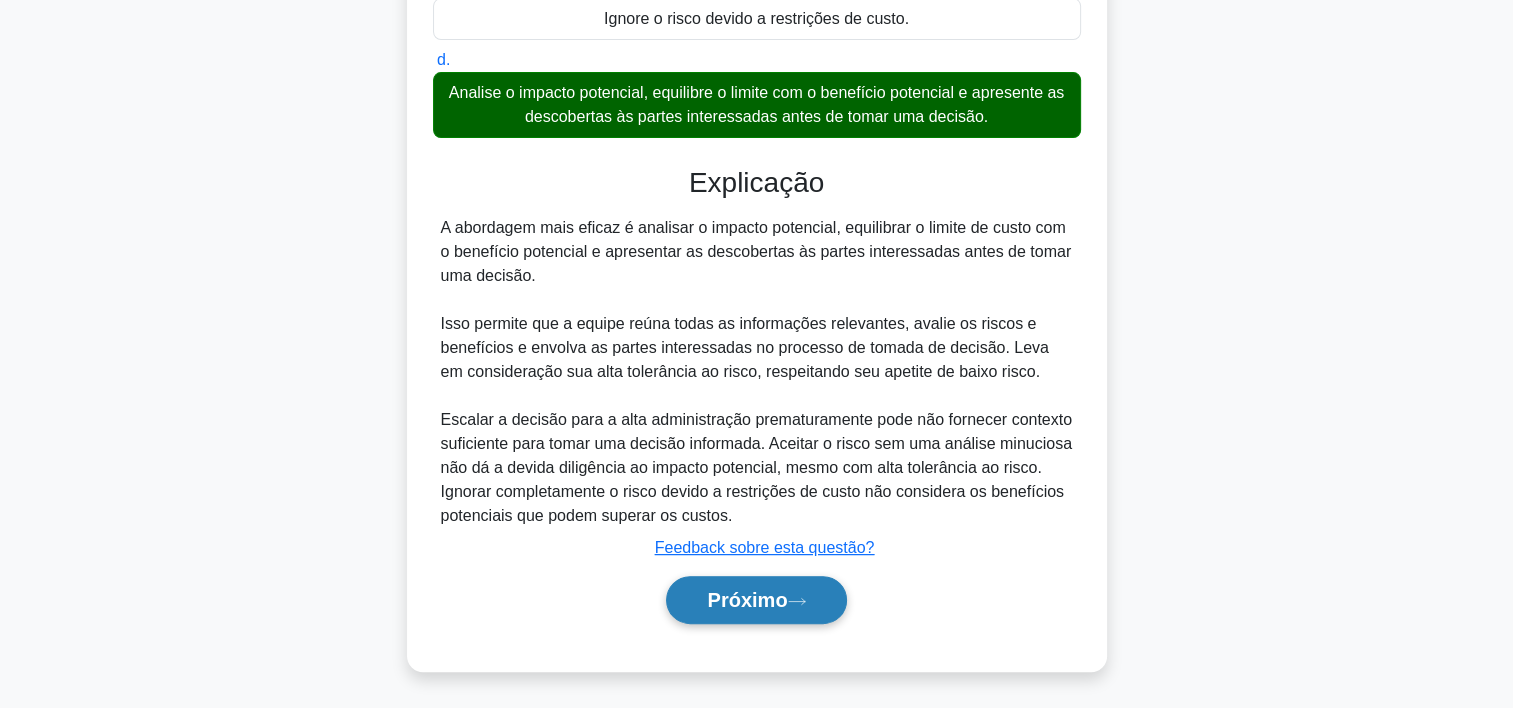click on "Próximo" at bounding box center [756, 600] 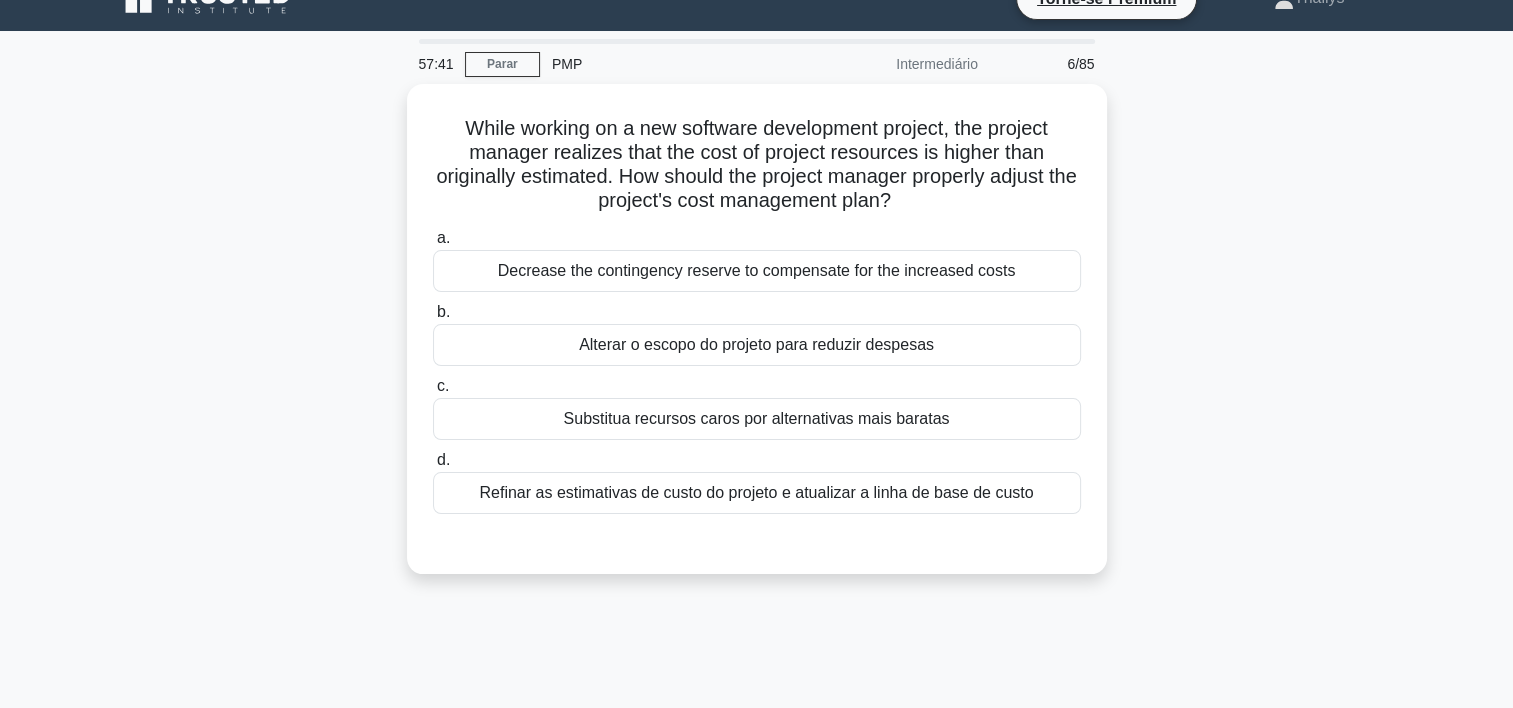 scroll, scrollTop: 0, scrollLeft: 0, axis: both 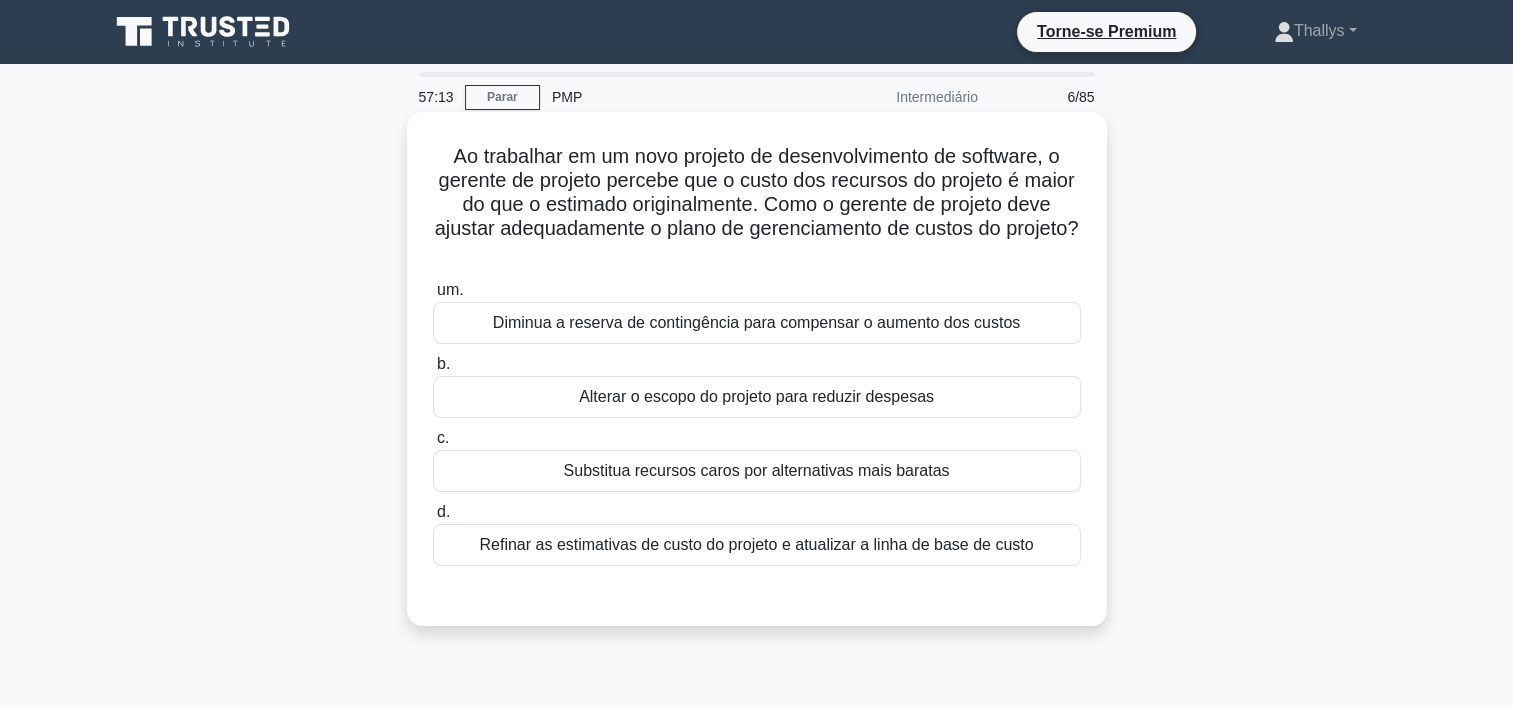 click on "Refinar as estimativas de custo do projeto e atualizar a linha de base de custo" at bounding box center [757, 545] 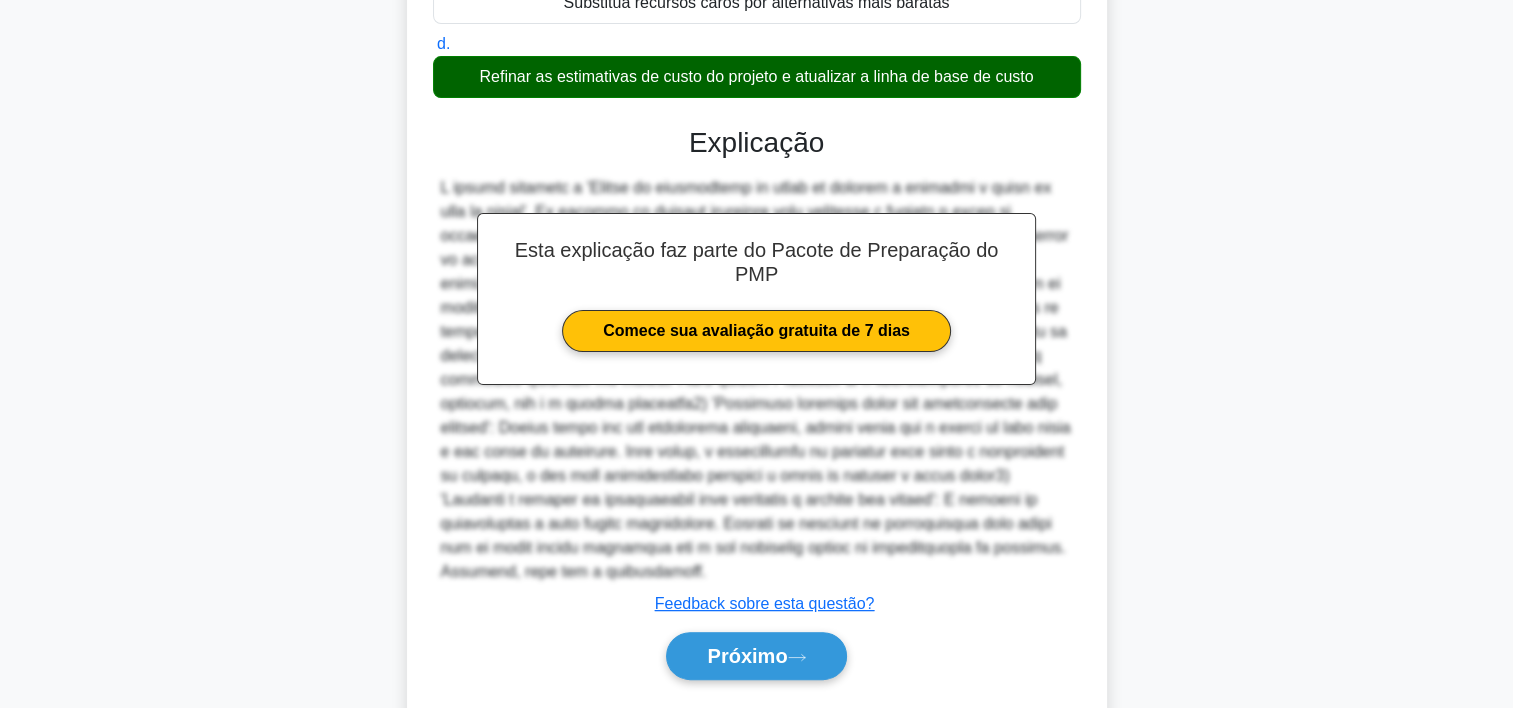 scroll, scrollTop: 524, scrollLeft: 0, axis: vertical 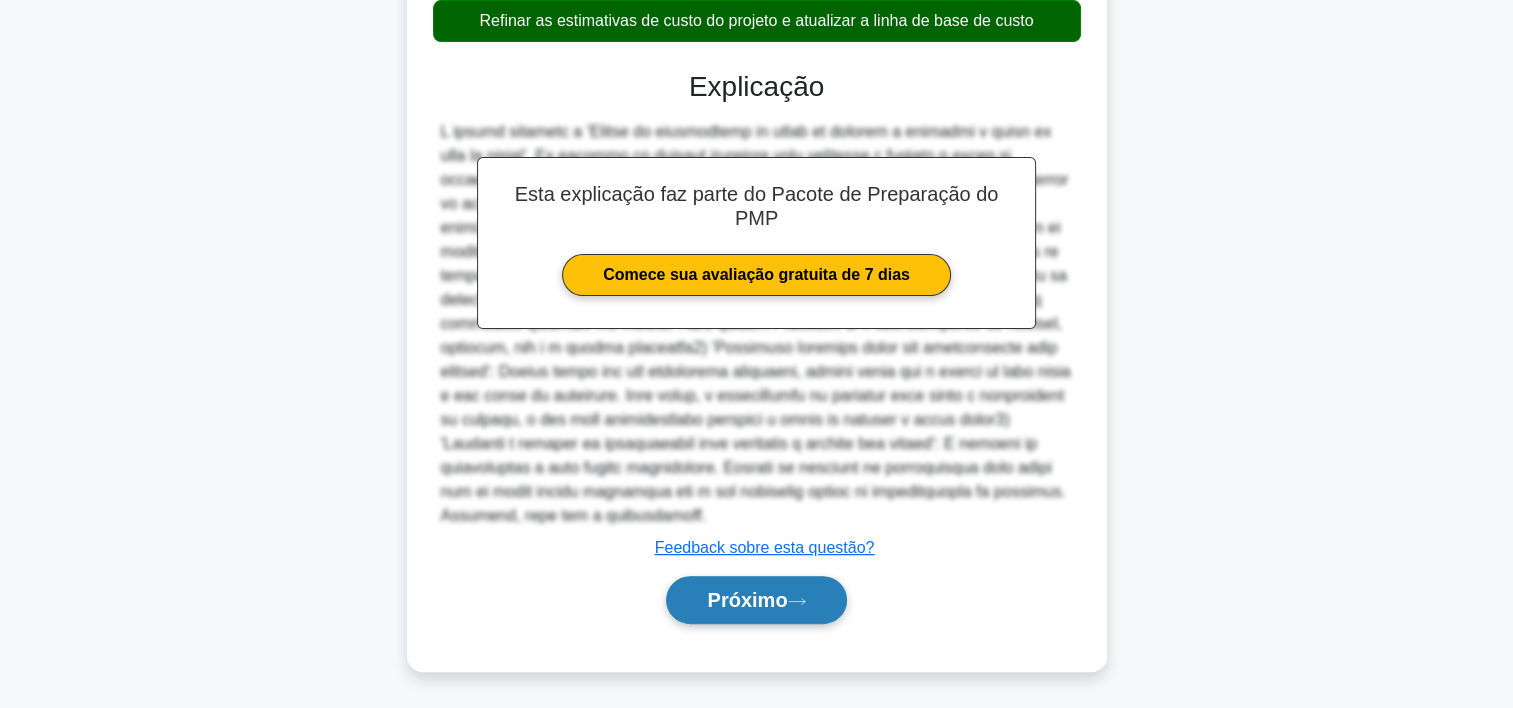 click on "Próximo" at bounding box center [756, 600] 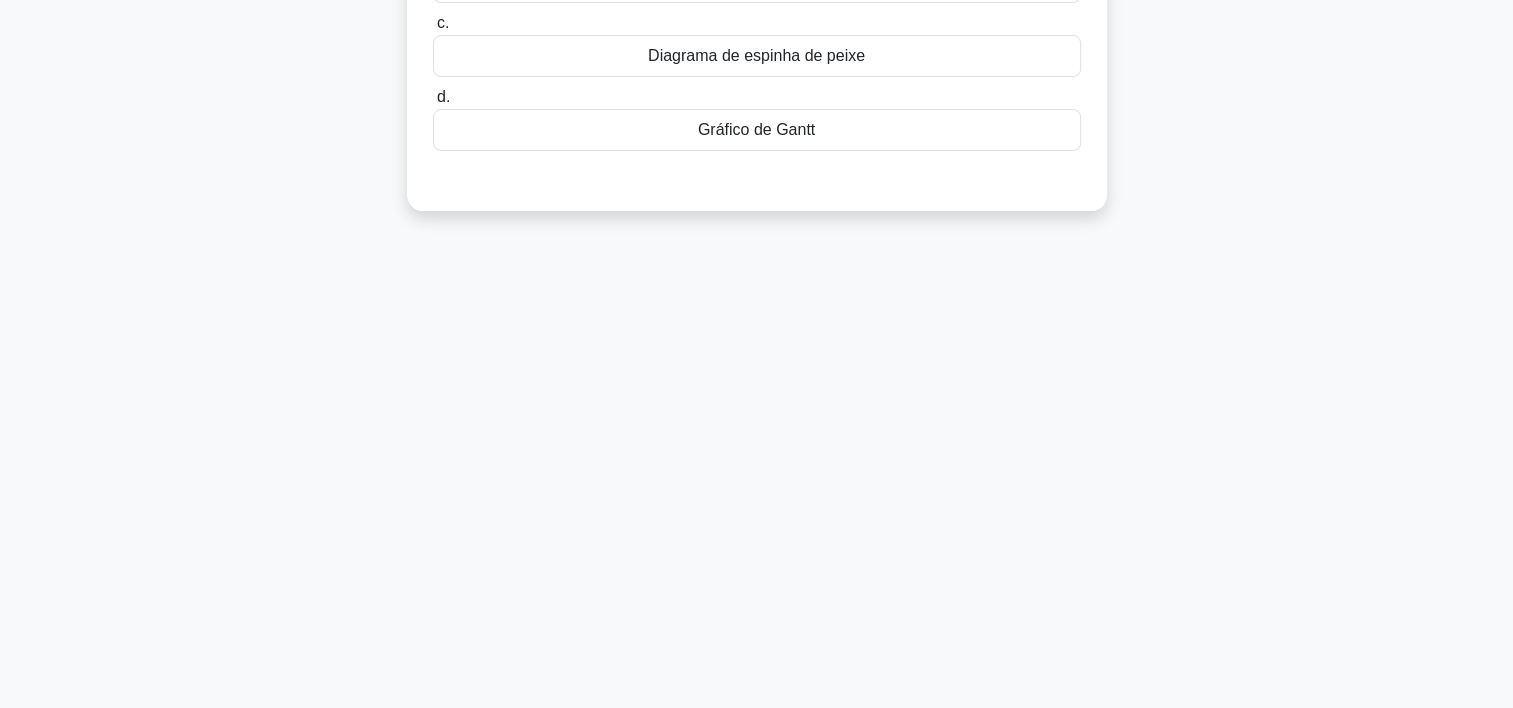 scroll, scrollTop: 0, scrollLeft: 0, axis: both 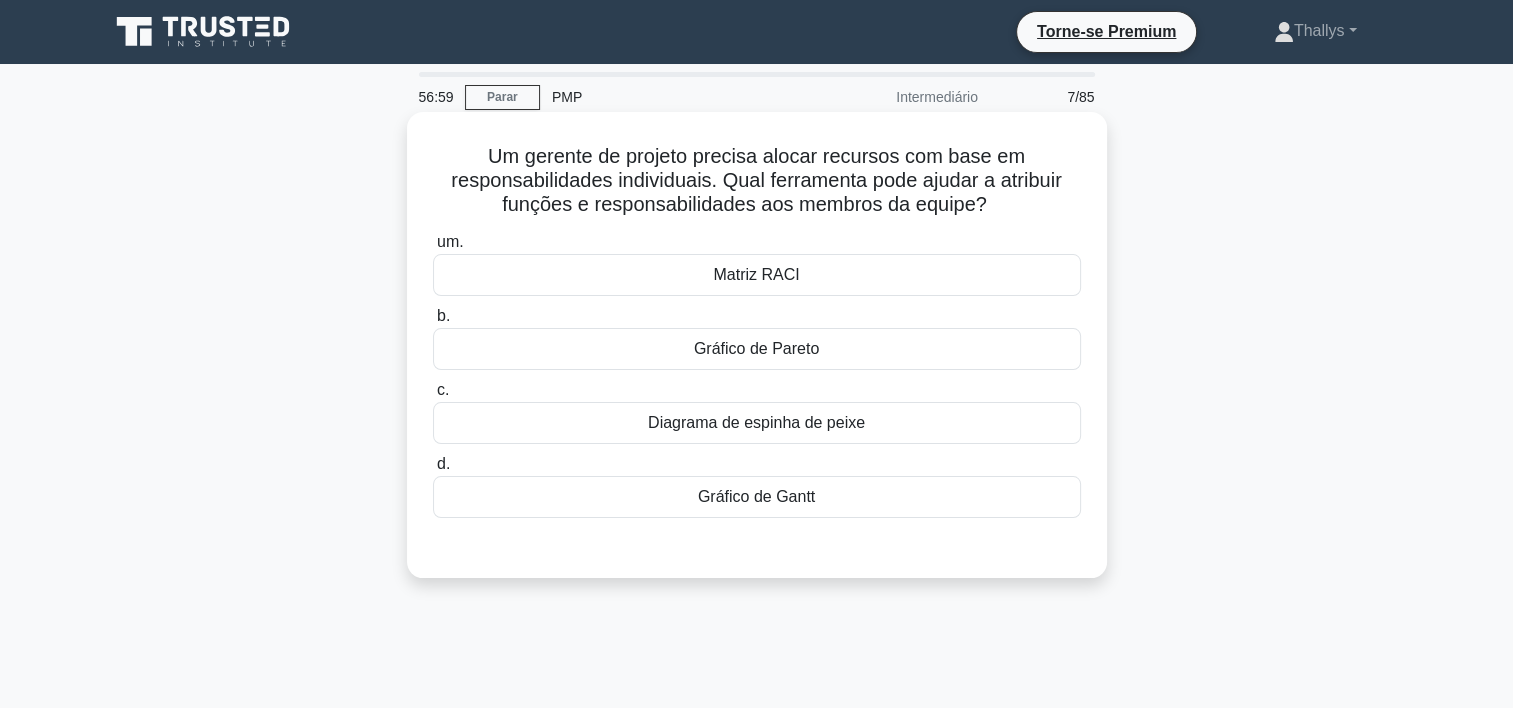 click on "Matriz RACI" at bounding box center [757, 275] 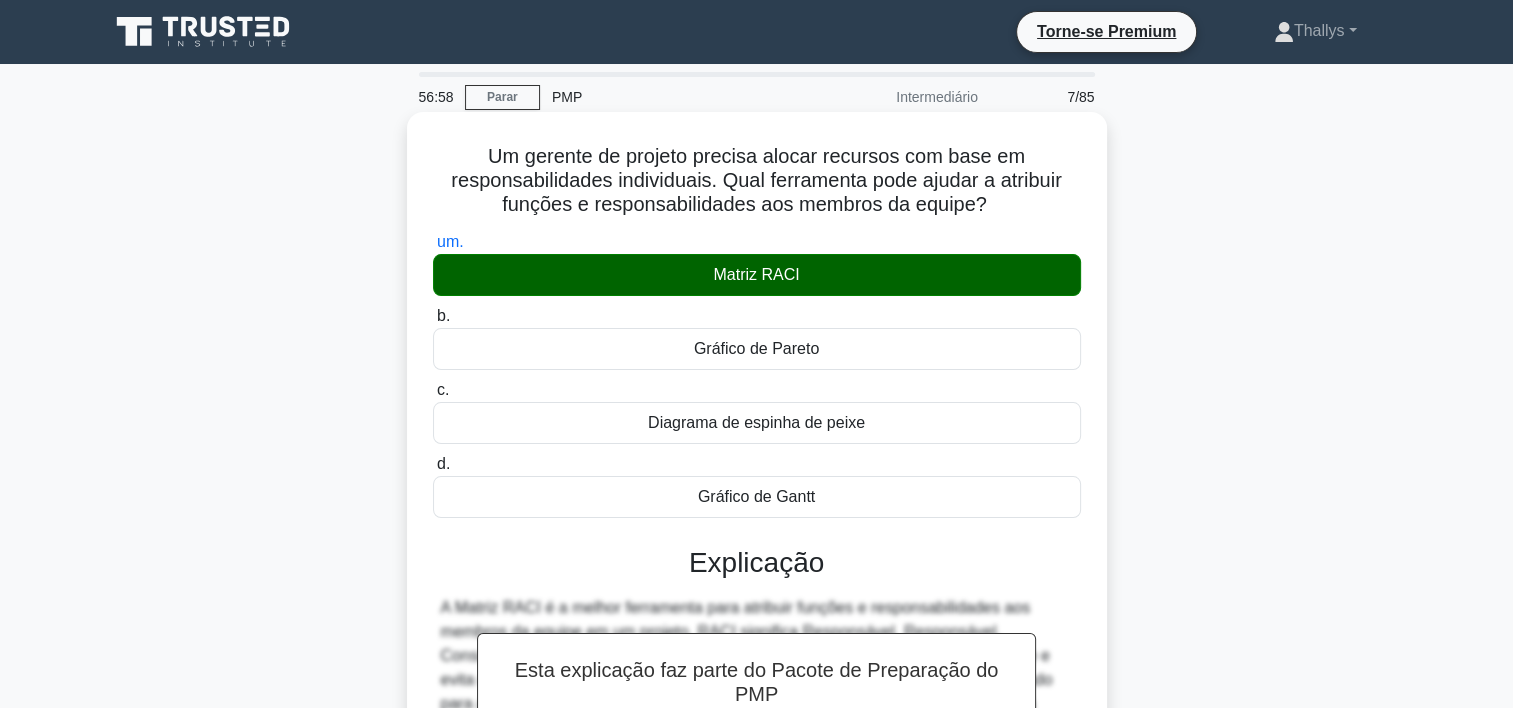 scroll, scrollTop: 372, scrollLeft: 0, axis: vertical 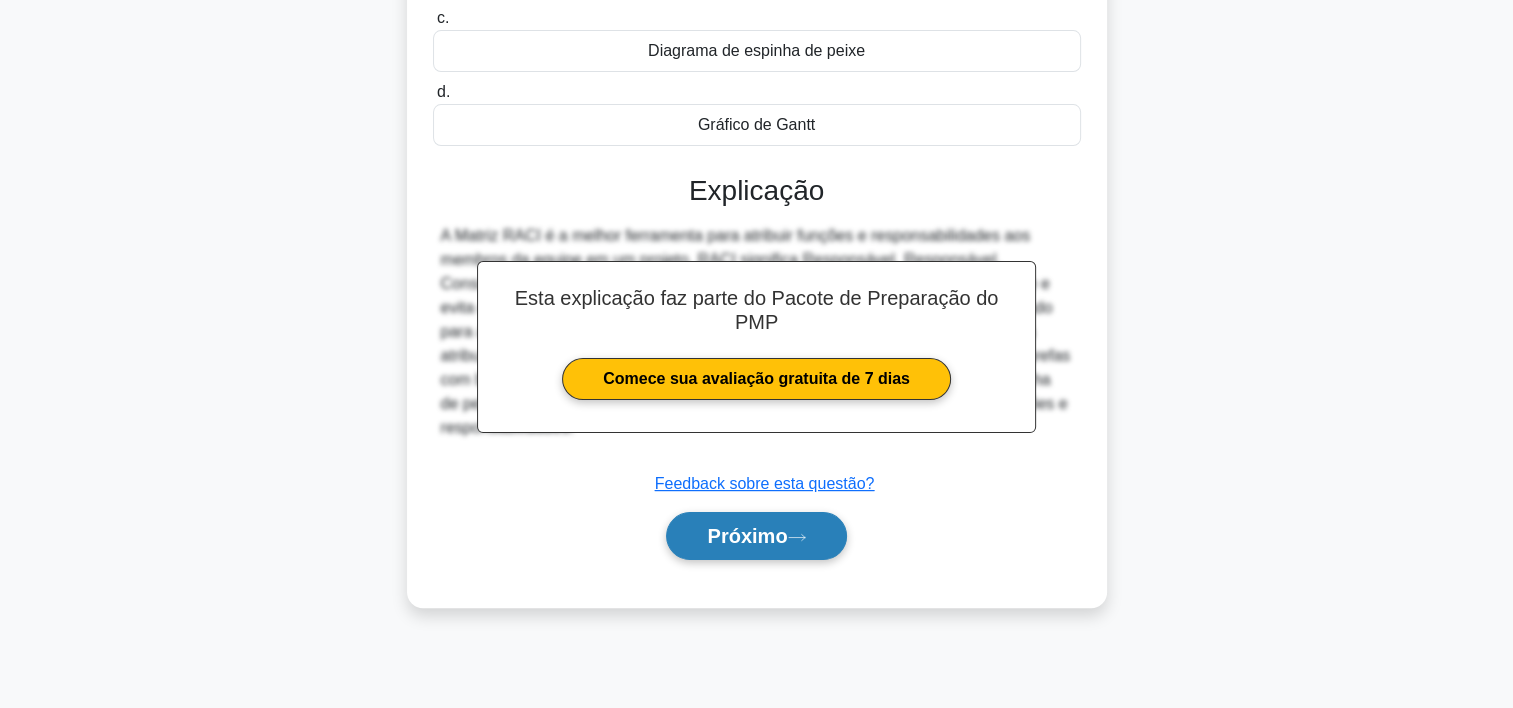 click on "Próximo" at bounding box center [747, 536] 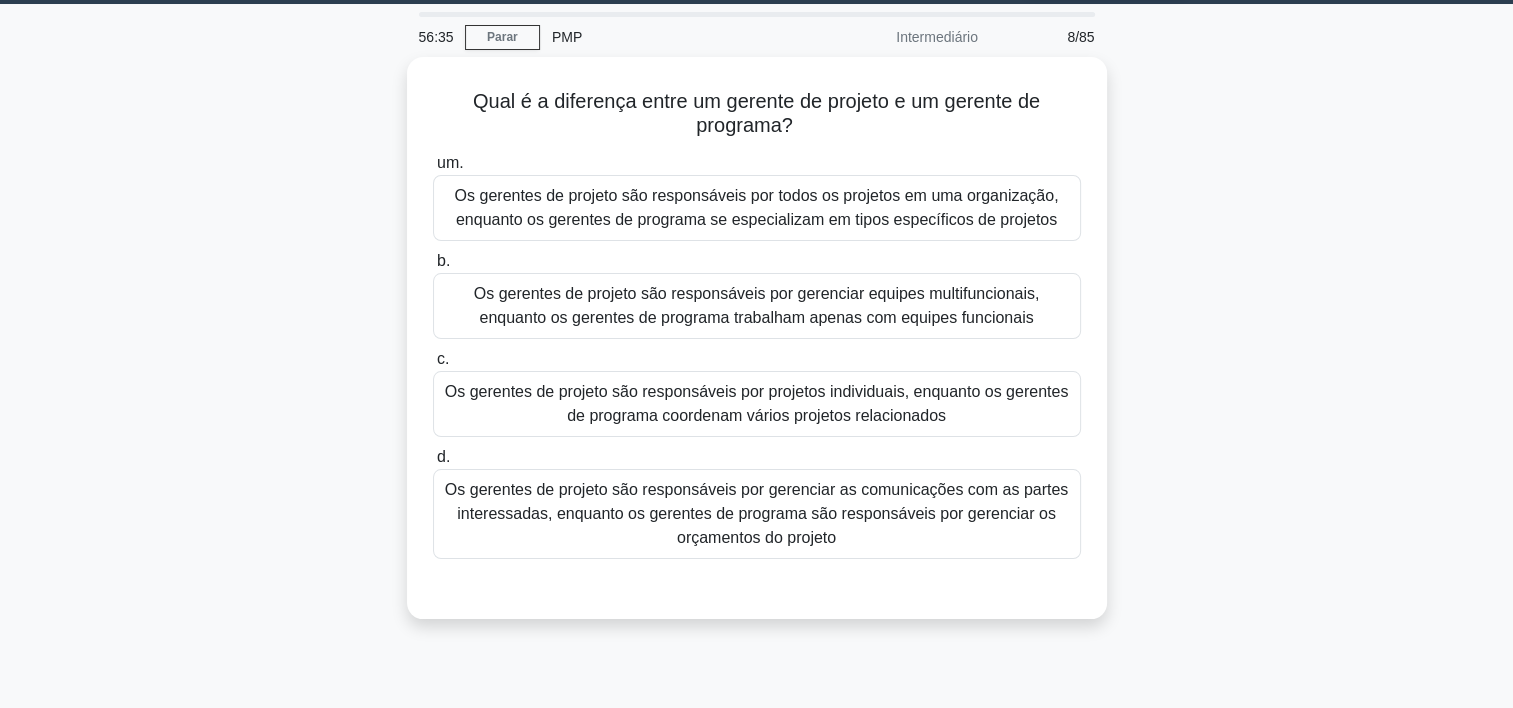 scroll, scrollTop: 62, scrollLeft: 0, axis: vertical 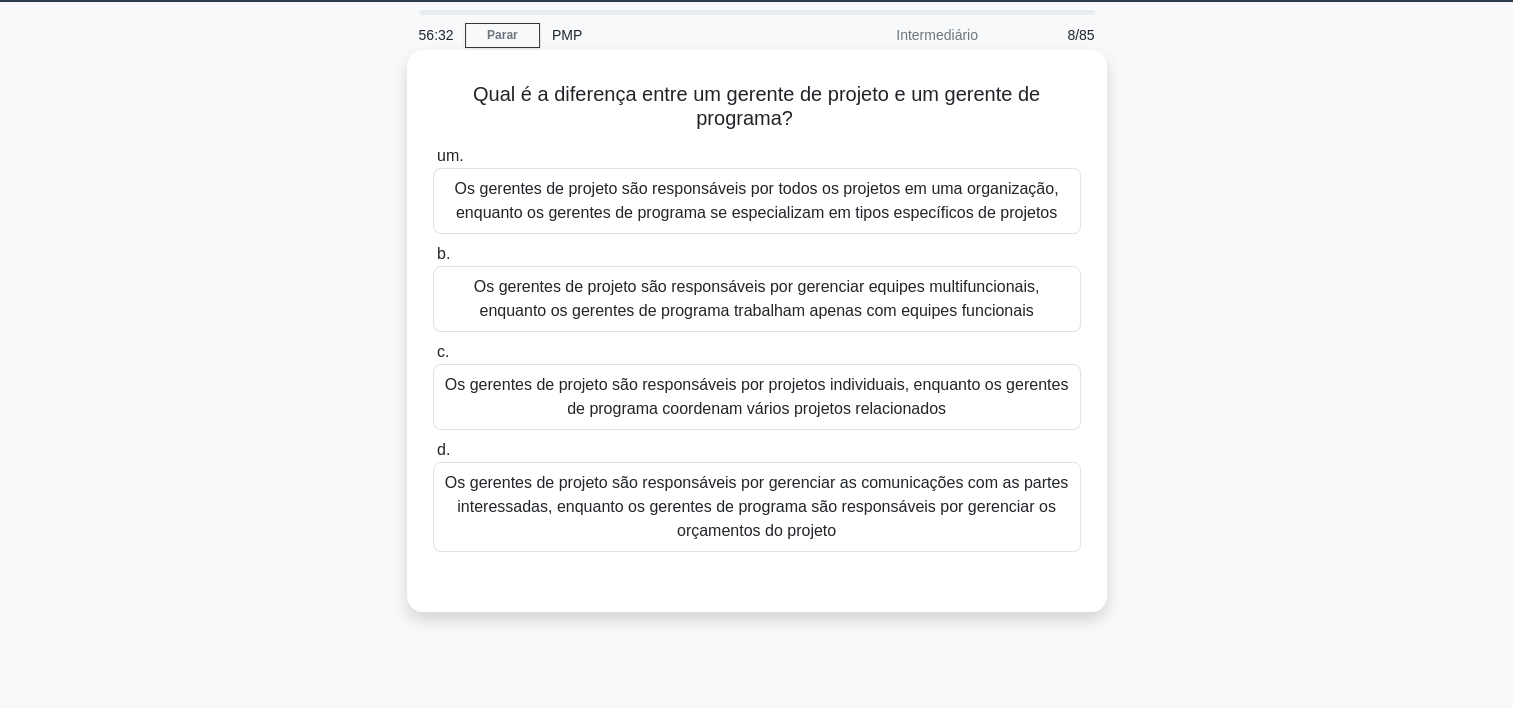 click on "Os gerentes de projeto são responsáveis por projetos individuais, enquanto os gerentes de programa coordenam vários projetos relacionados" at bounding box center [757, 397] 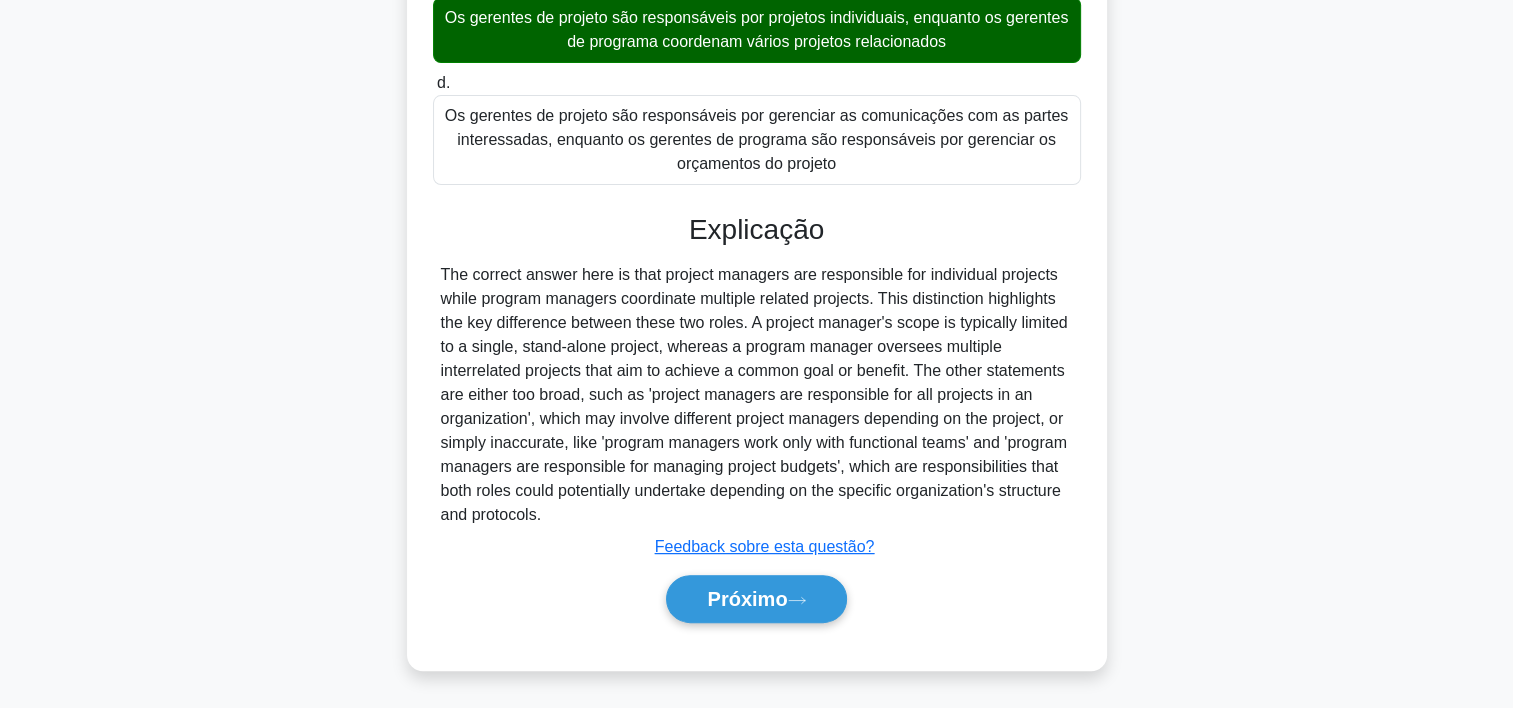 scroll, scrollTop: 452, scrollLeft: 0, axis: vertical 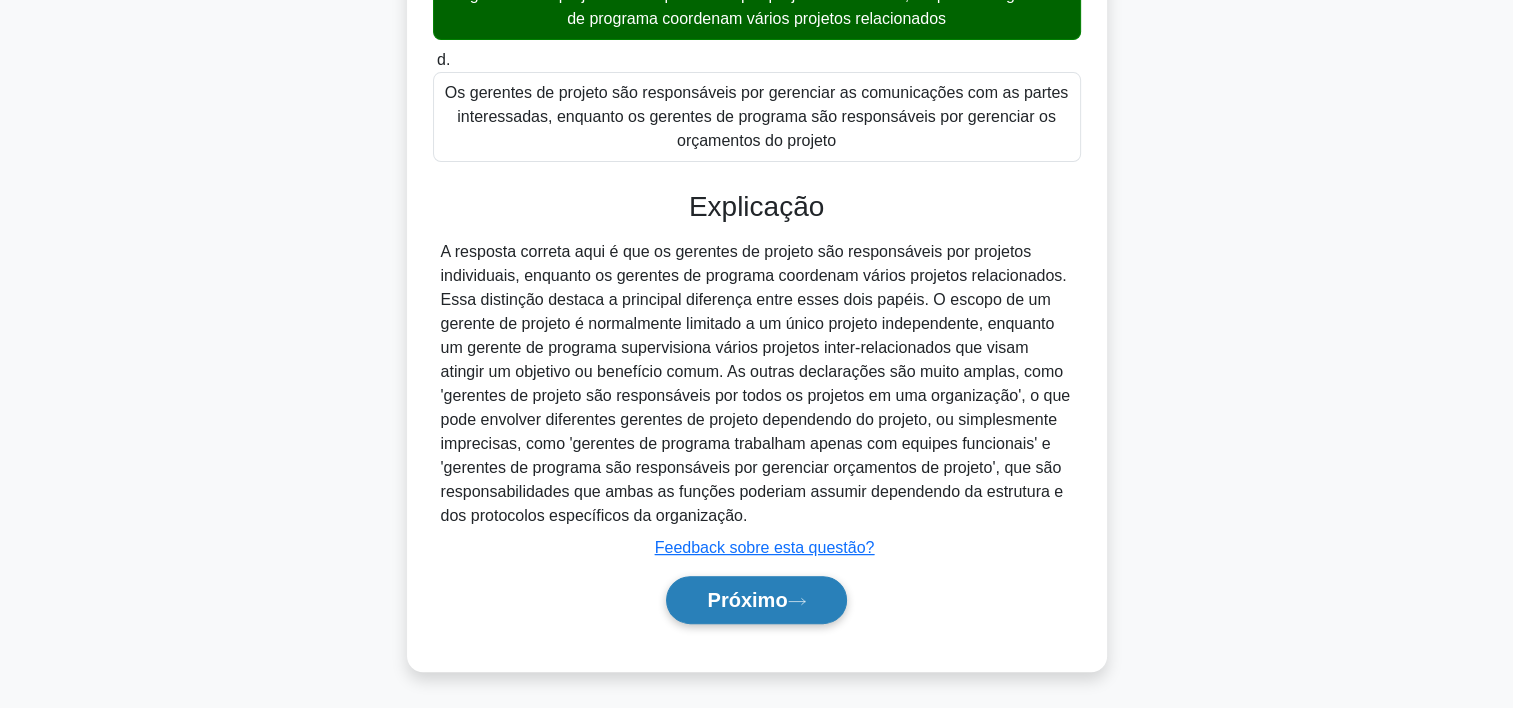 click on "Próximo" at bounding box center [747, 600] 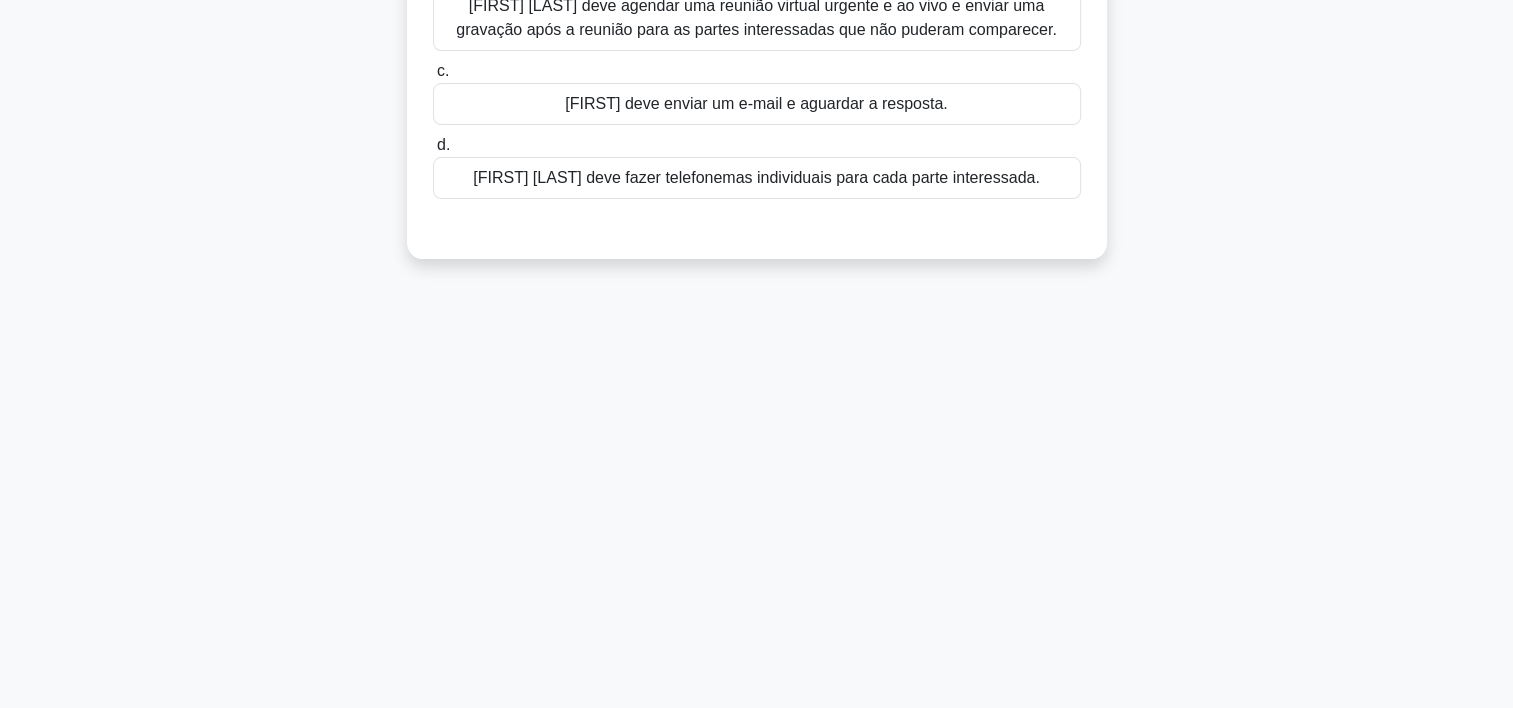 scroll, scrollTop: 0, scrollLeft: 0, axis: both 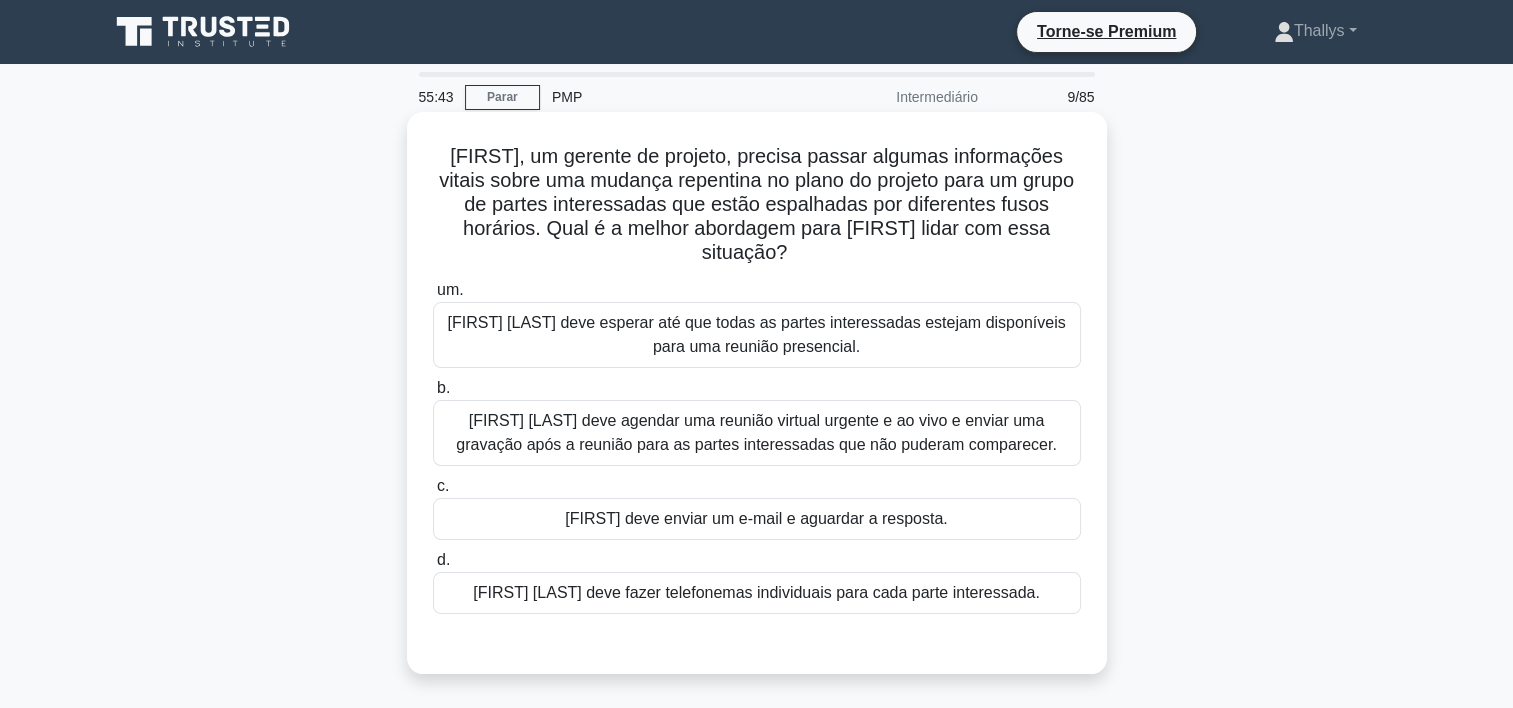 click on "[FIRST] [LAST] deve agendar uma reunião virtual urgente e ao vivo e enviar uma gravação após a reunião para as partes interessadas que não puderam comparecer." at bounding box center (757, 433) 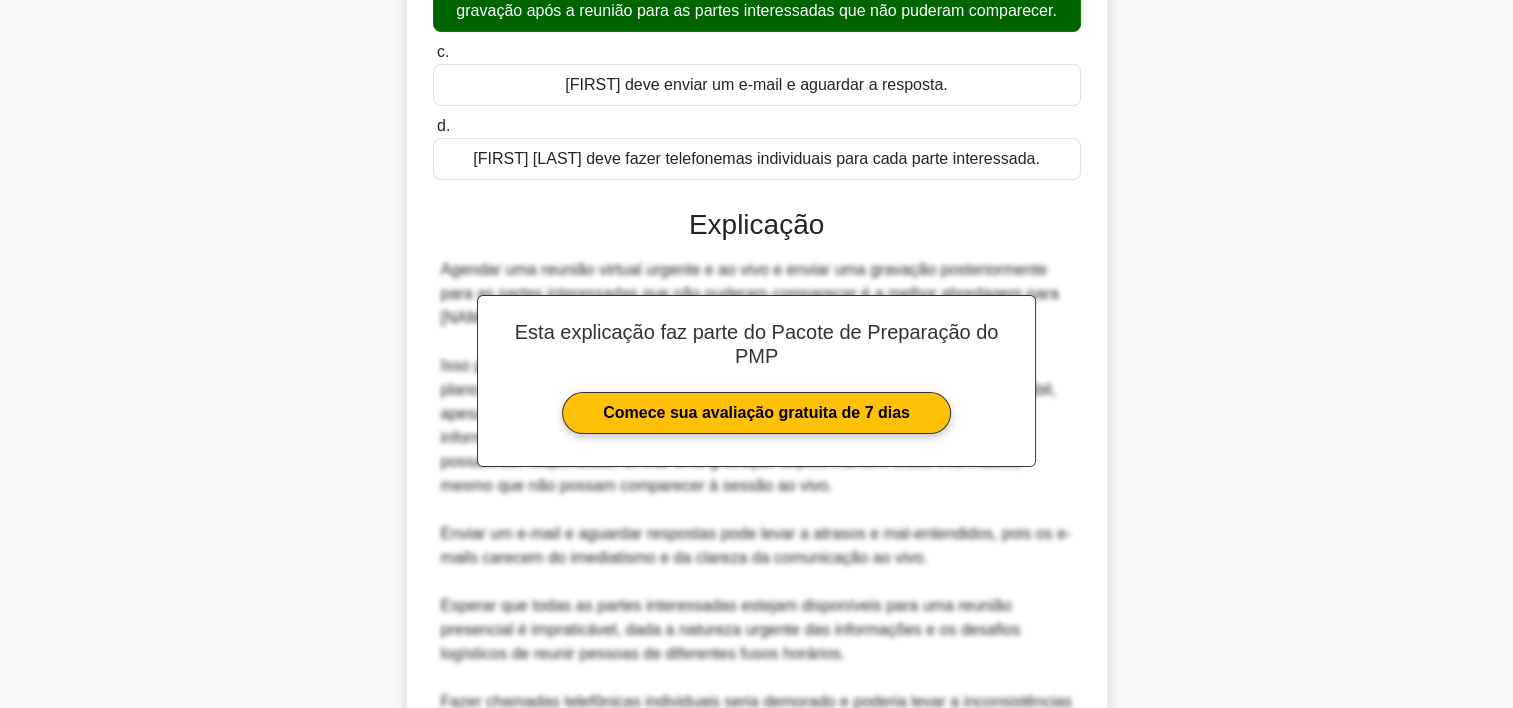 scroll, scrollTop: 644, scrollLeft: 0, axis: vertical 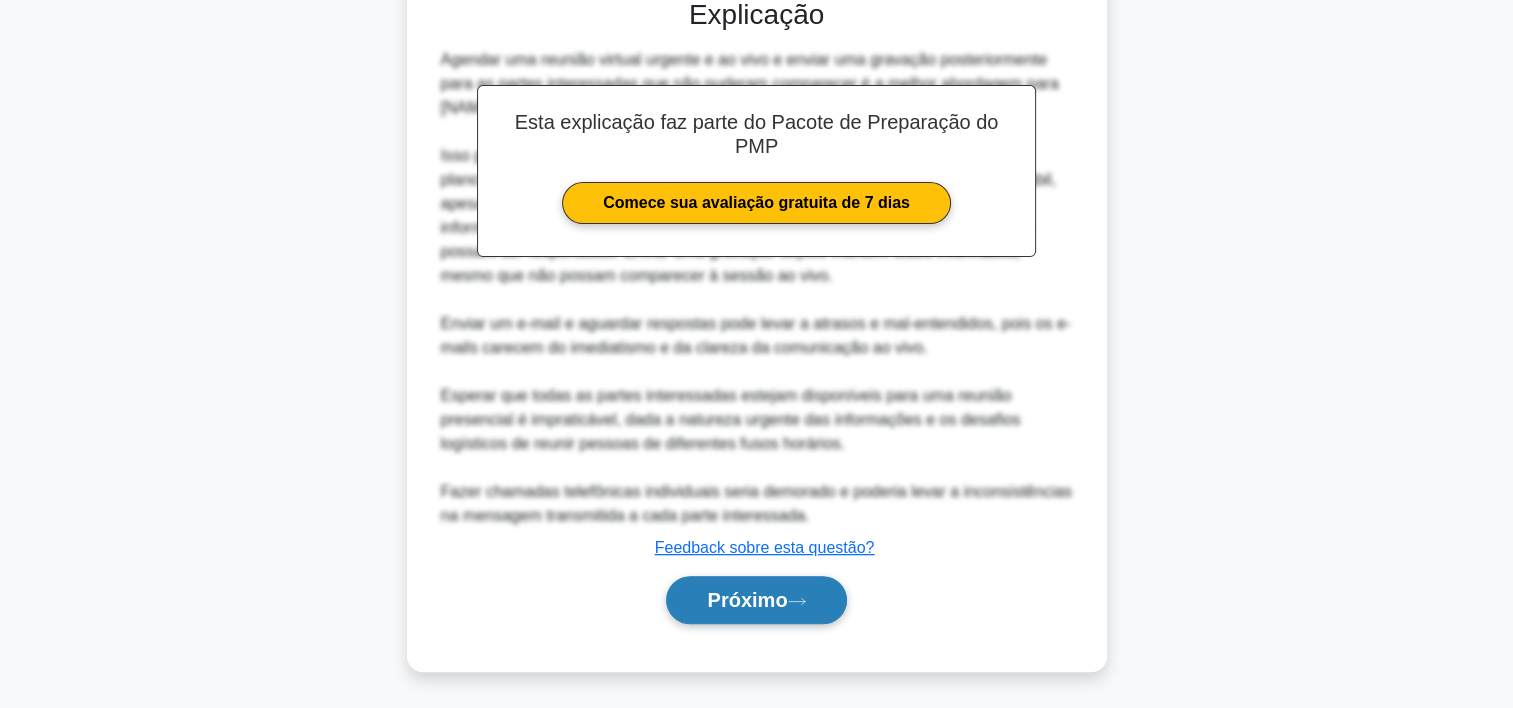 click on "Próximo" at bounding box center (747, 600) 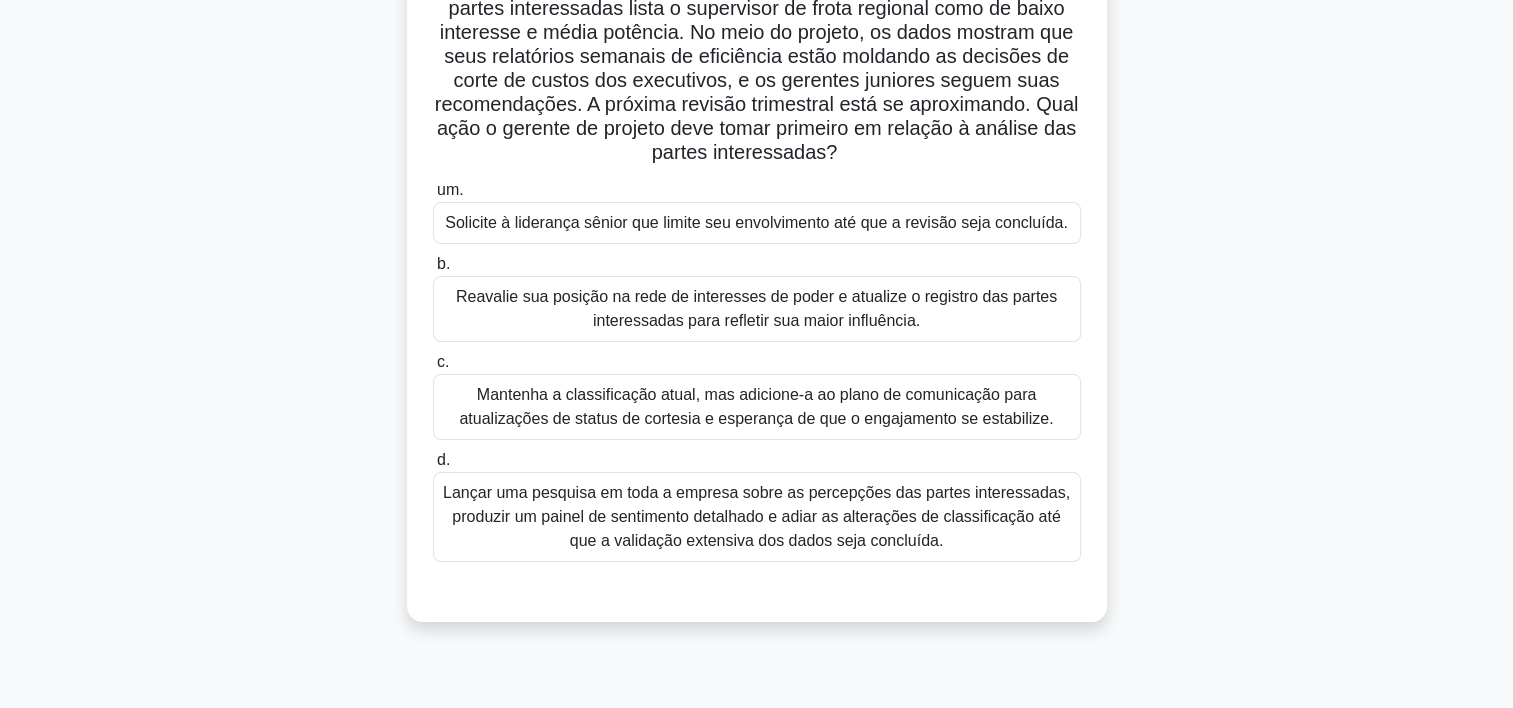 scroll, scrollTop: 175, scrollLeft: 0, axis: vertical 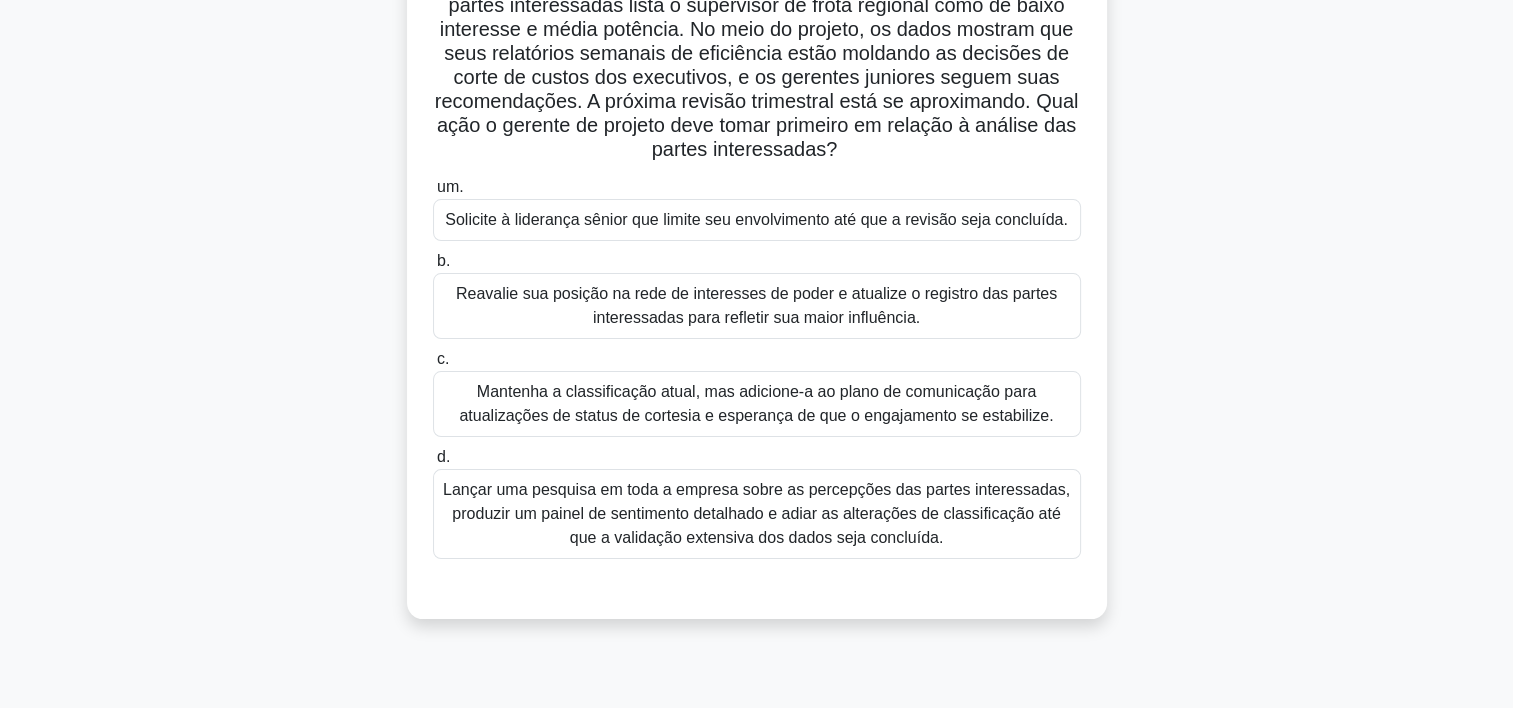 click on "Reavalie sua posição na rede de interesses de poder e atualize o registro das partes interessadas para refletir sua maior influência." at bounding box center [757, 306] 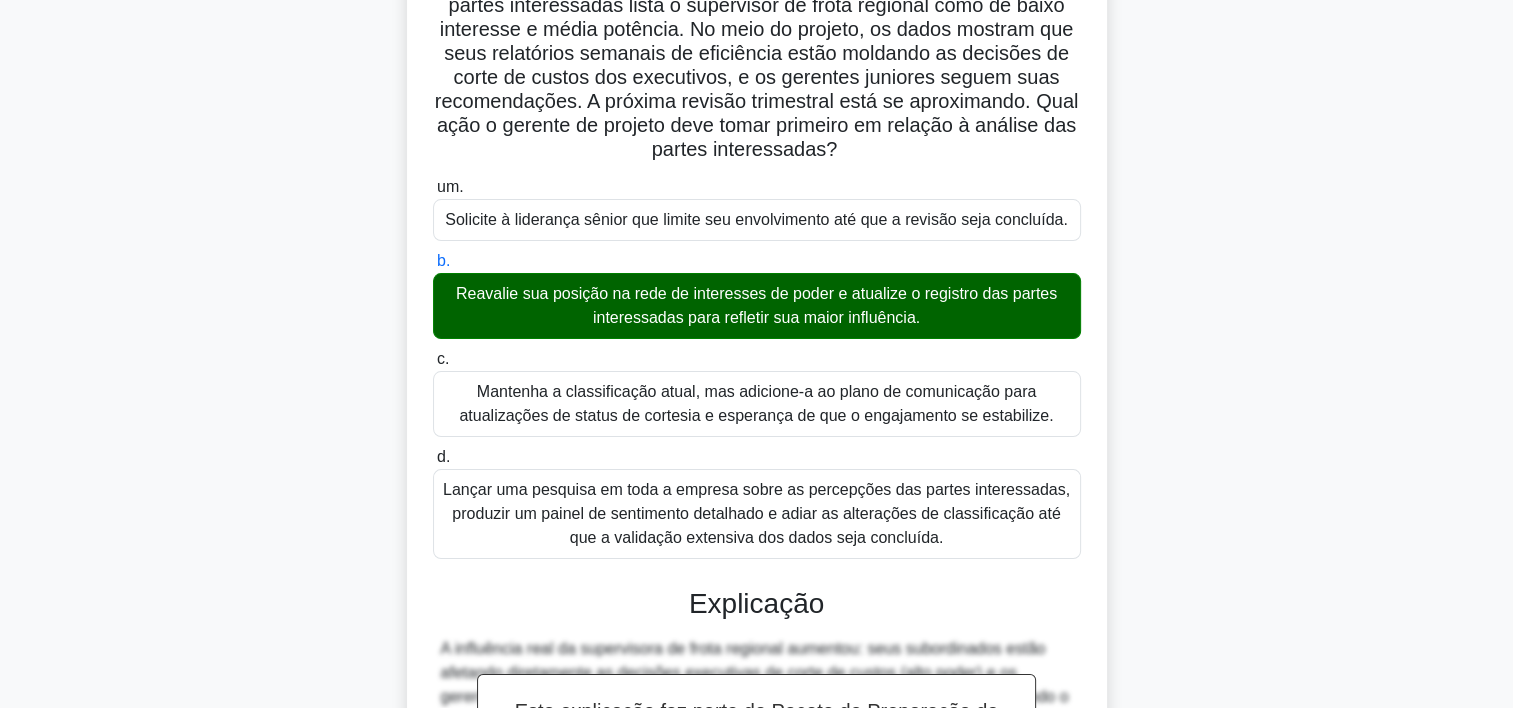 scroll, scrollTop: 644, scrollLeft: 0, axis: vertical 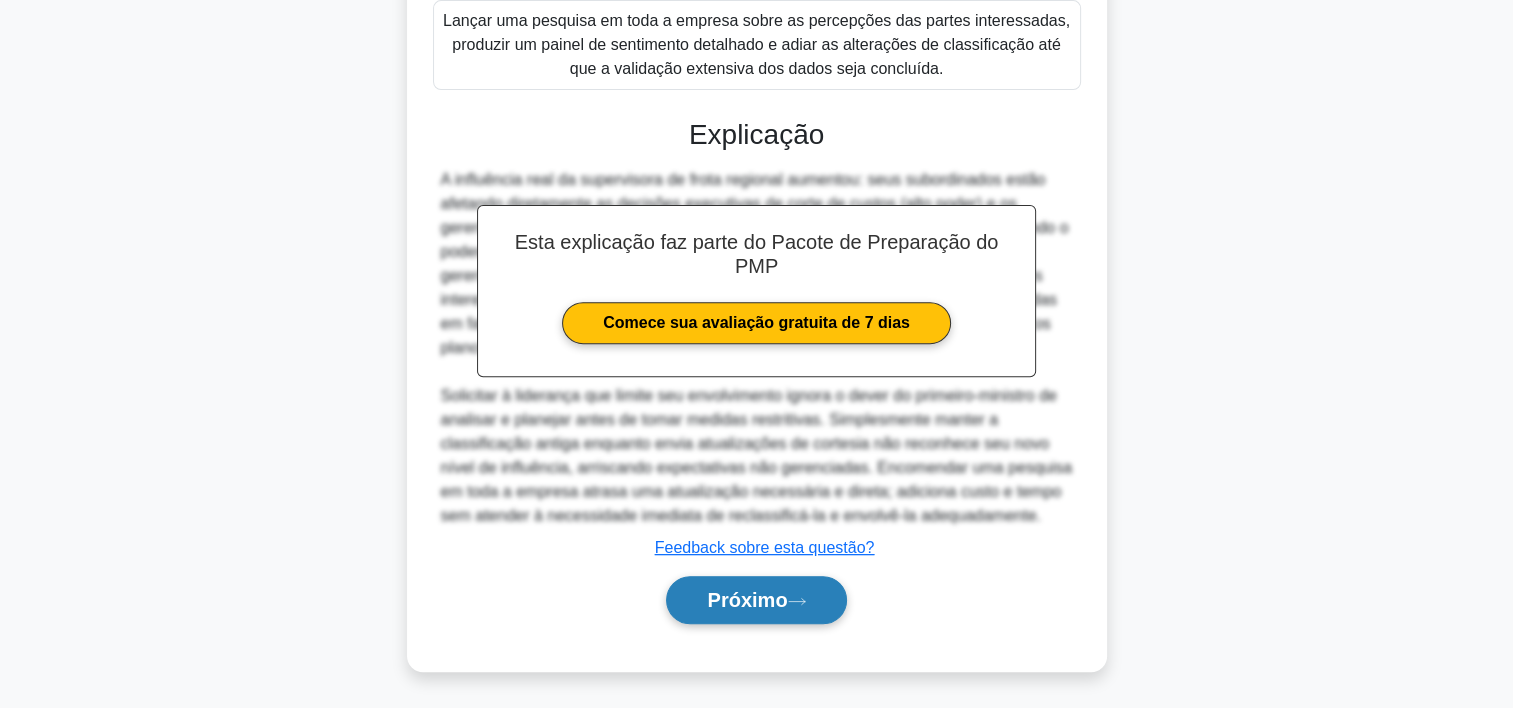 click on "Próximo" at bounding box center (756, 600) 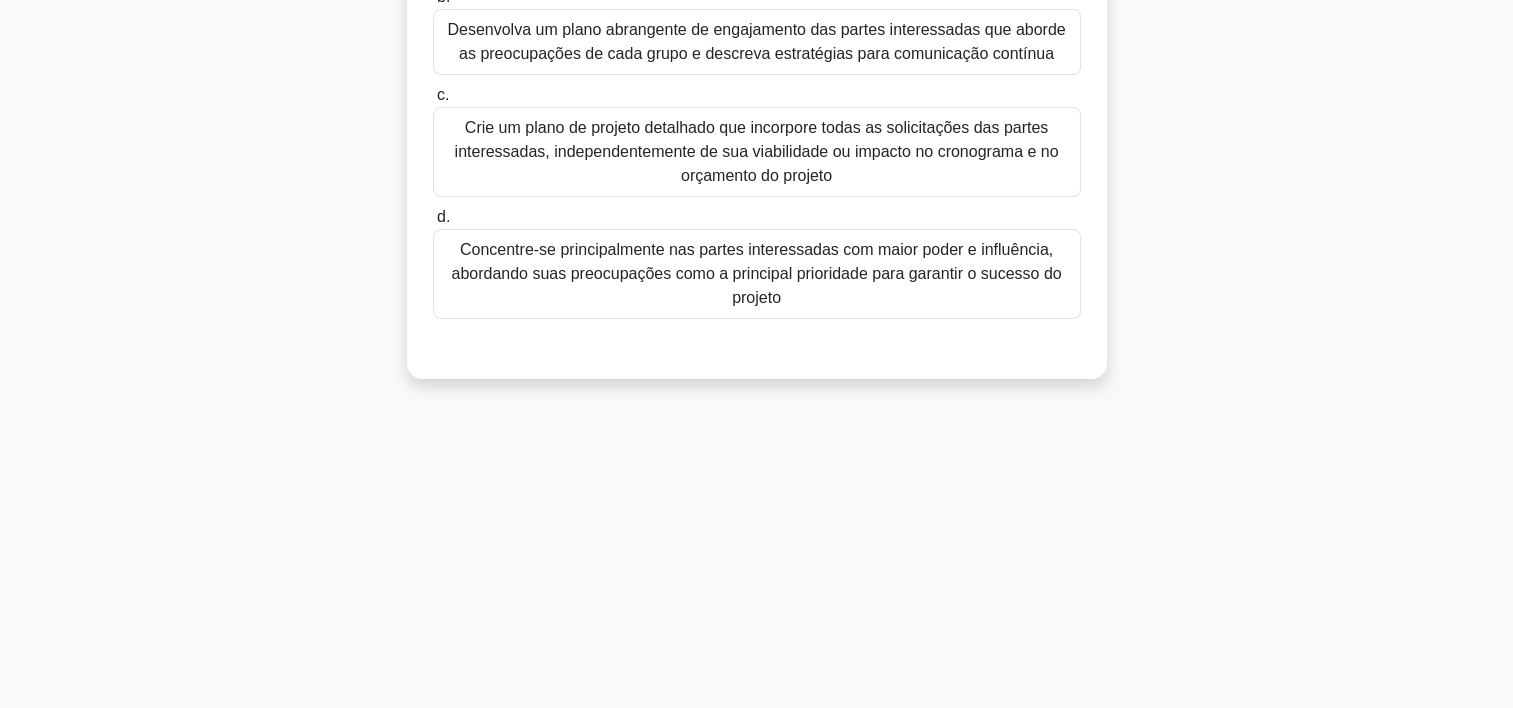 click on "You are managing a project to implement a new city-wide transportation system. Several stakeholder groups have expressed conflicting priorities and concerns. What is the most effective approach to manage these diverse stakeholder interests?
.spinner_0XTQ{transform-origin:center;animation:spinner_y6GP .75s linear infinite}@keyframes spinner_y6GP{100%{transform:rotate(360deg)}}
a.
b." at bounding box center [757, 74] 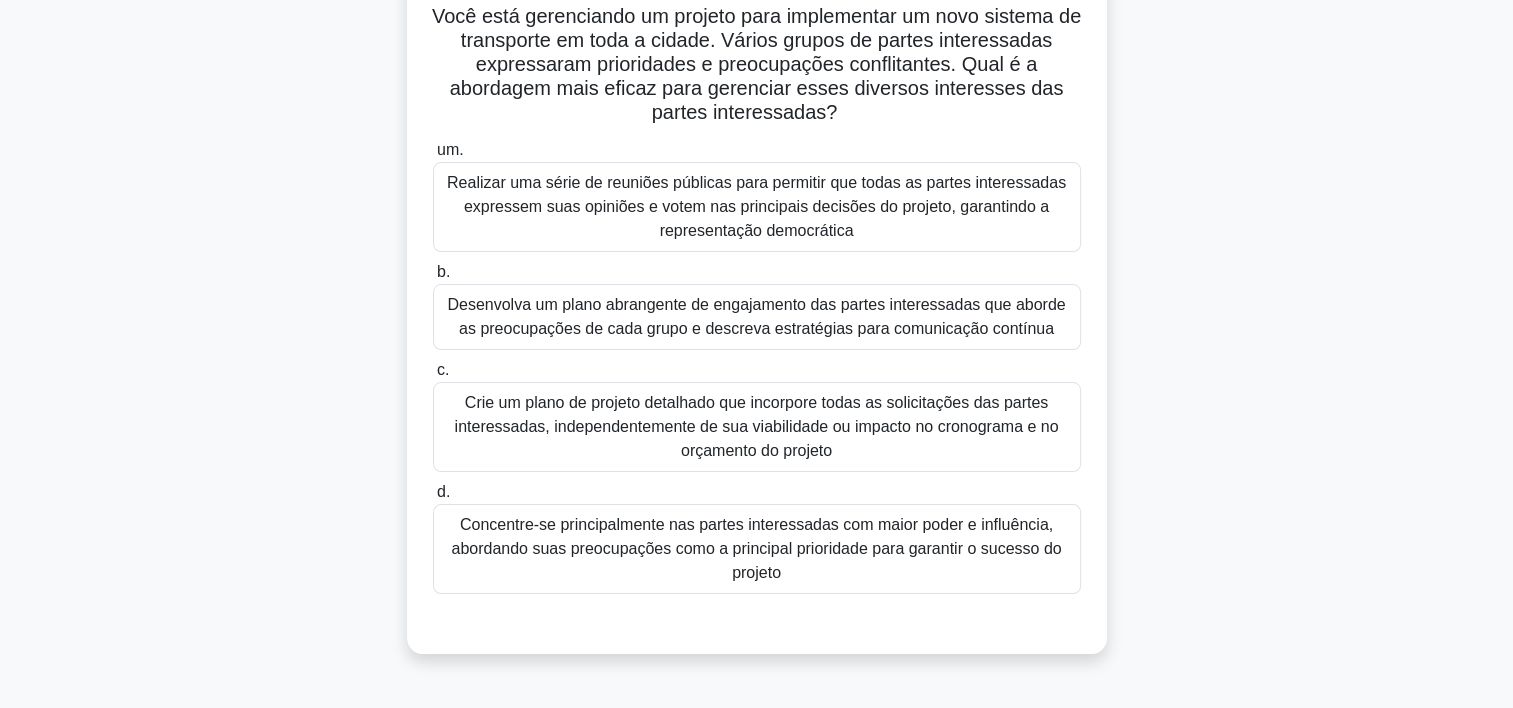 scroll, scrollTop: 128, scrollLeft: 0, axis: vertical 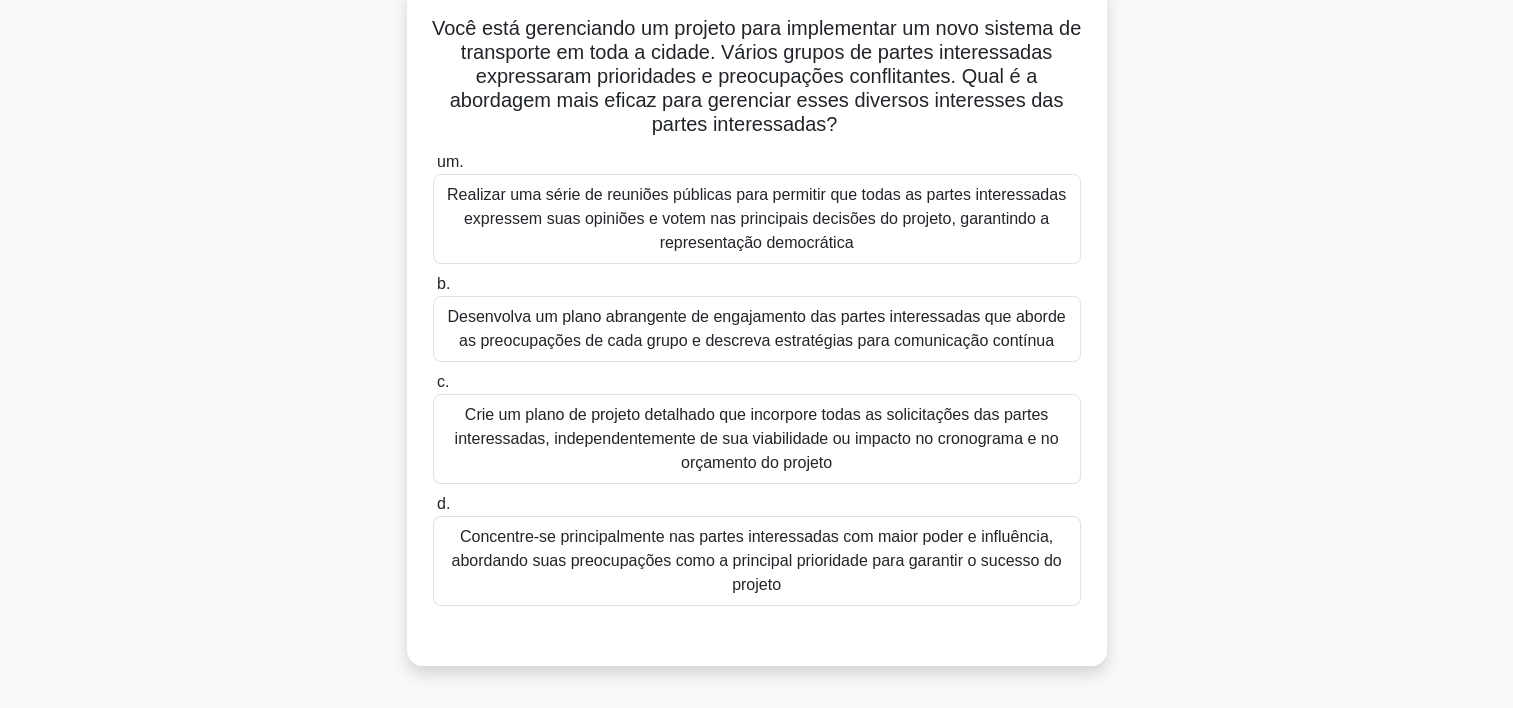 click on "Desenvolva um plano abrangente de engajamento das partes interessadas que aborde as preocupações de cada grupo e descreva estratégias para comunicação contínua" at bounding box center [757, 329] 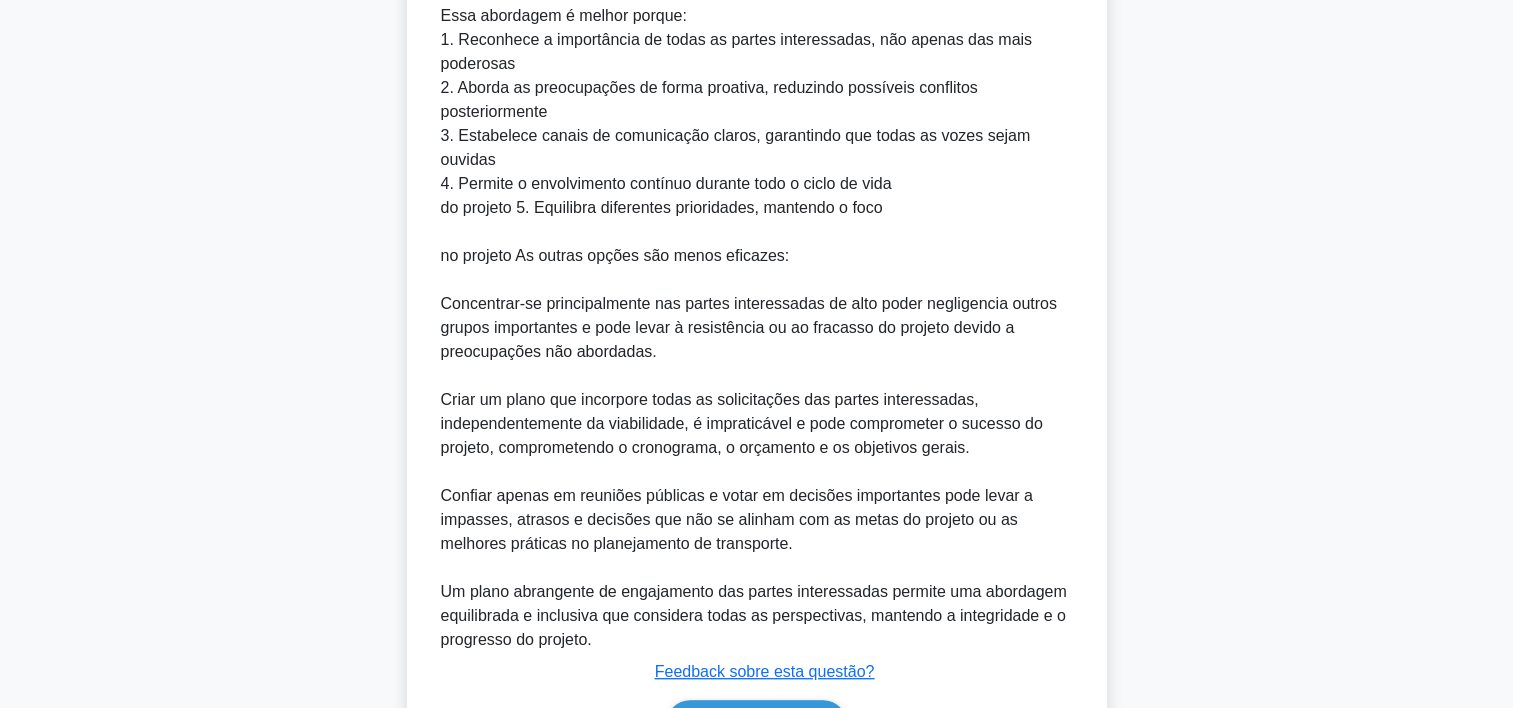 scroll, scrollTop: 1028, scrollLeft: 0, axis: vertical 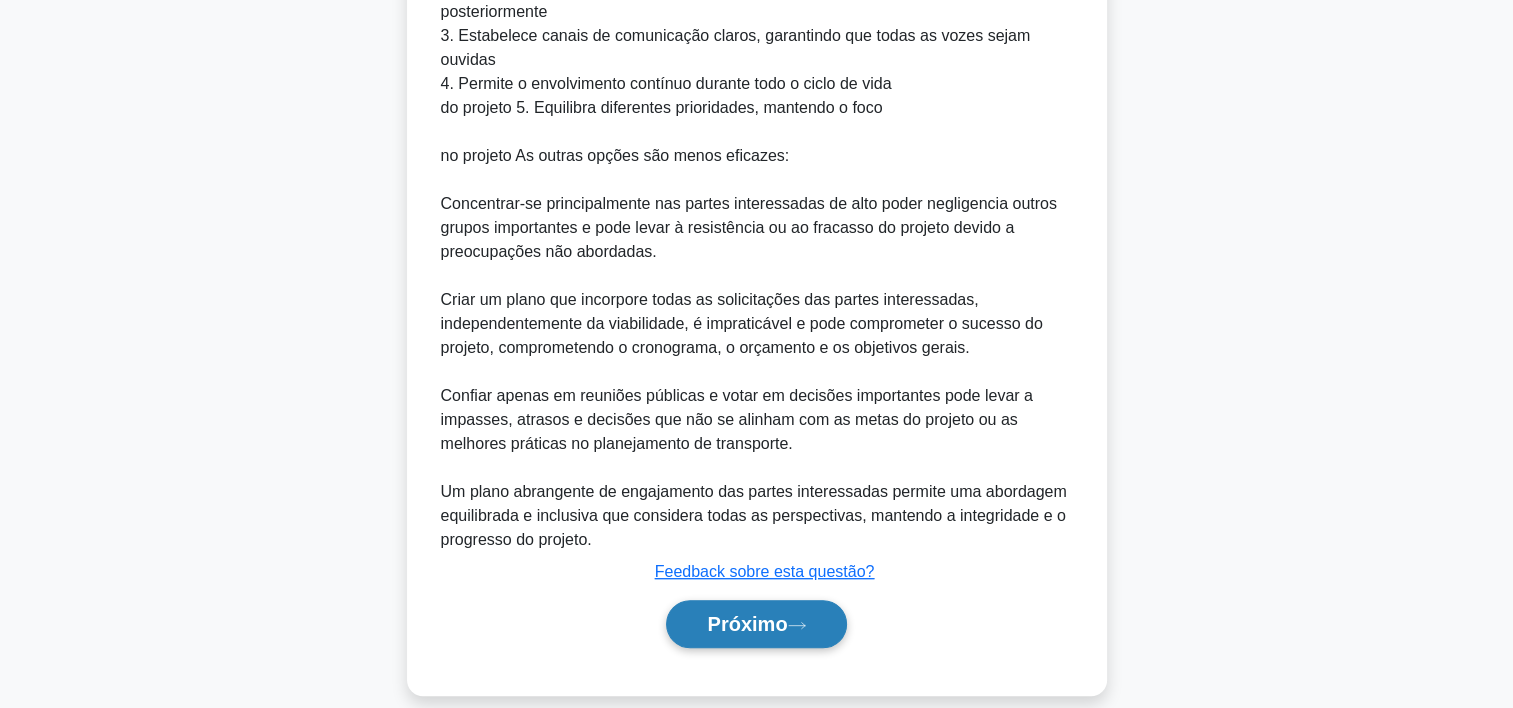click on "Próximo" at bounding box center (747, 624) 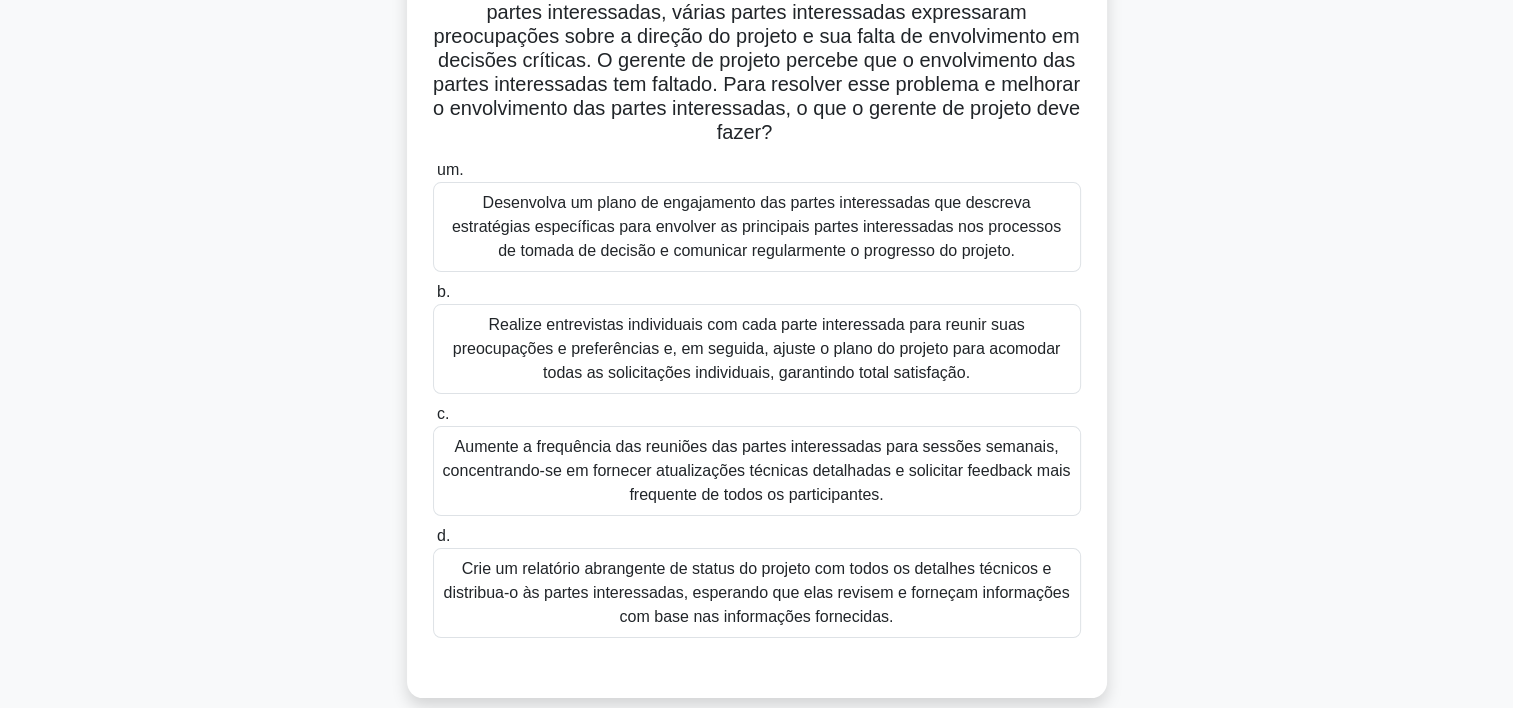 scroll, scrollTop: 212, scrollLeft: 0, axis: vertical 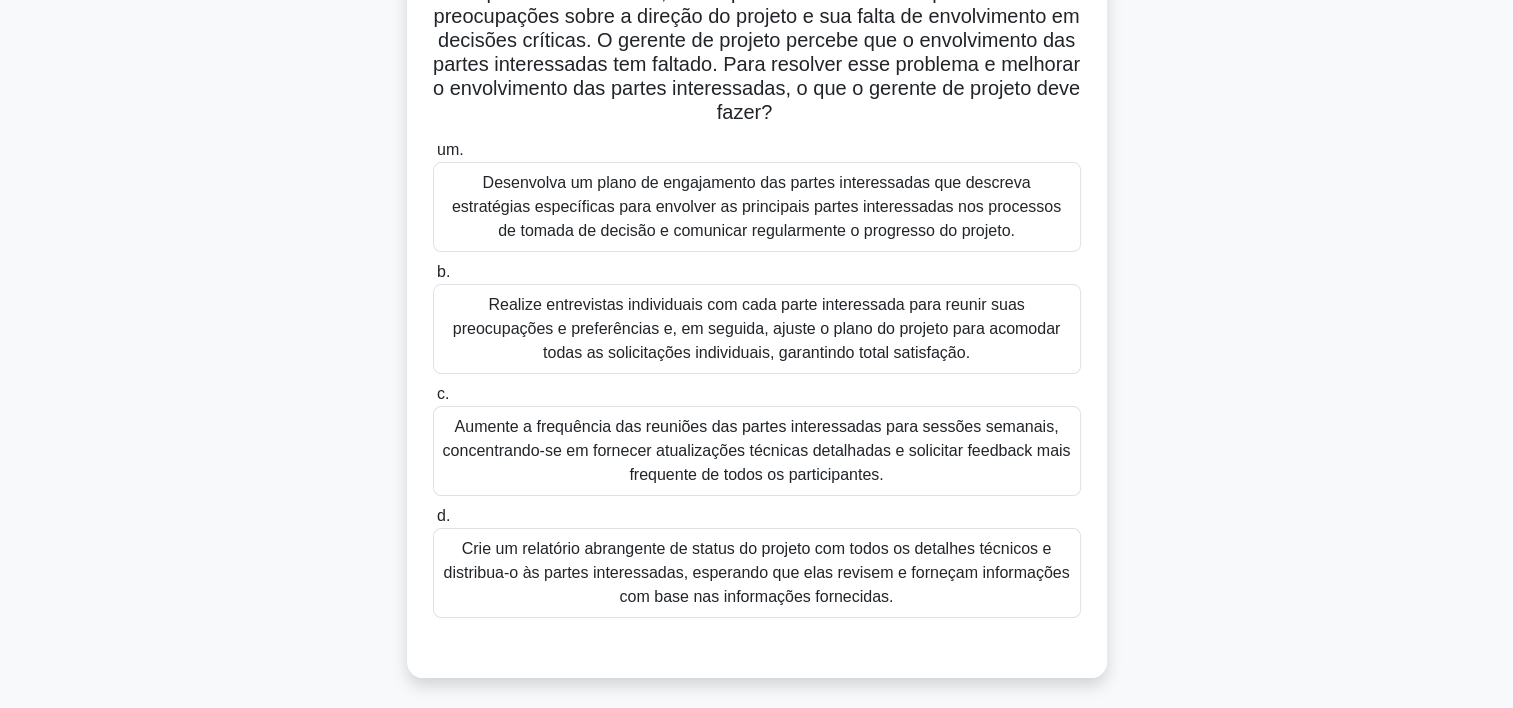 click on "Desenvolva um plano de engajamento das partes interessadas que descreva estratégias específicas para envolver as principais partes interessadas nos processos de tomada de decisão e comunicar regularmente o progresso do projeto." at bounding box center [757, 207] 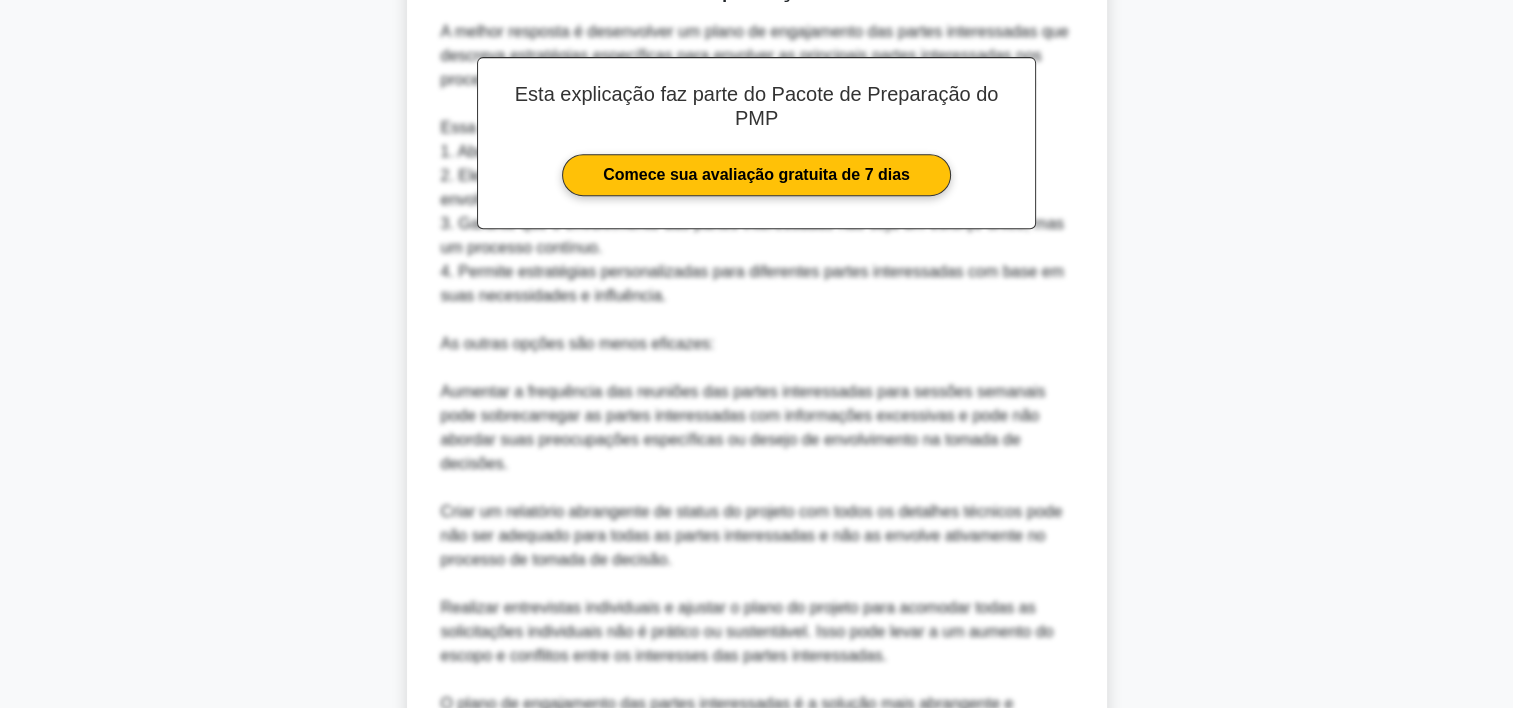 scroll, scrollTop: 1100, scrollLeft: 0, axis: vertical 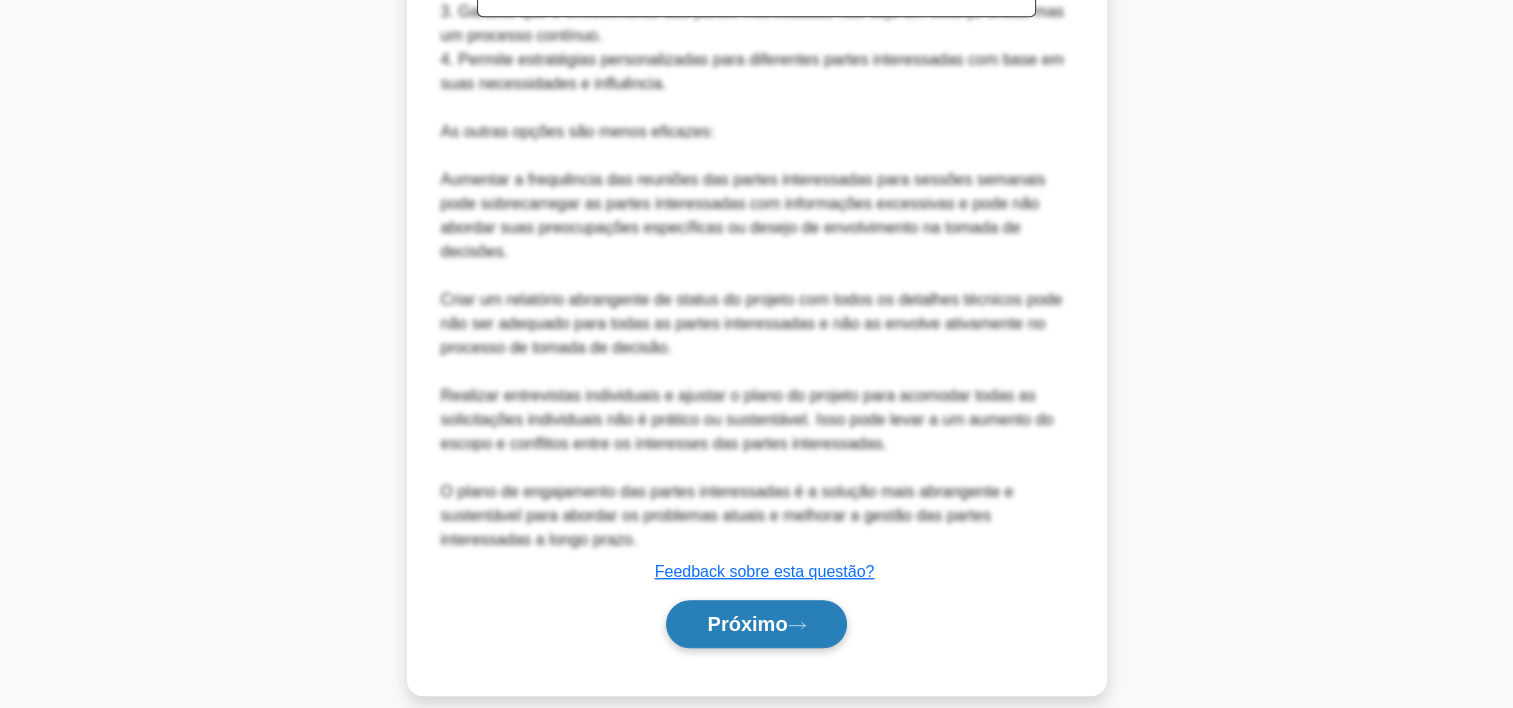 click on "Próximo" at bounding box center (747, 624) 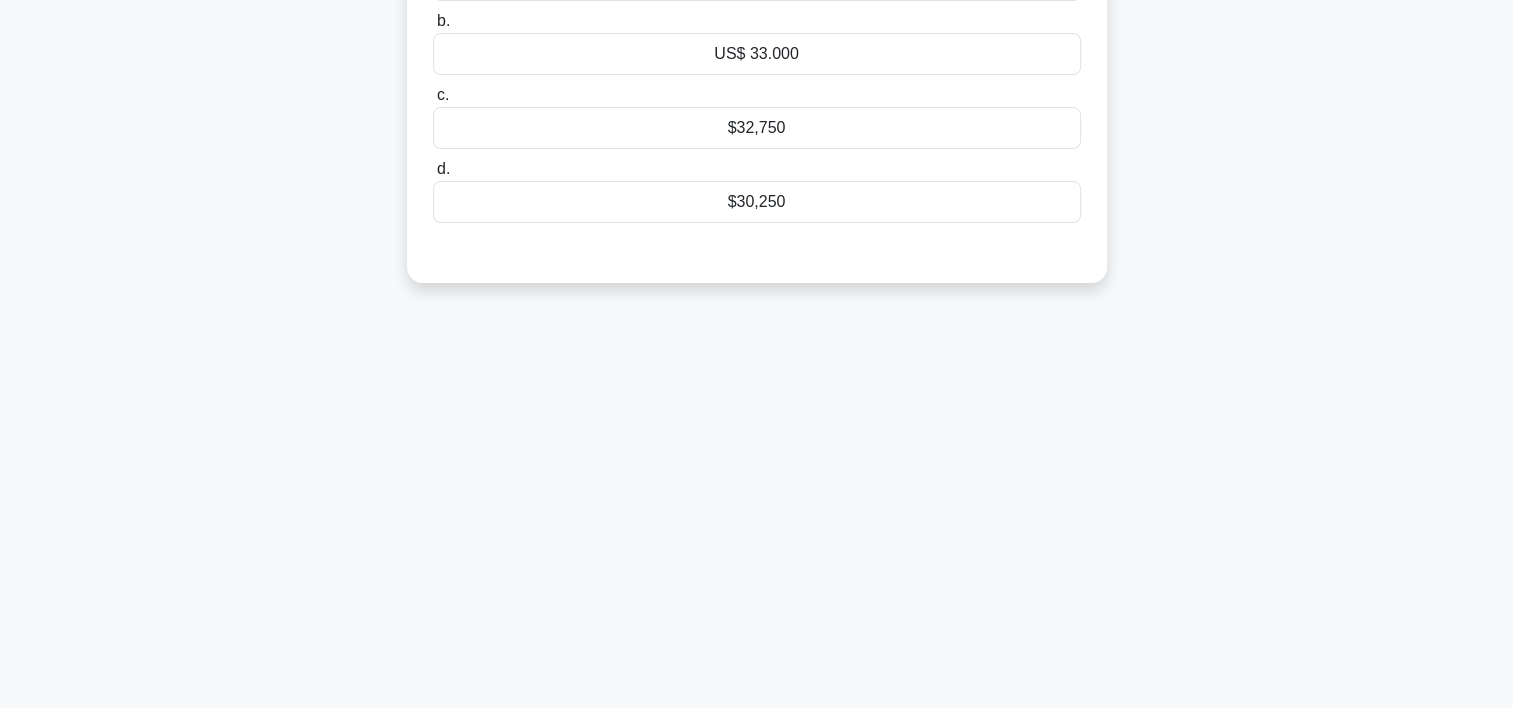 scroll, scrollTop: 0, scrollLeft: 0, axis: both 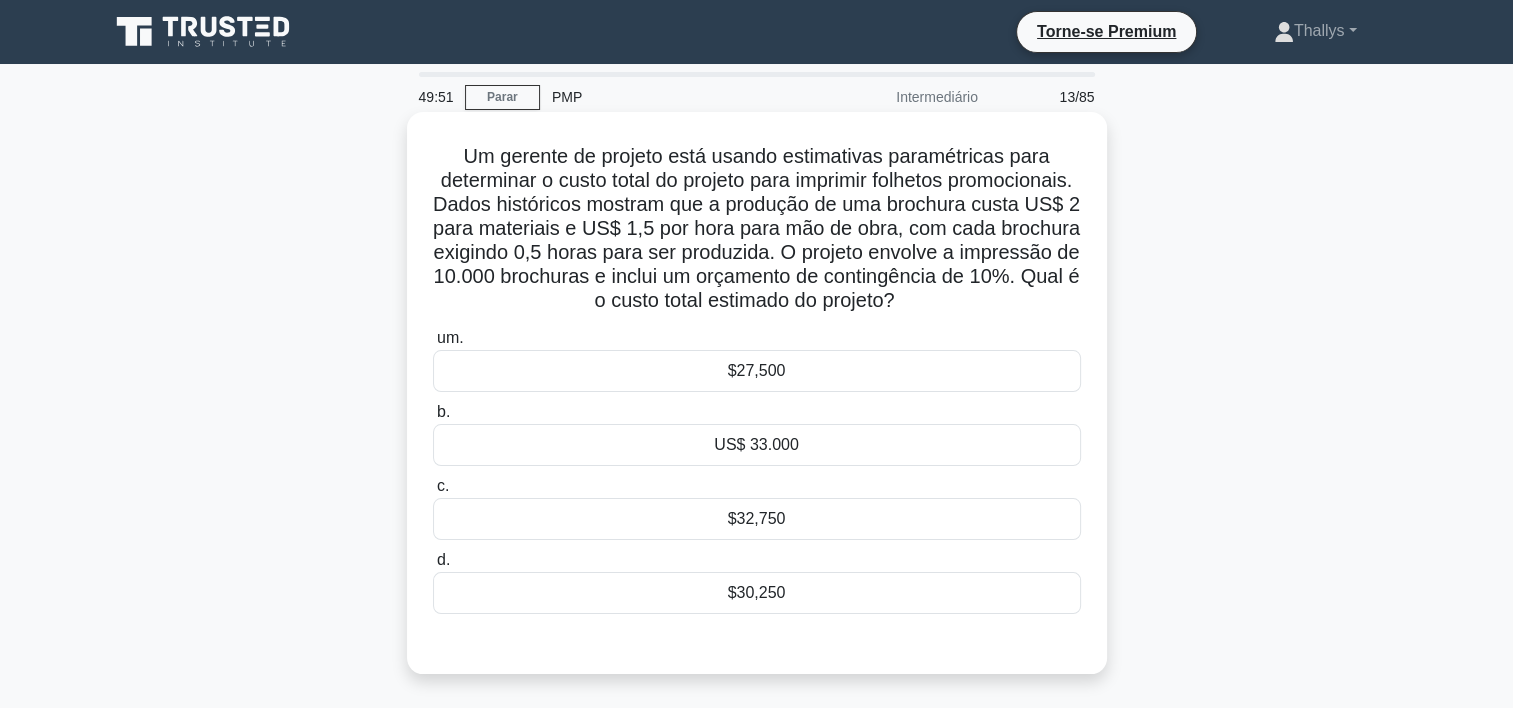 click on "$30,250" at bounding box center (757, 593) 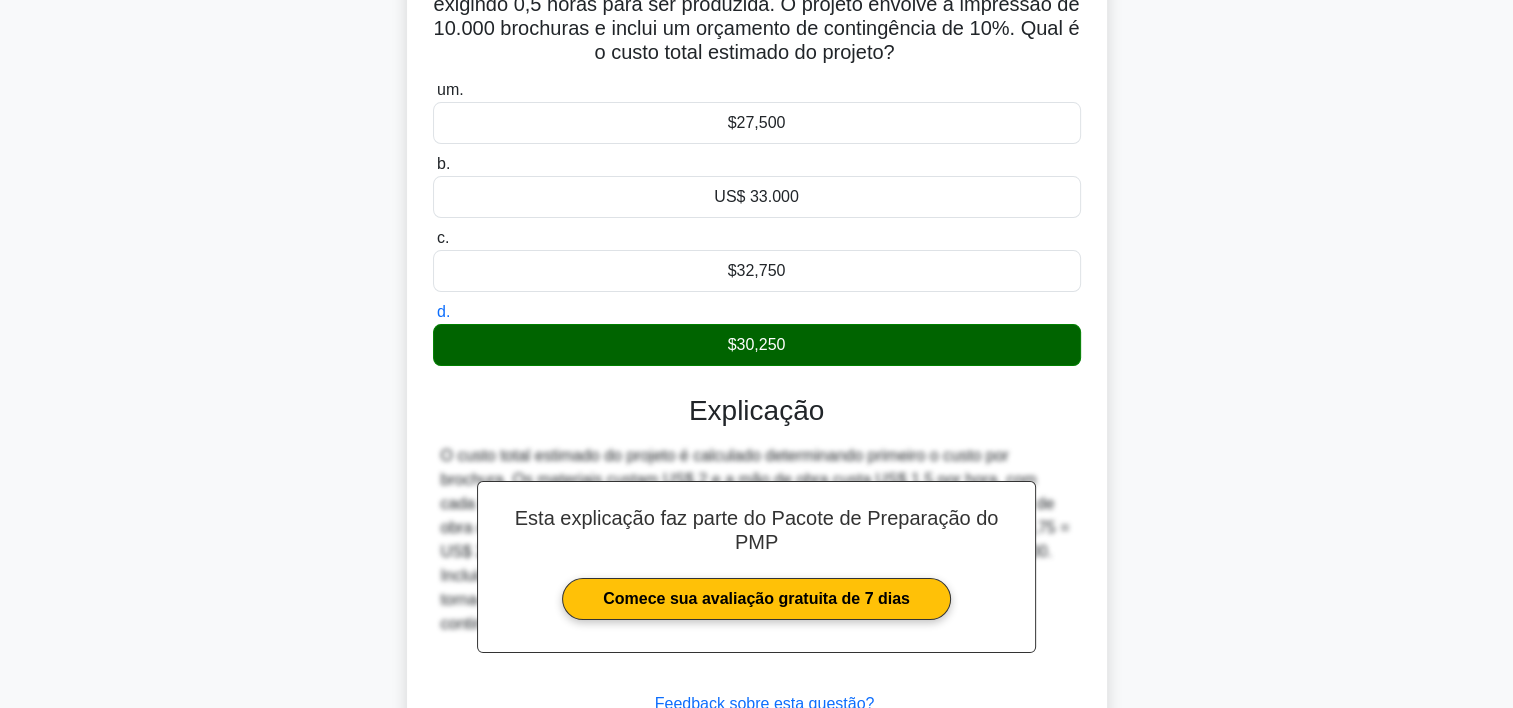 scroll, scrollTop: 404, scrollLeft: 0, axis: vertical 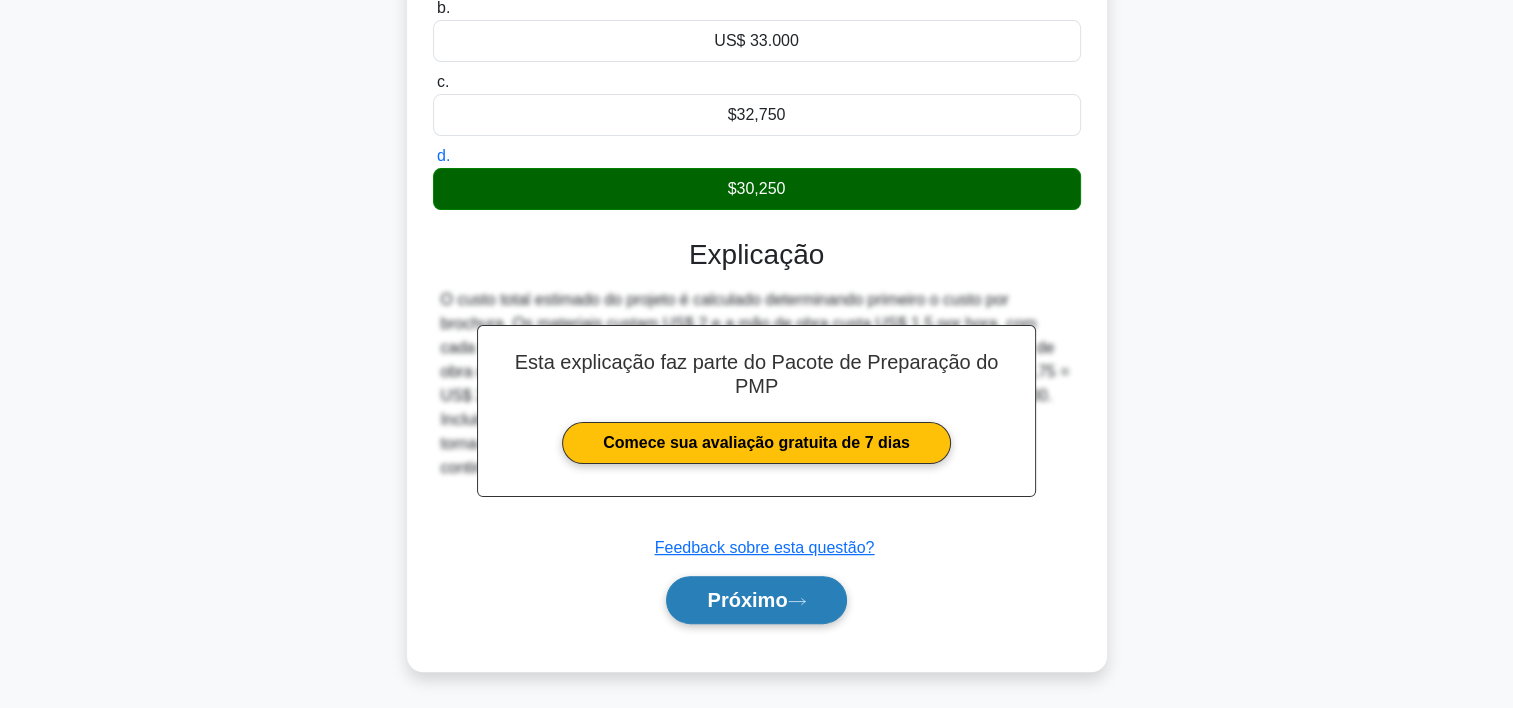 click on "Próximo" at bounding box center (756, 600) 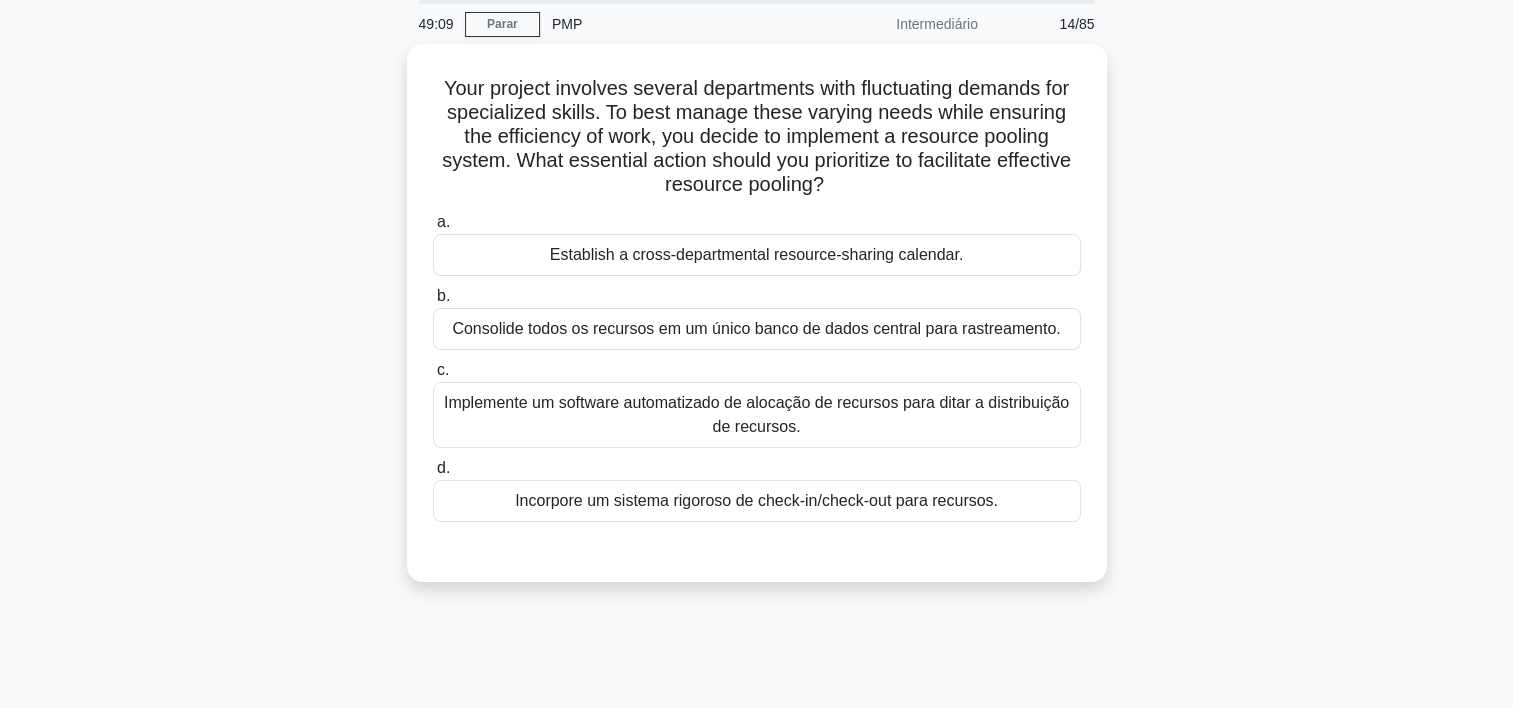 scroll, scrollTop: 0, scrollLeft: 0, axis: both 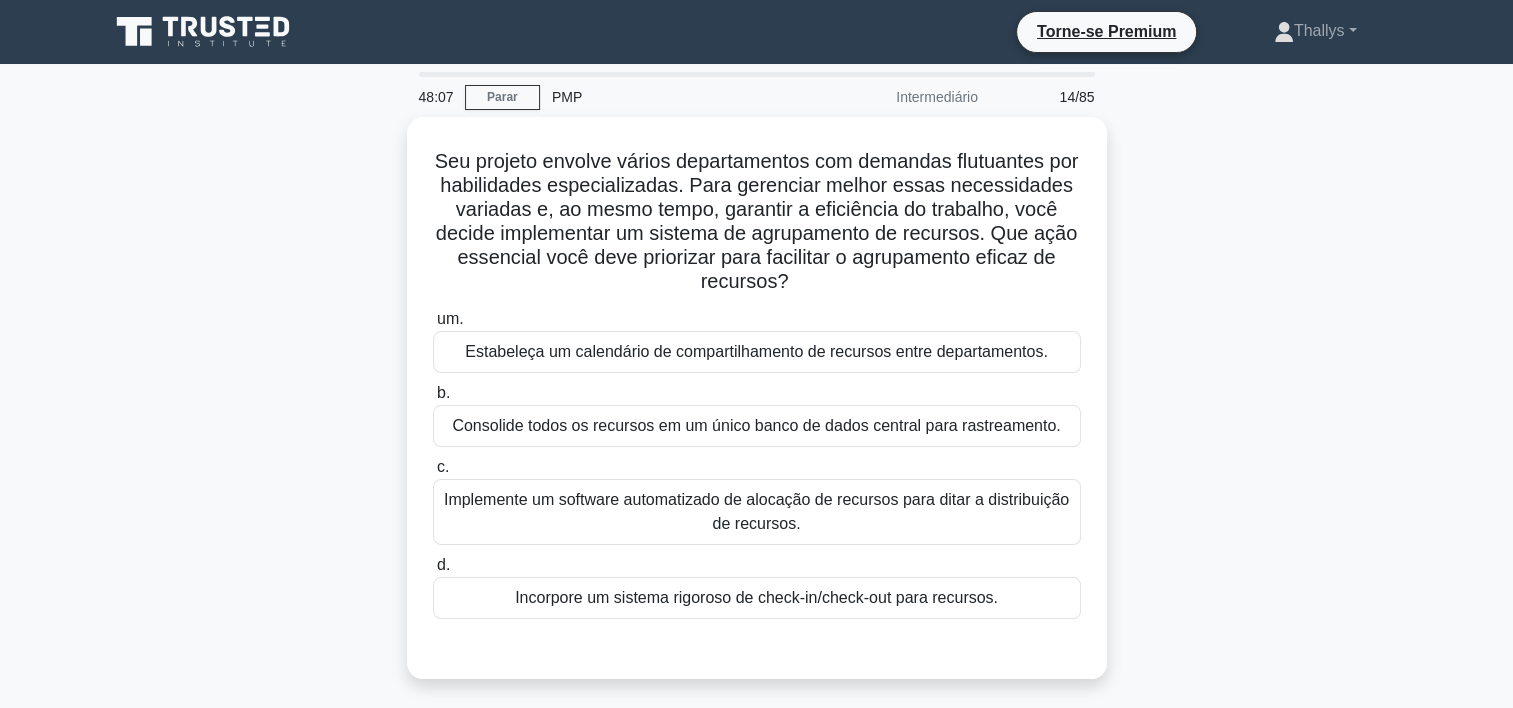 click on "Consolide todos os recursos em um único banco de dados central para rastreamento." at bounding box center [757, 426] 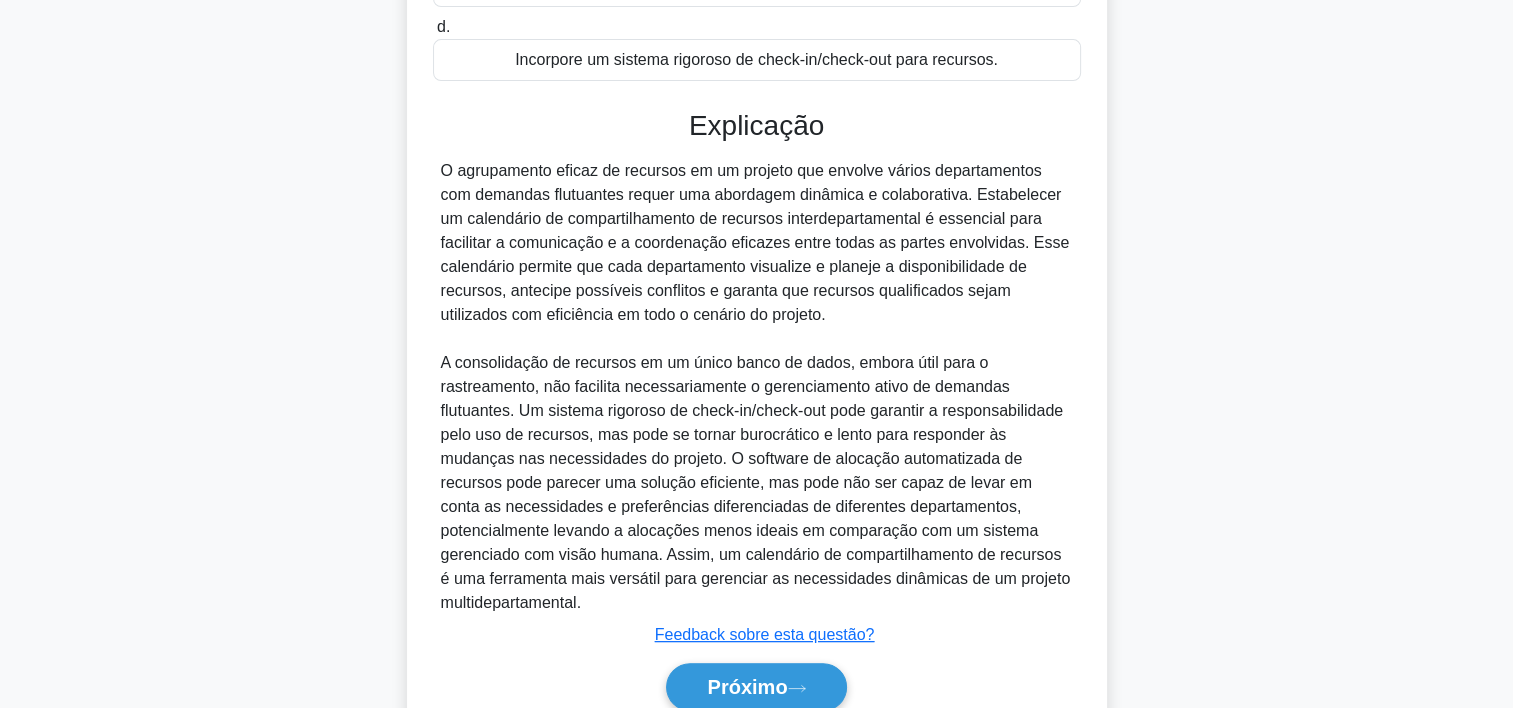 scroll, scrollTop: 621, scrollLeft: 0, axis: vertical 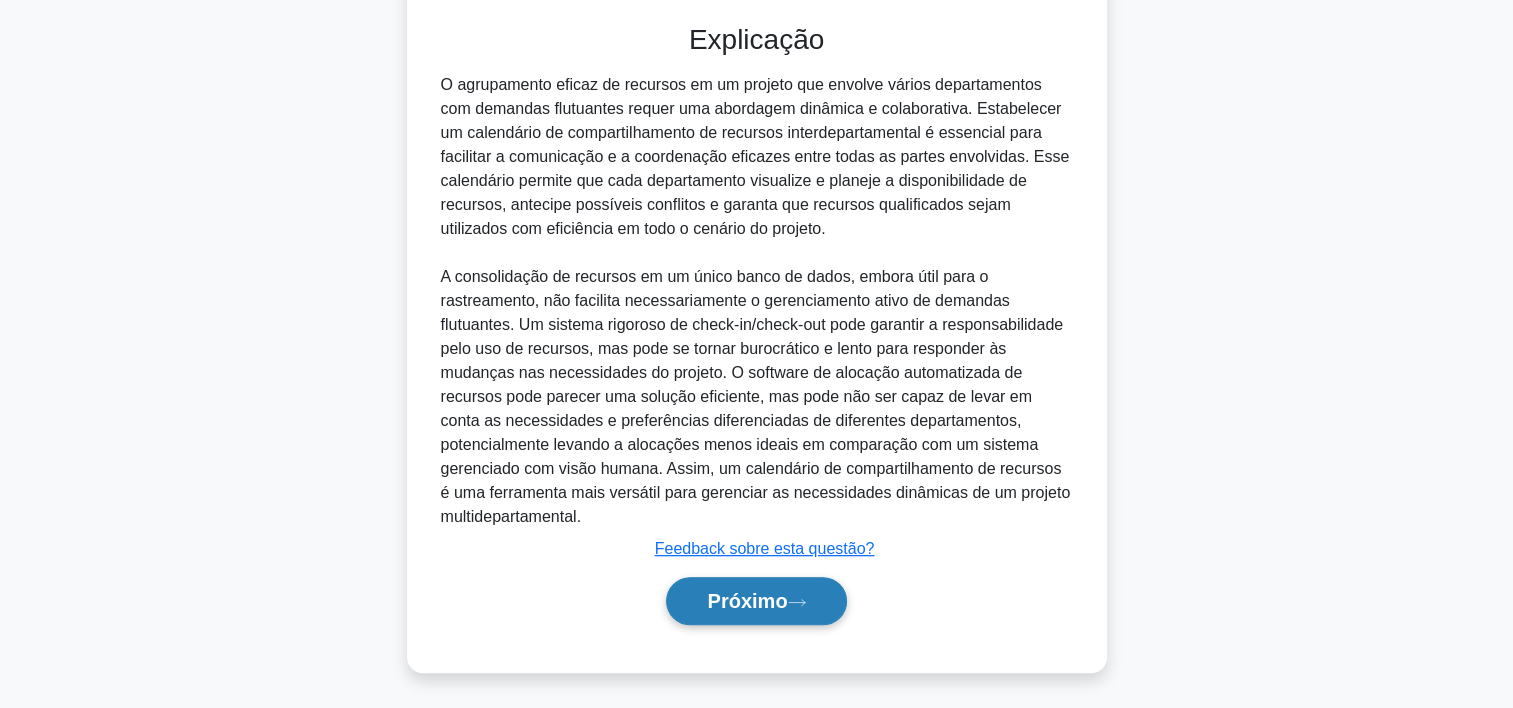 click on "Próximo" at bounding box center (756, 601) 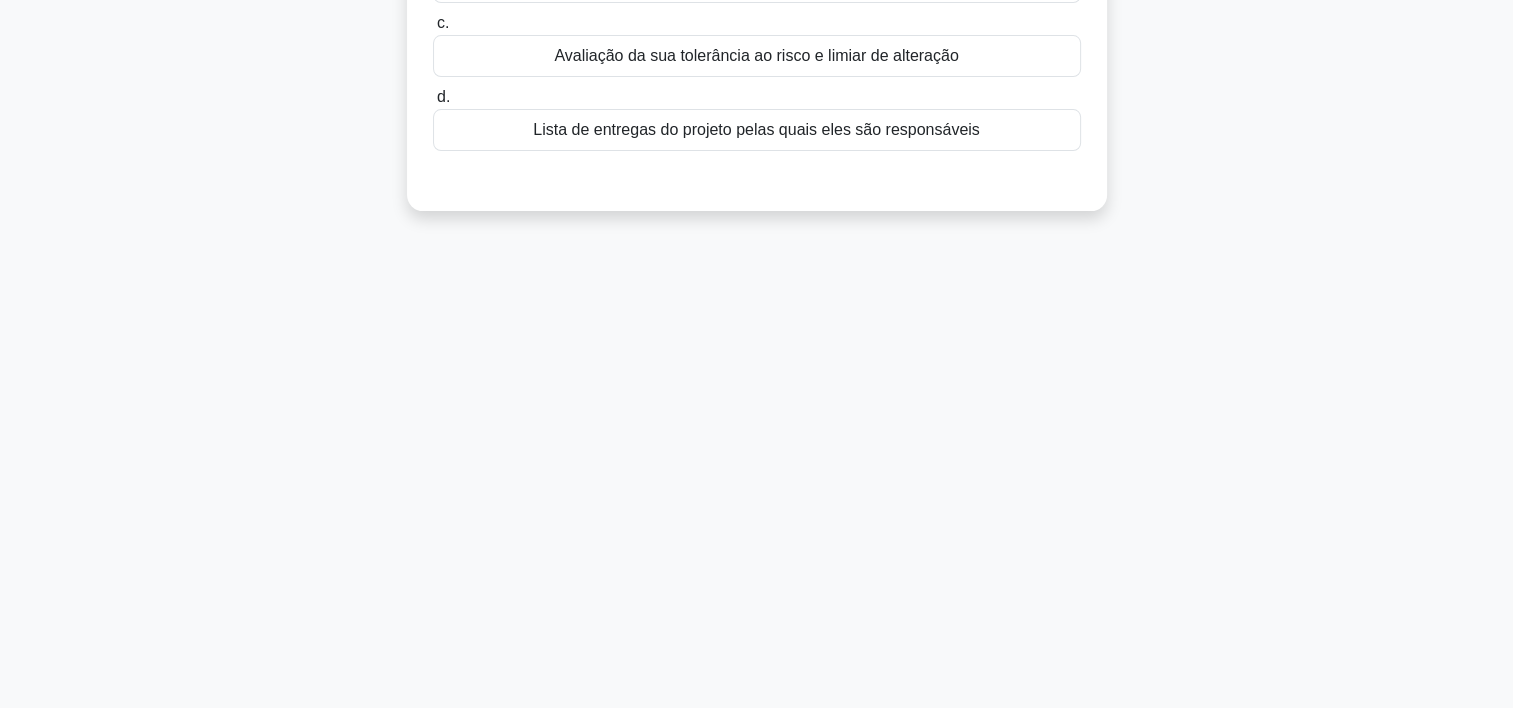 scroll, scrollTop: 0, scrollLeft: 0, axis: both 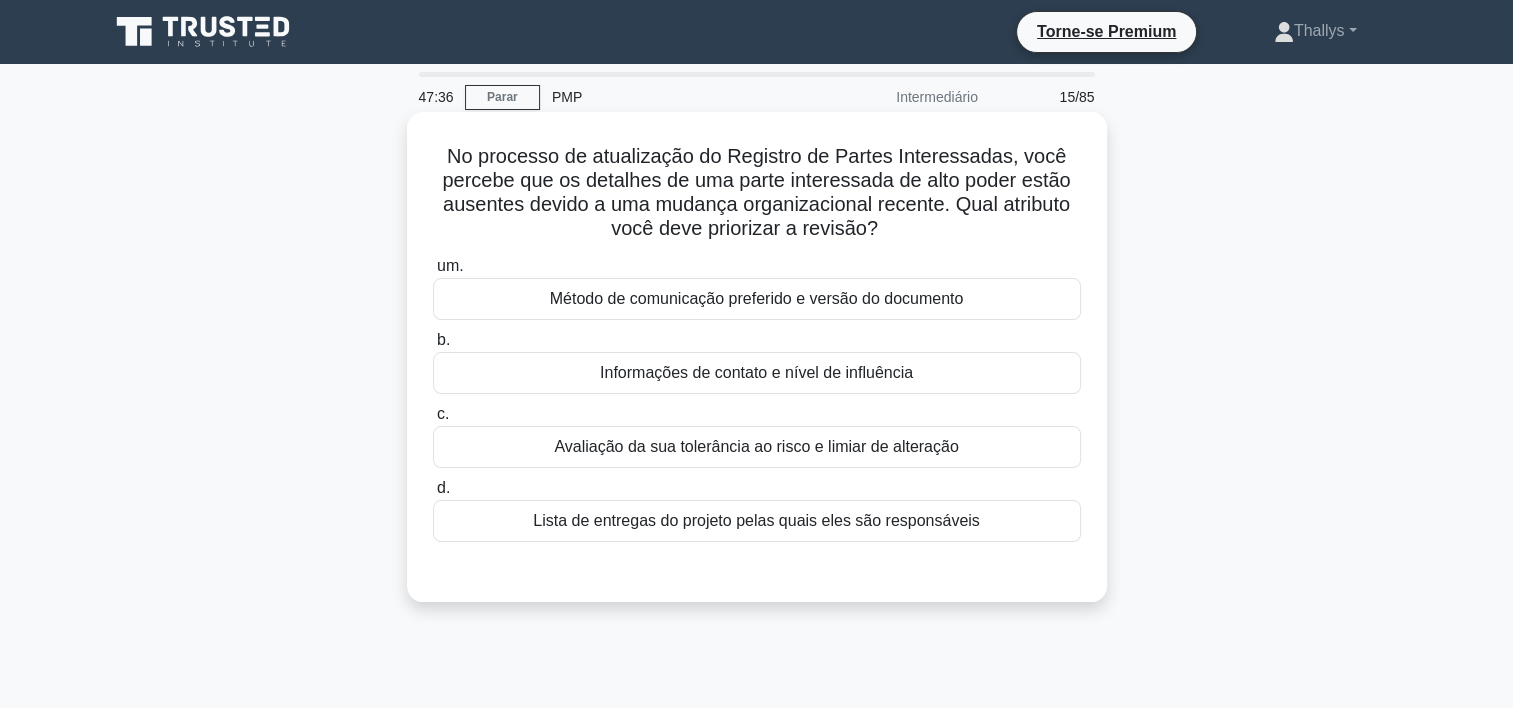 click on "Informações de contato e nível de influência" at bounding box center [757, 373] 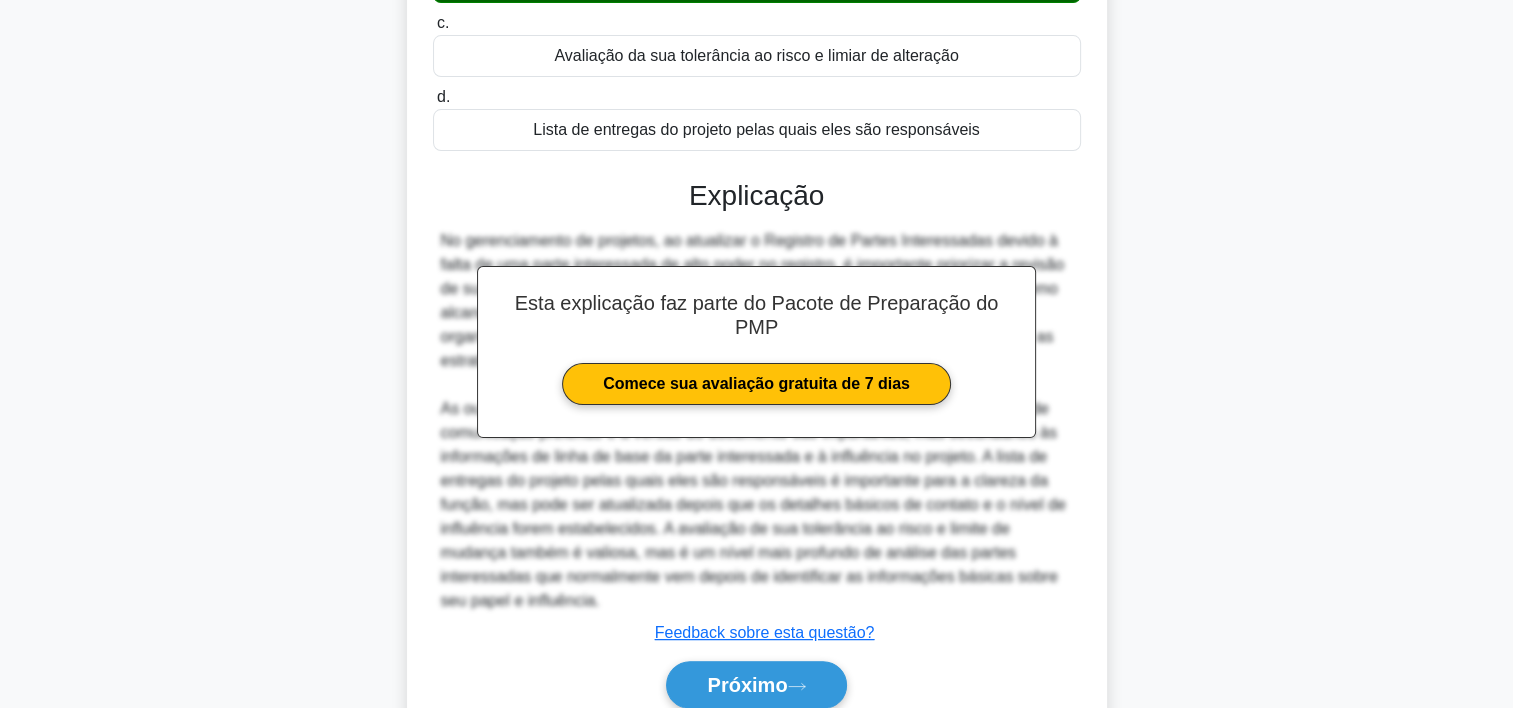scroll, scrollTop: 476, scrollLeft: 0, axis: vertical 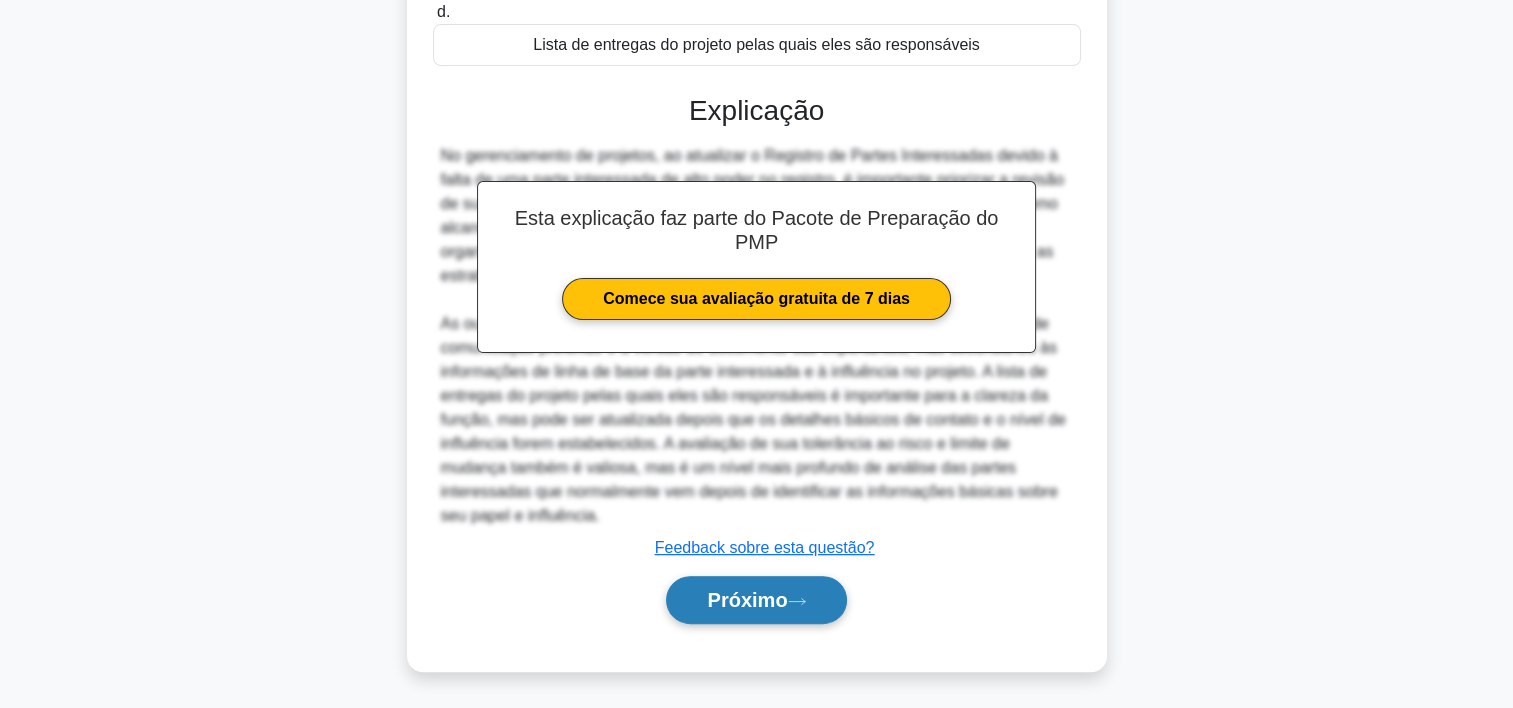 click on "Próximo" at bounding box center (756, 600) 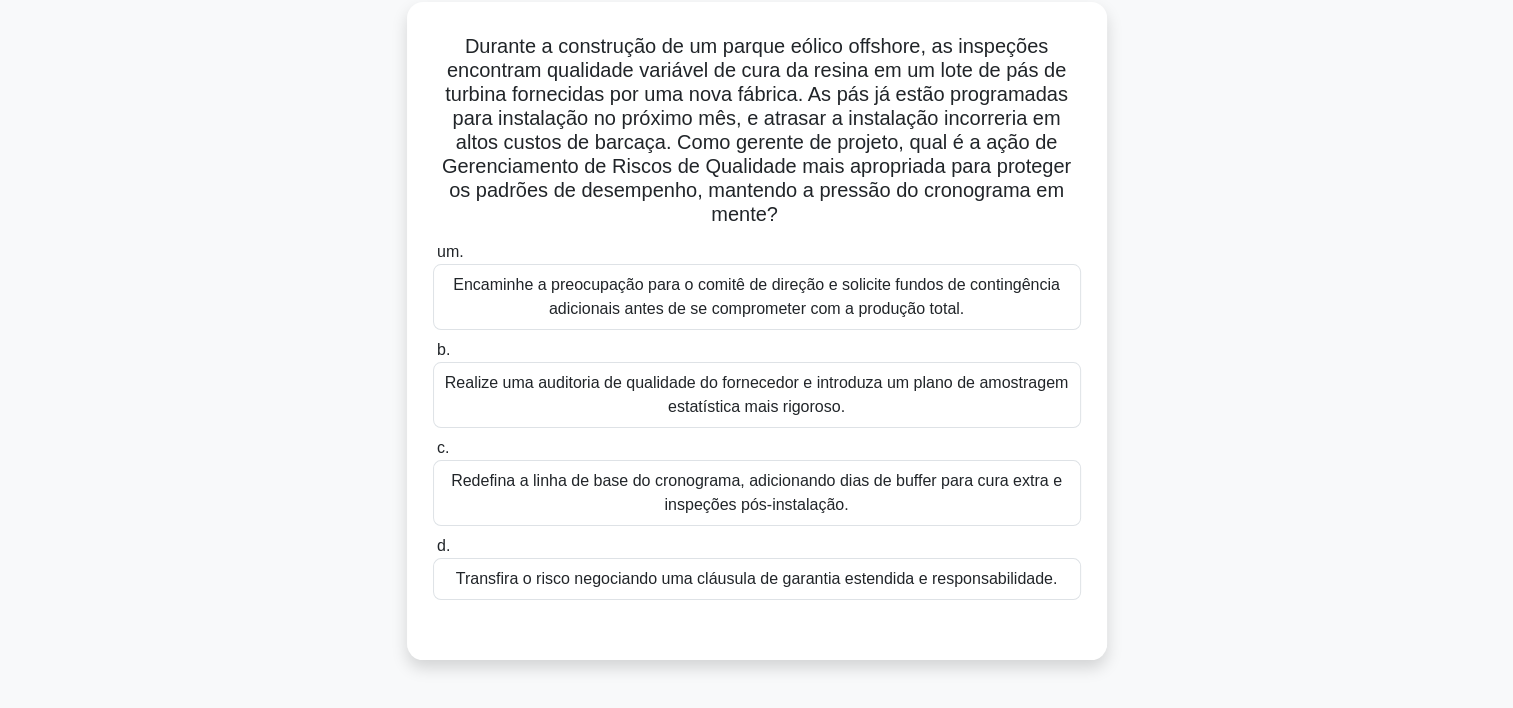 scroll, scrollTop: 113, scrollLeft: 0, axis: vertical 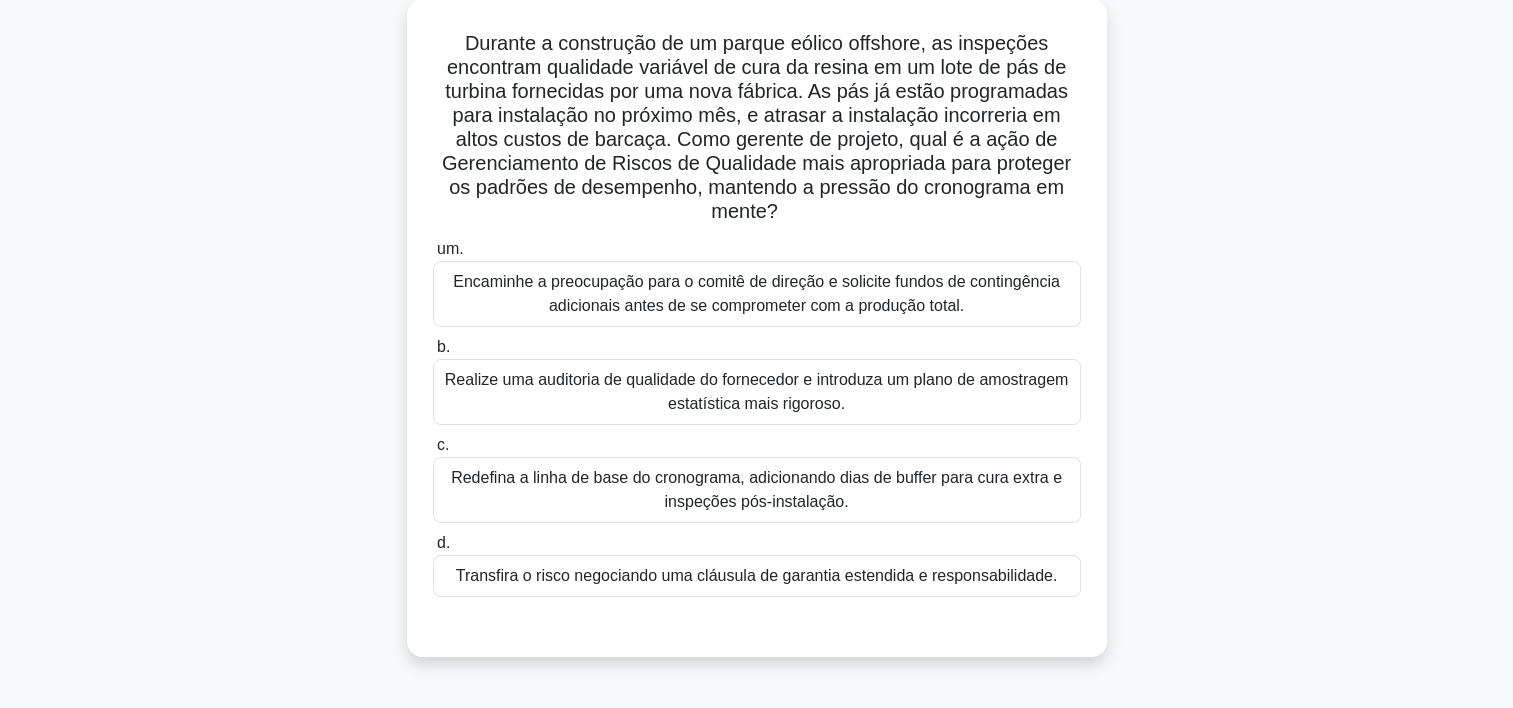 click on "Transfira o risco negociando uma cláusula de garantia estendida e responsabilidade." at bounding box center (757, 576) 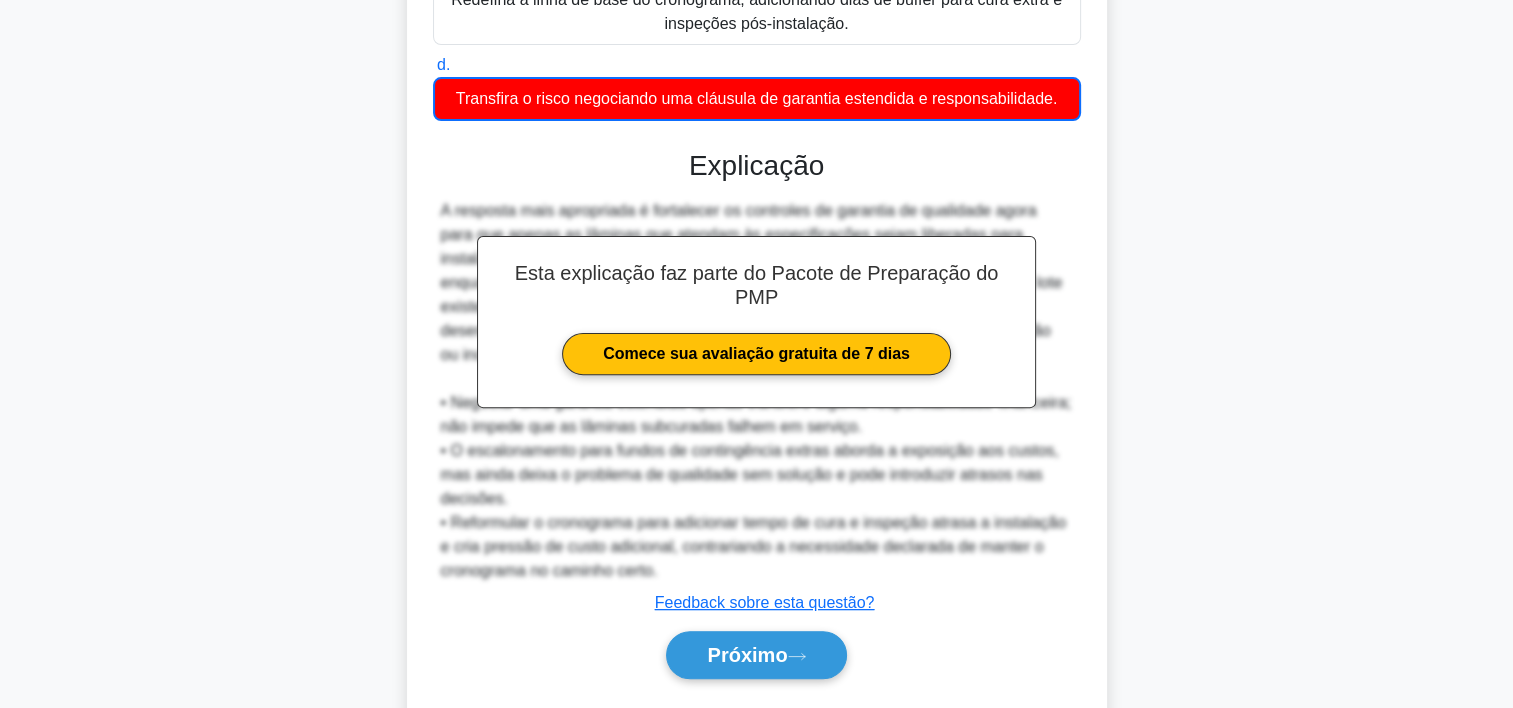 scroll, scrollTop: 645, scrollLeft: 0, axis: vertical 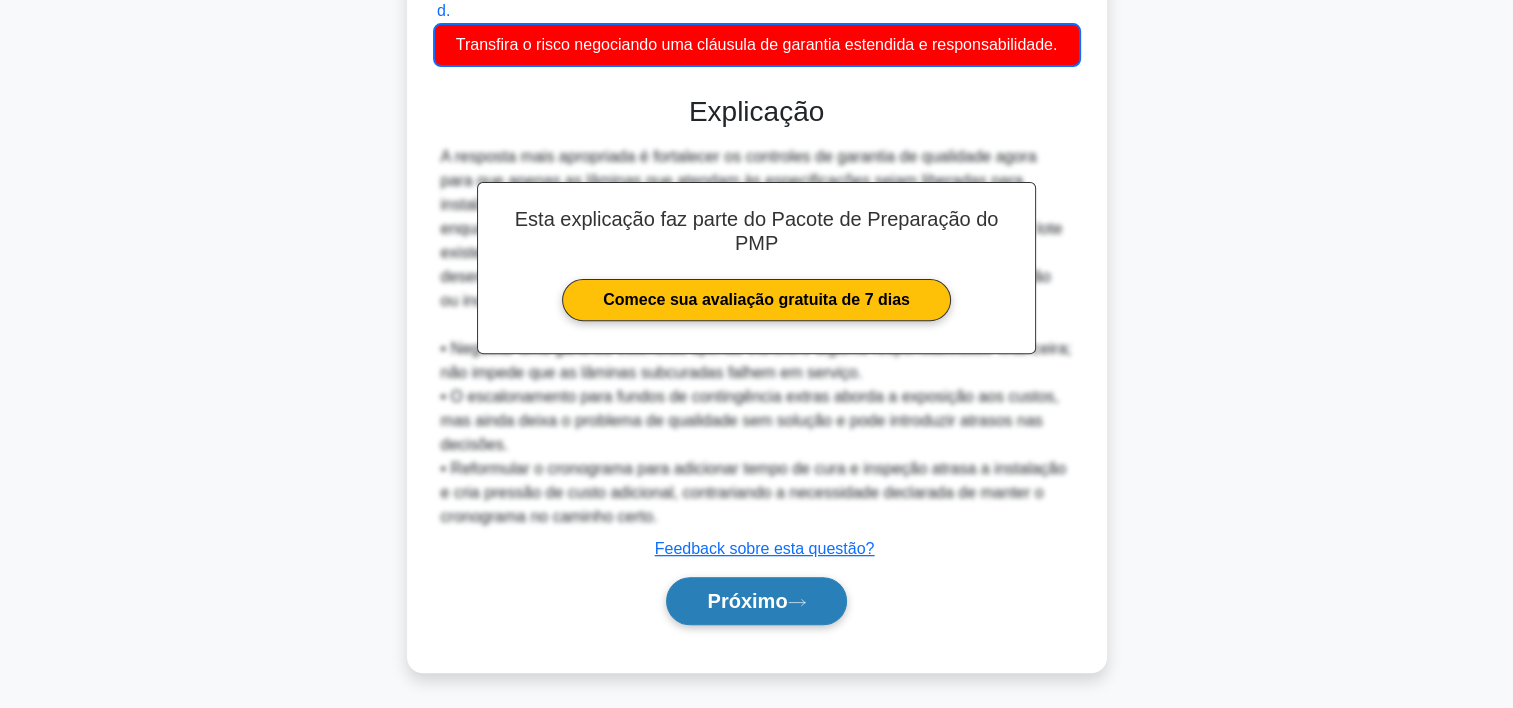click on "Próximo" at bounding box center [756, 601] 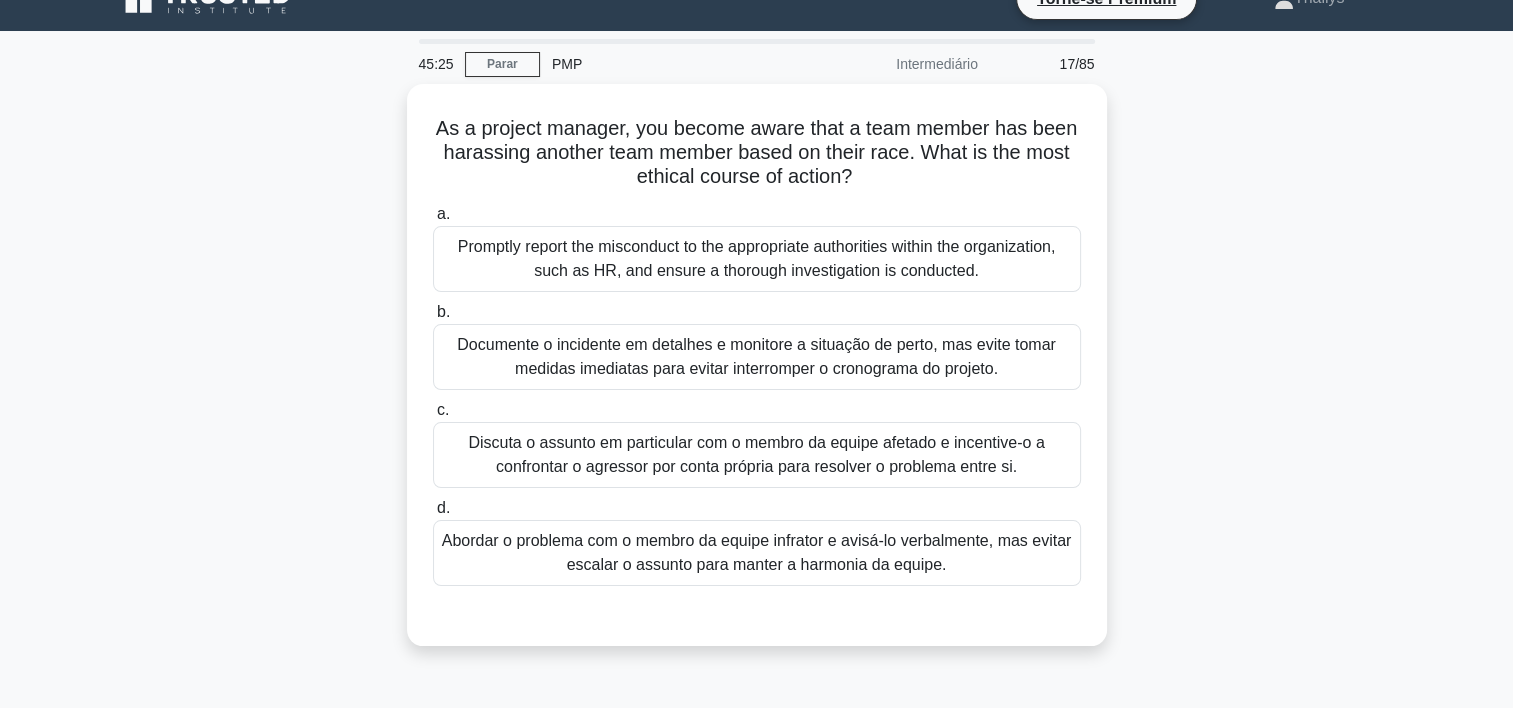 scroll, scrollTop: 32, scrollLeft: 0, axis: vertical 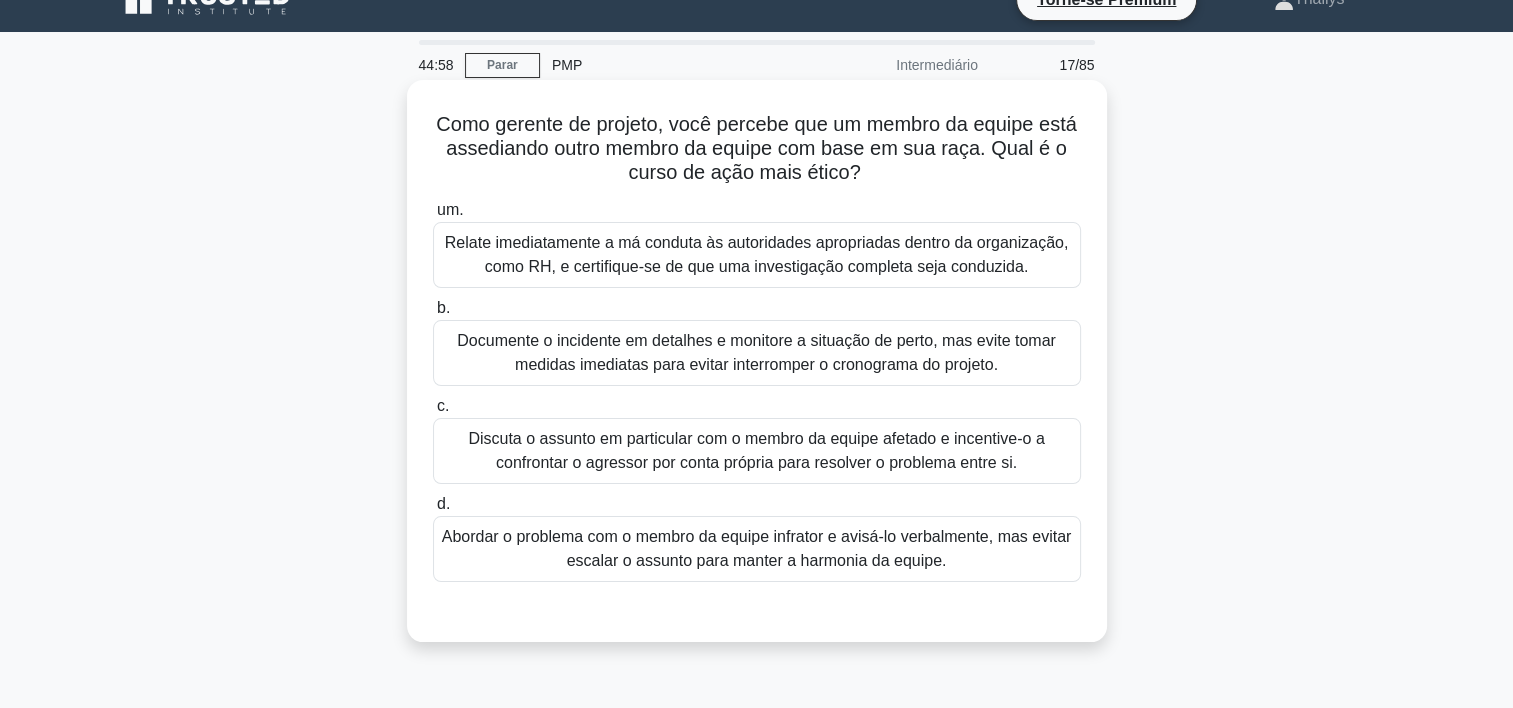 click on "Relate imediatamente a má conduta às autoridades apropriadas dentro da organização, como RH, e certifique-se de que uma investigação completa seja conduzida." at bounding box center [757, 255] 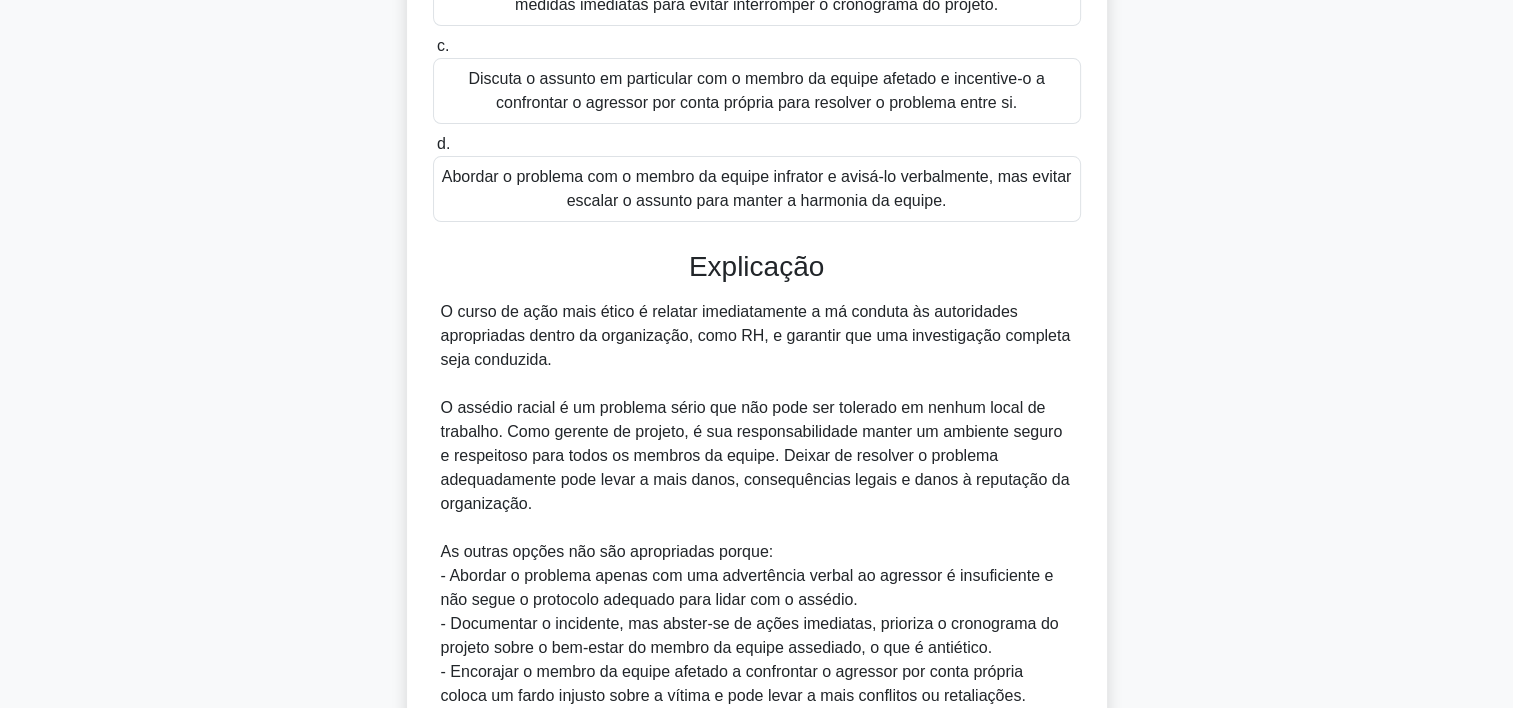 scroll, scrollTop: 596, scrollLeft: 0, axis: vertical 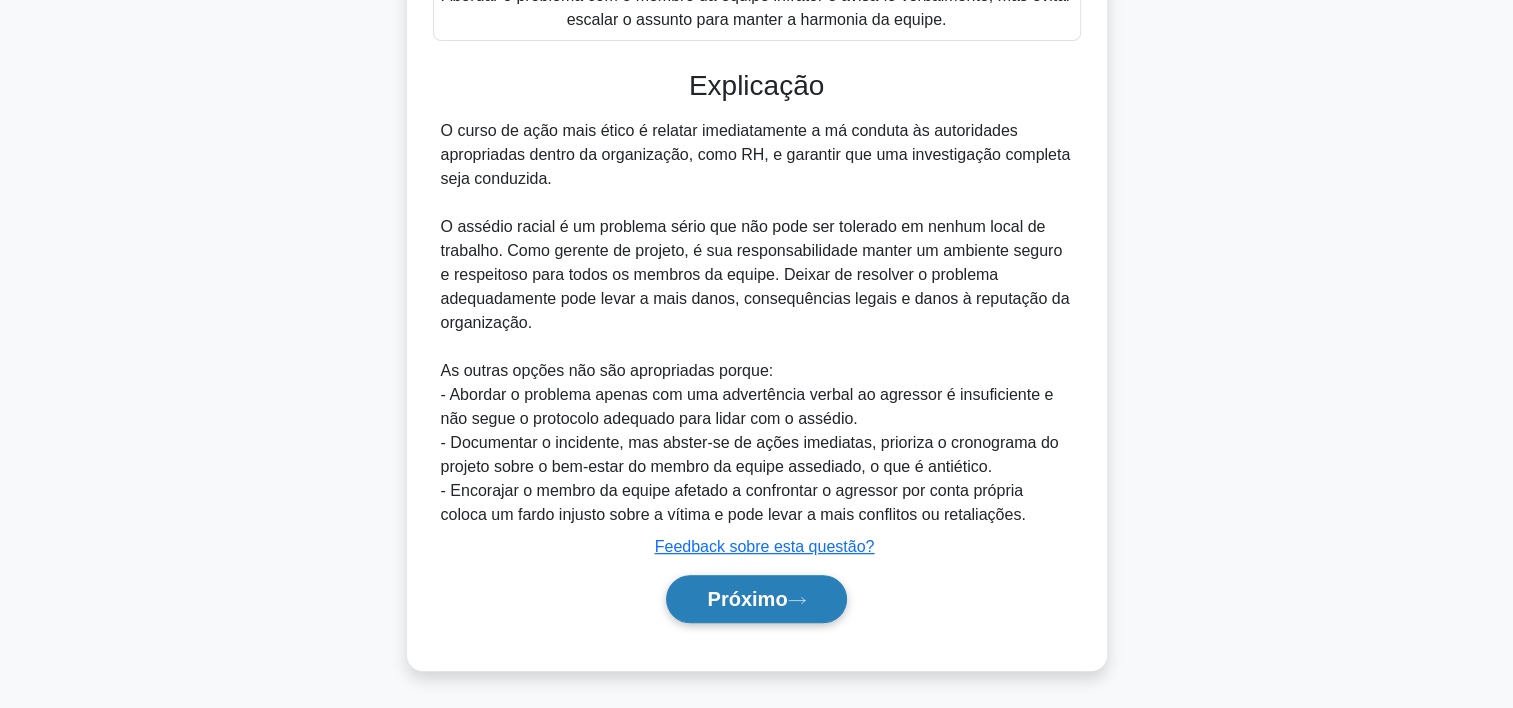 click on "Próximo" at bounding box center (747, 599) 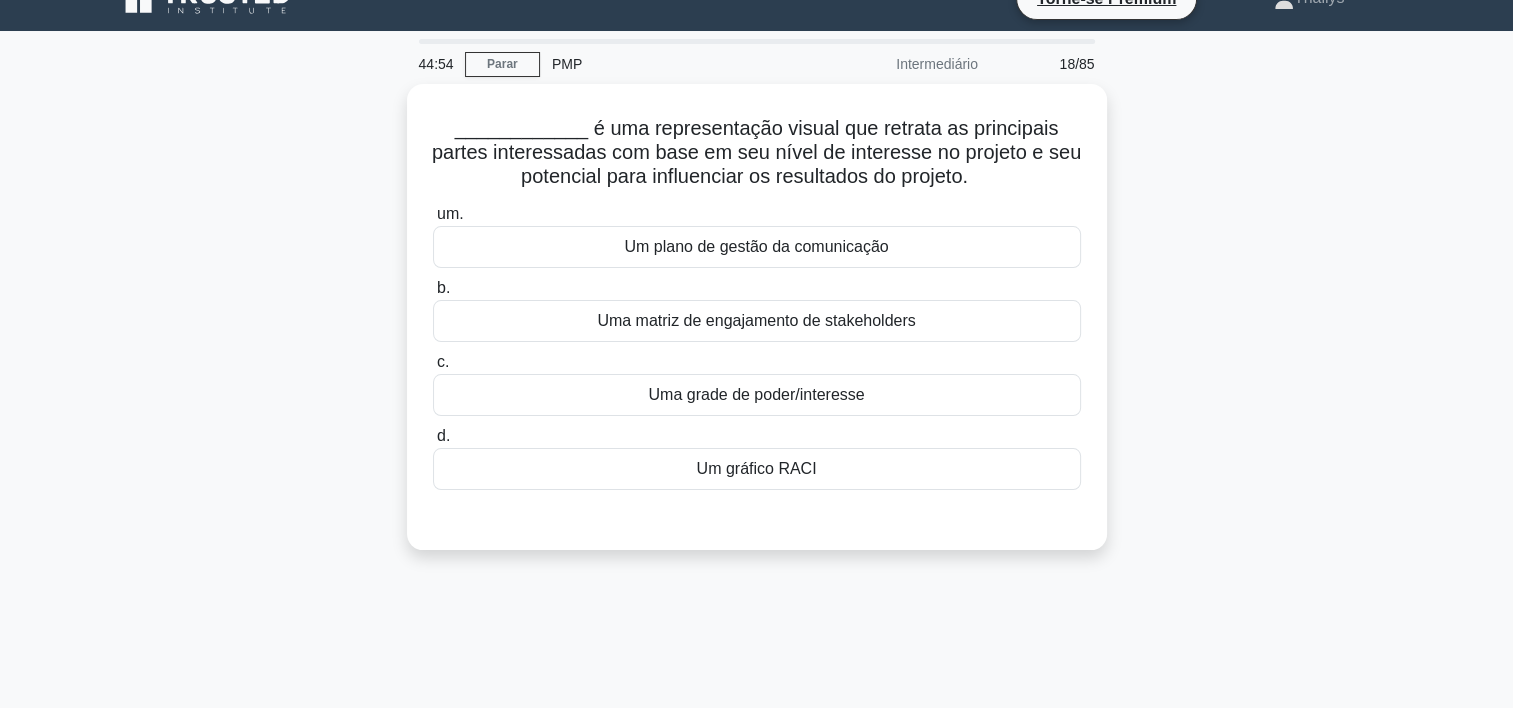 scroll, scrollTop: 32, scrollLeft: 0, axis: vertical 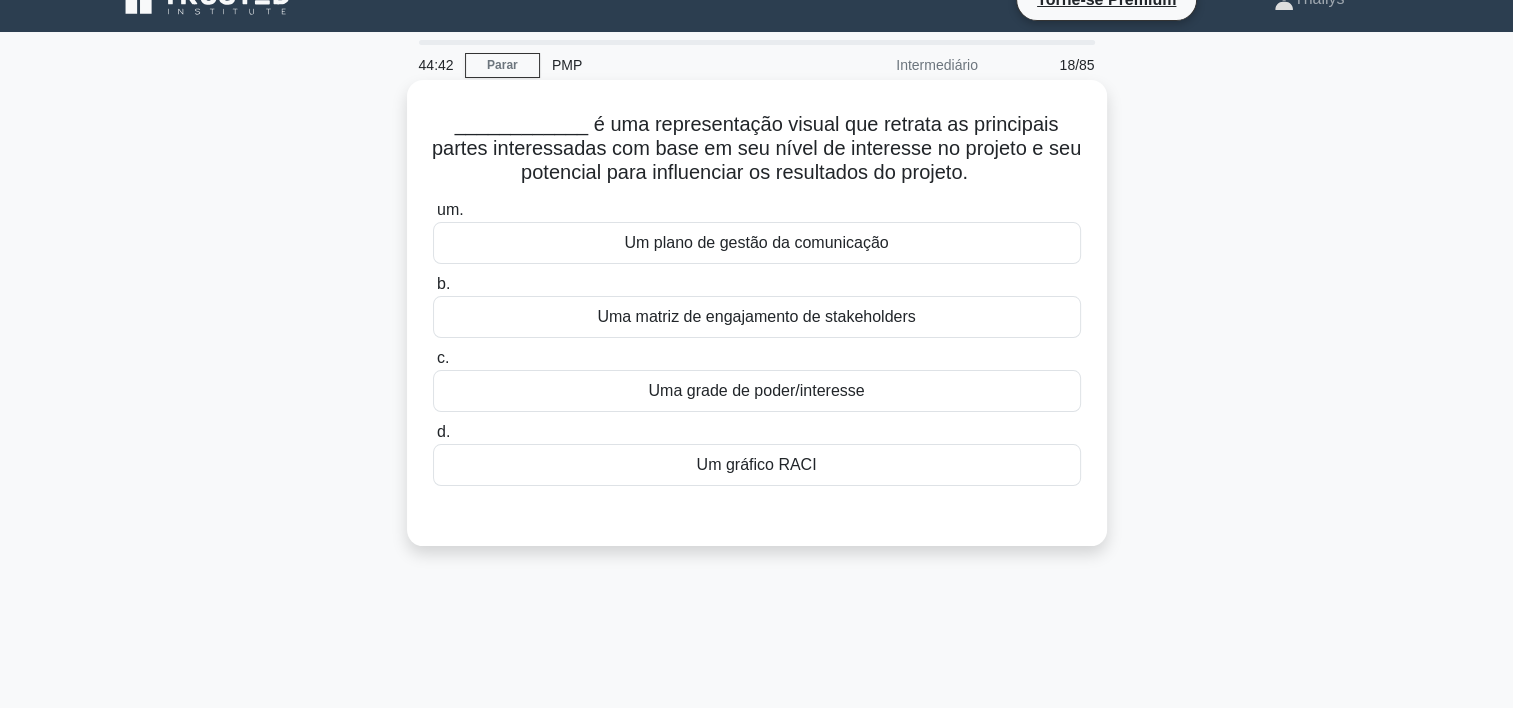 click on "Uma grade de poder/interesse" at bounding box center [757, 391] 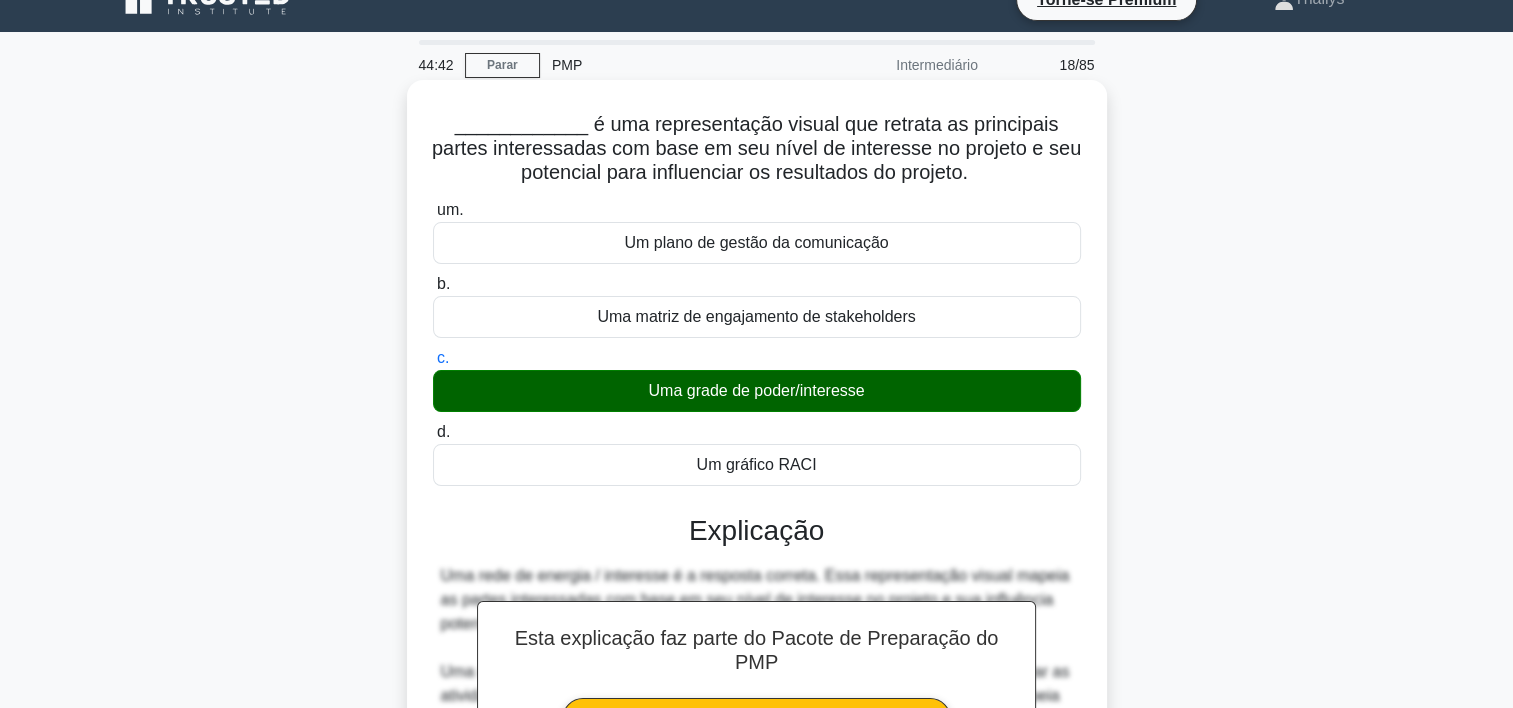 scroll, scrollTop: 404, scrollLeft: 0, axis: vertical 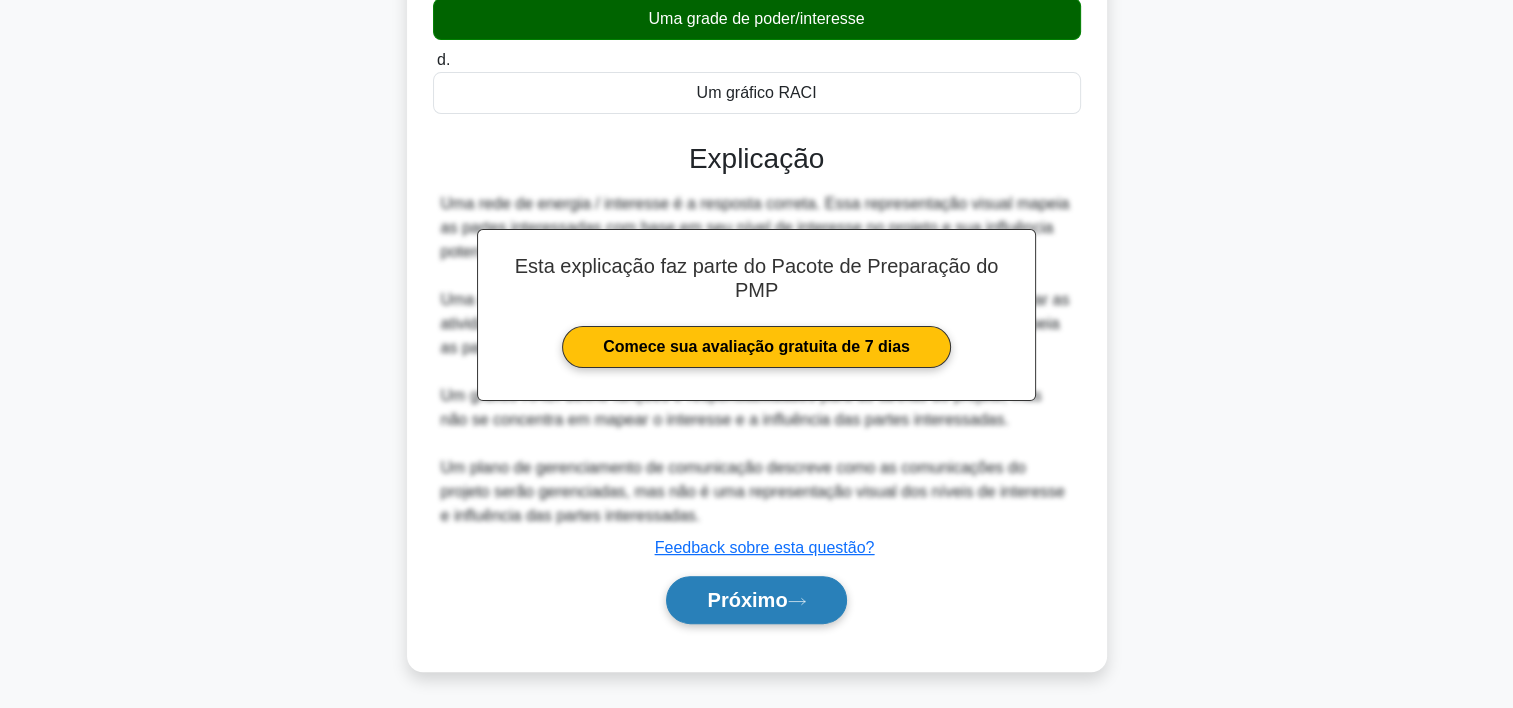 click on "Próximo" at bounding box center [756, 600] 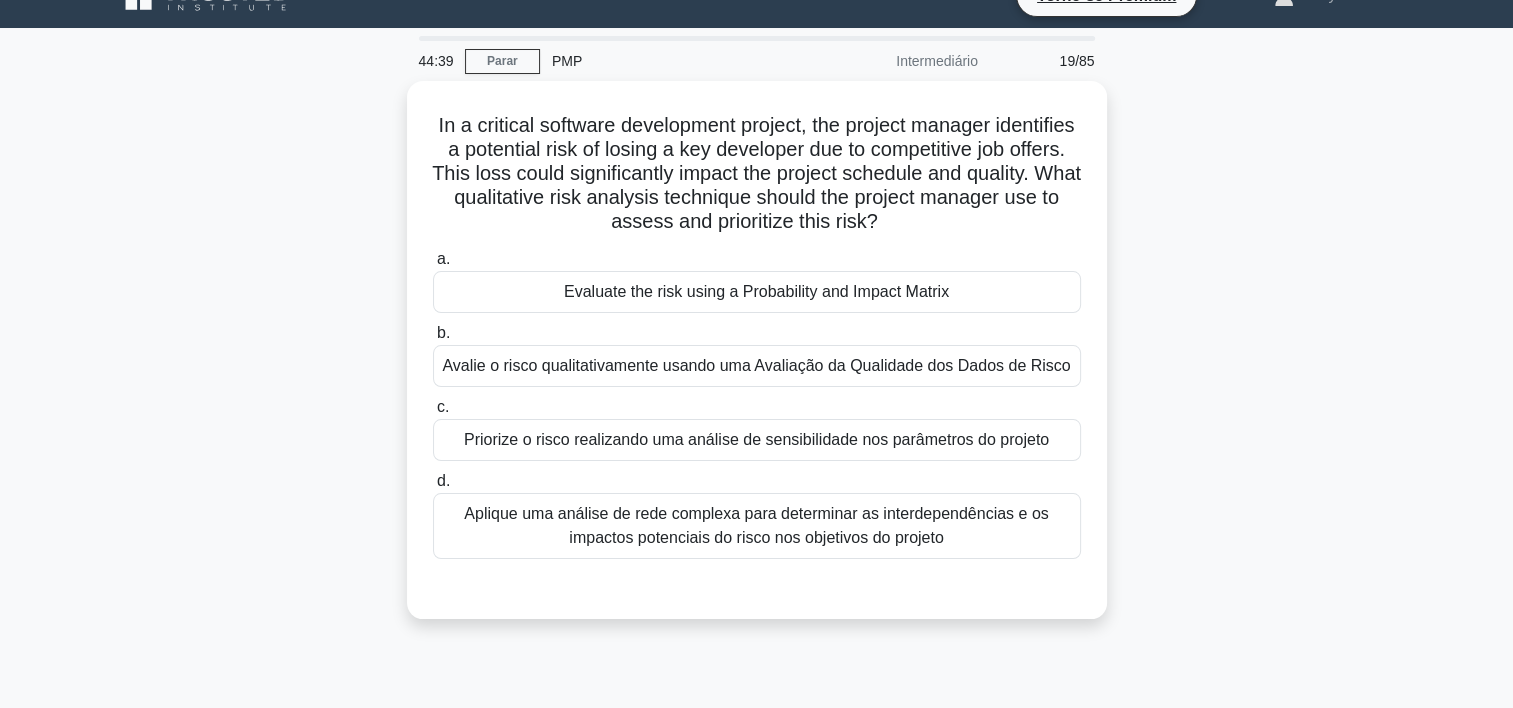 scroll, scrollTop: 0, scrollLeft: 0, axis: both 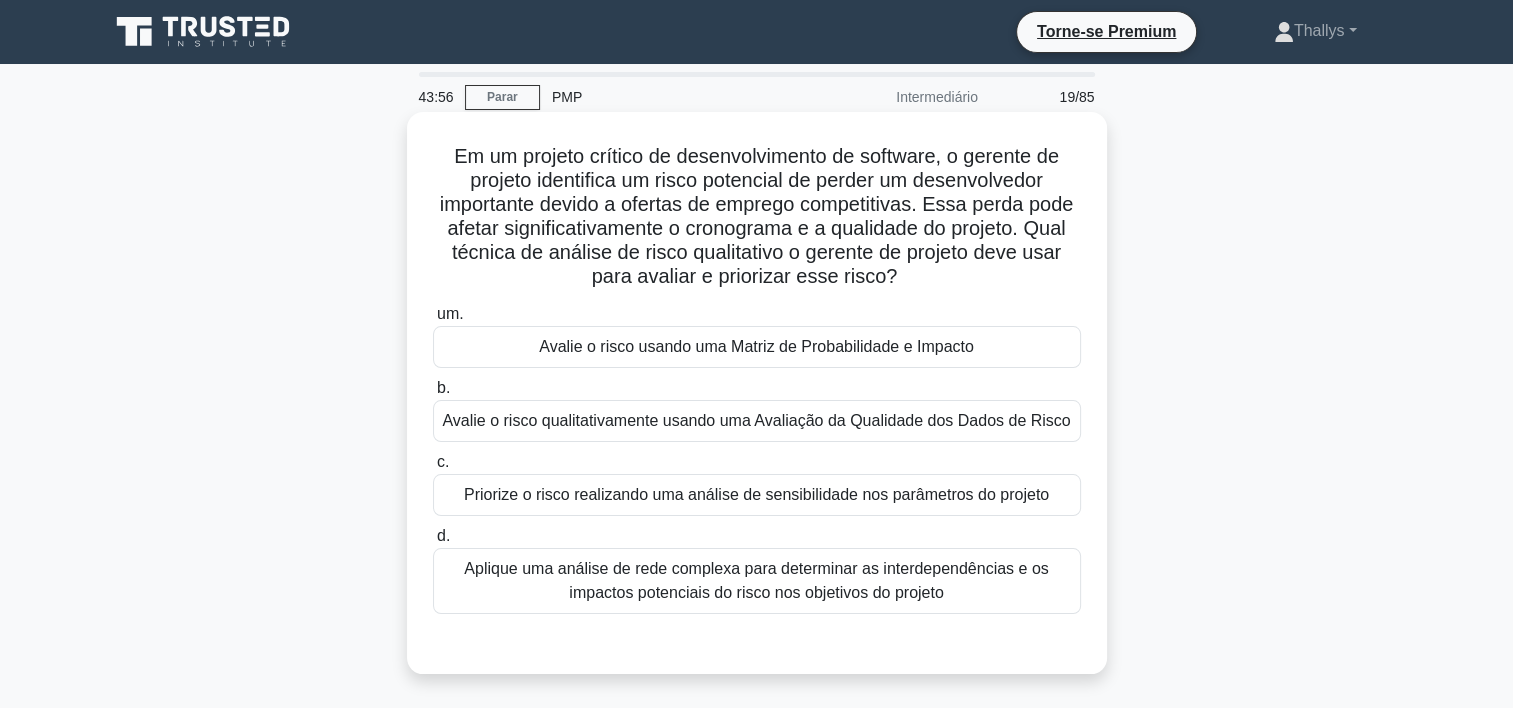 click on "Priorize o risco realizando uma análise de sensibilidade nos parâmetros do projeto" at bounding box center (757, 495) 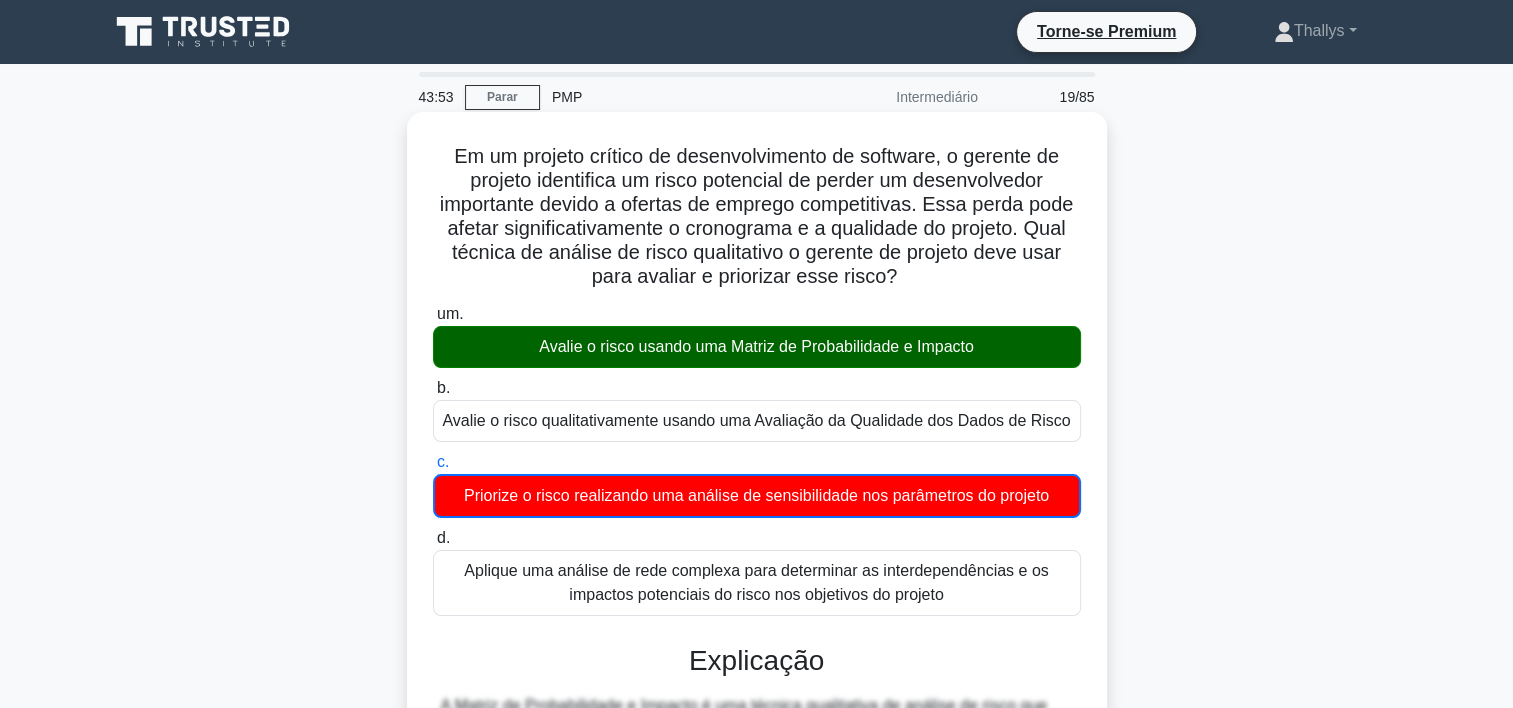 scroll, scrollTop: 405, scrollLeft: 0, axis: vertical 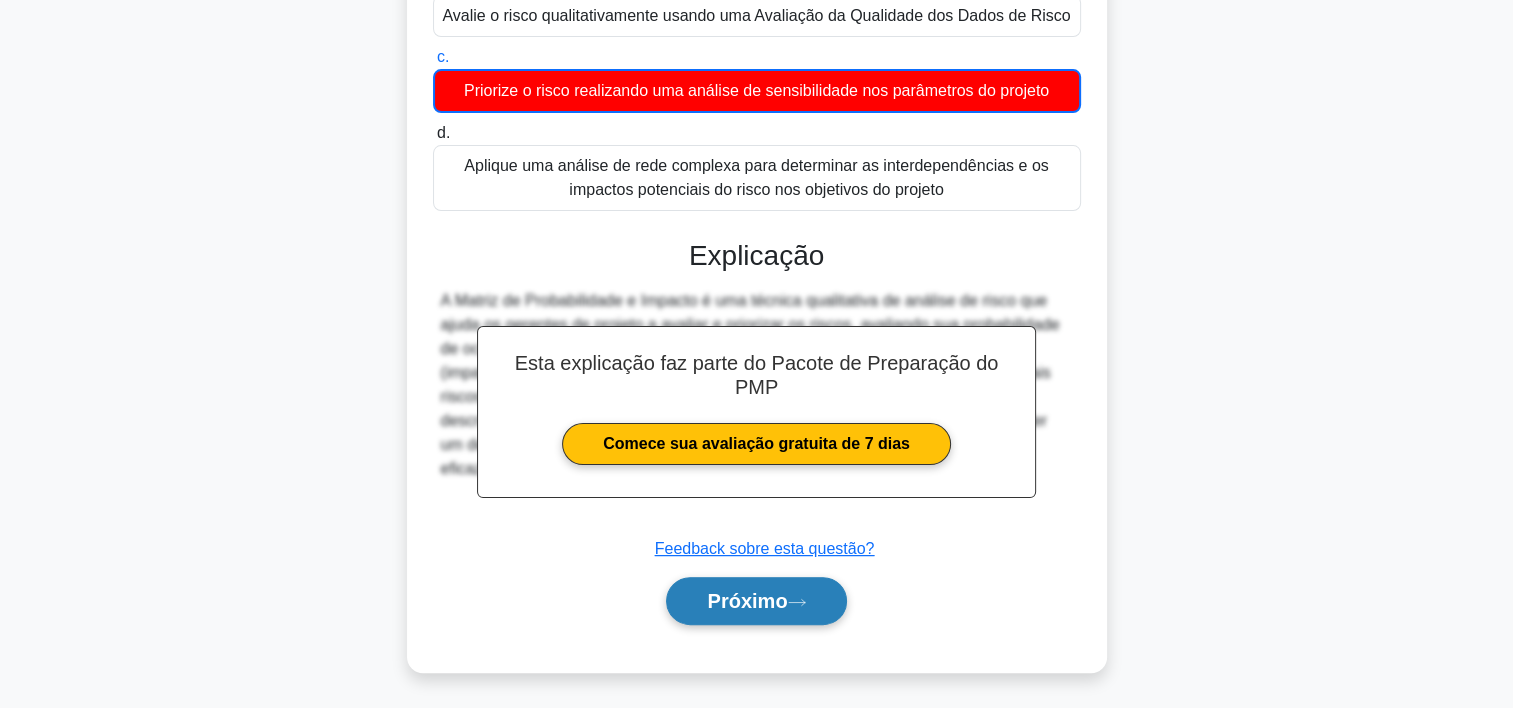 click on "Próximo" at bounding box center (747, 601) 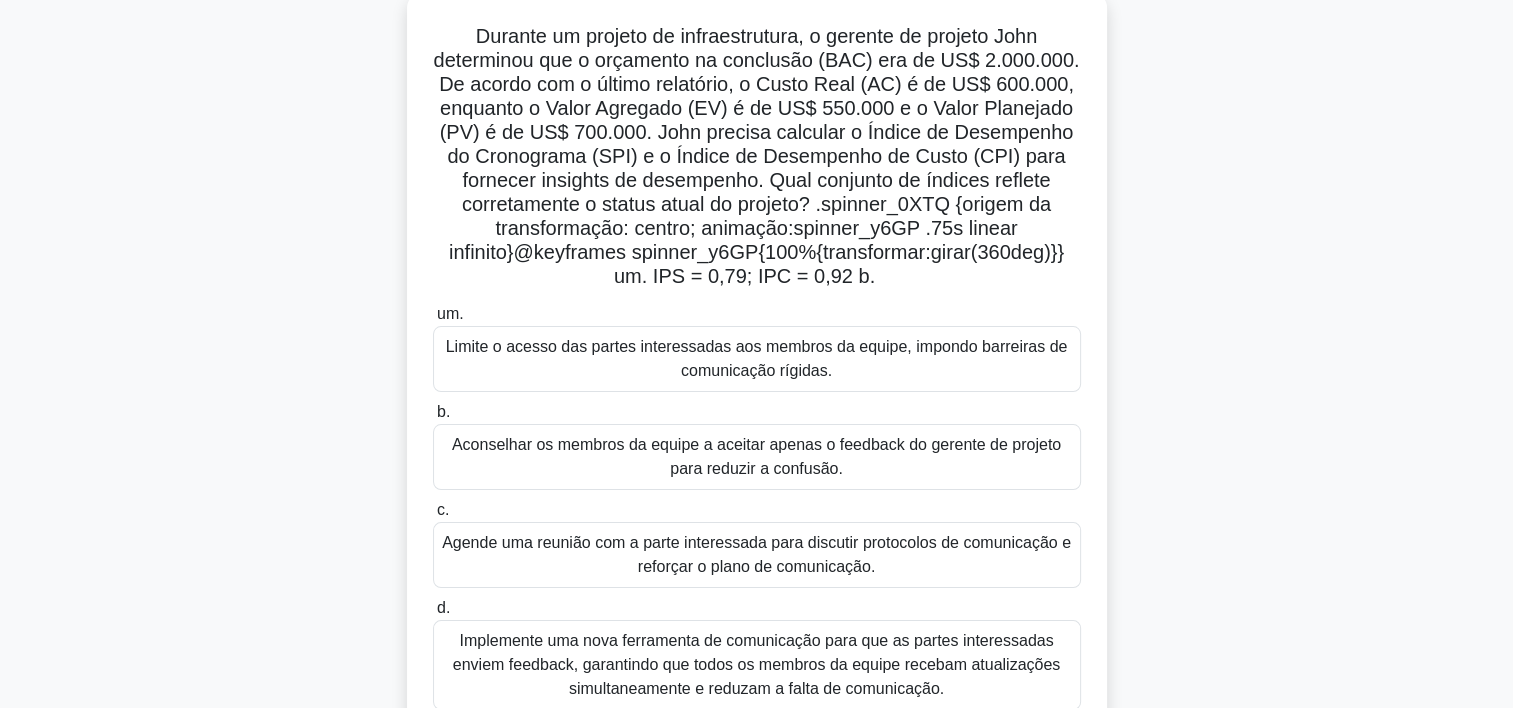 scroll, scrollTop: 131, scrollLeft: 0, axis: vertical 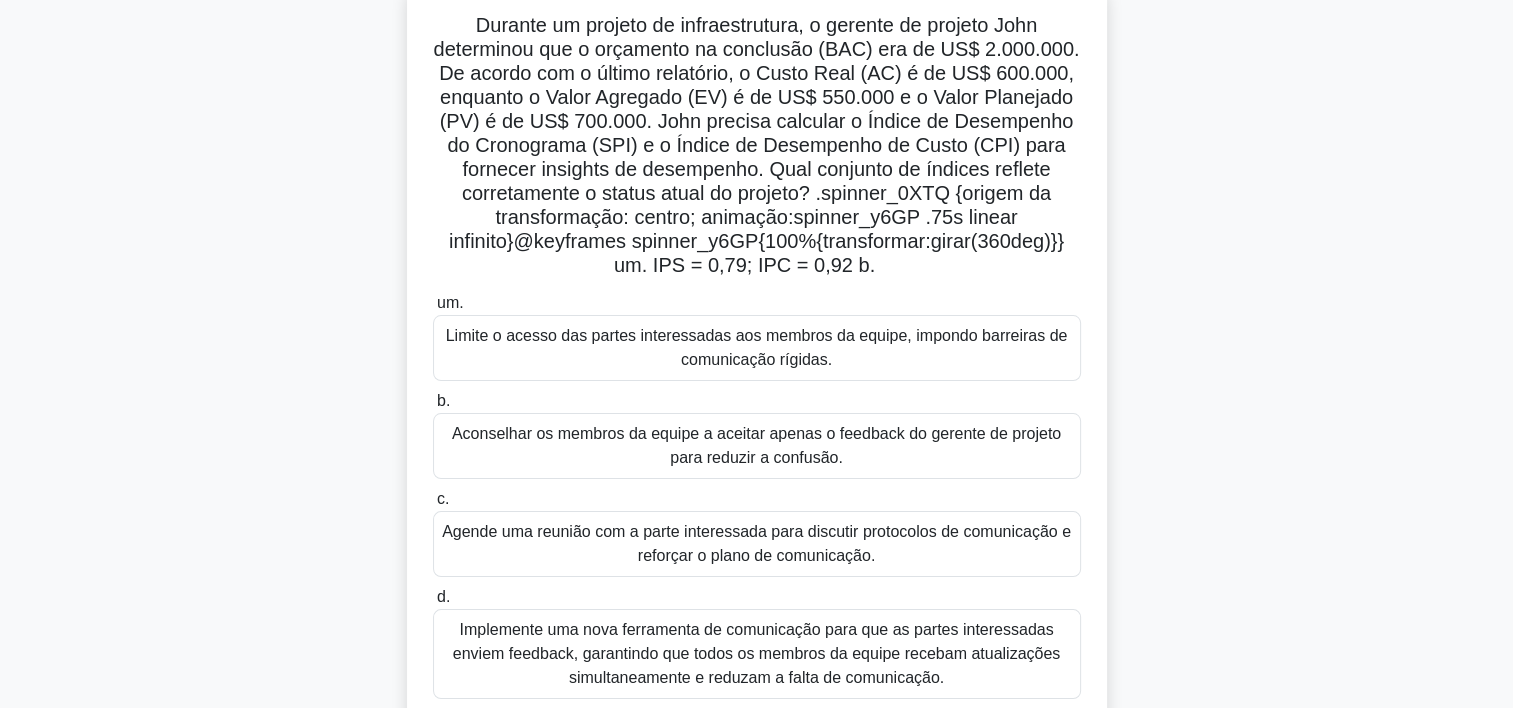 click on "Aconselhar os membros da equipe a aceitar apenas o feedback do gerente de projeto para reduzir a confusão." at bounding box center [757, 446] 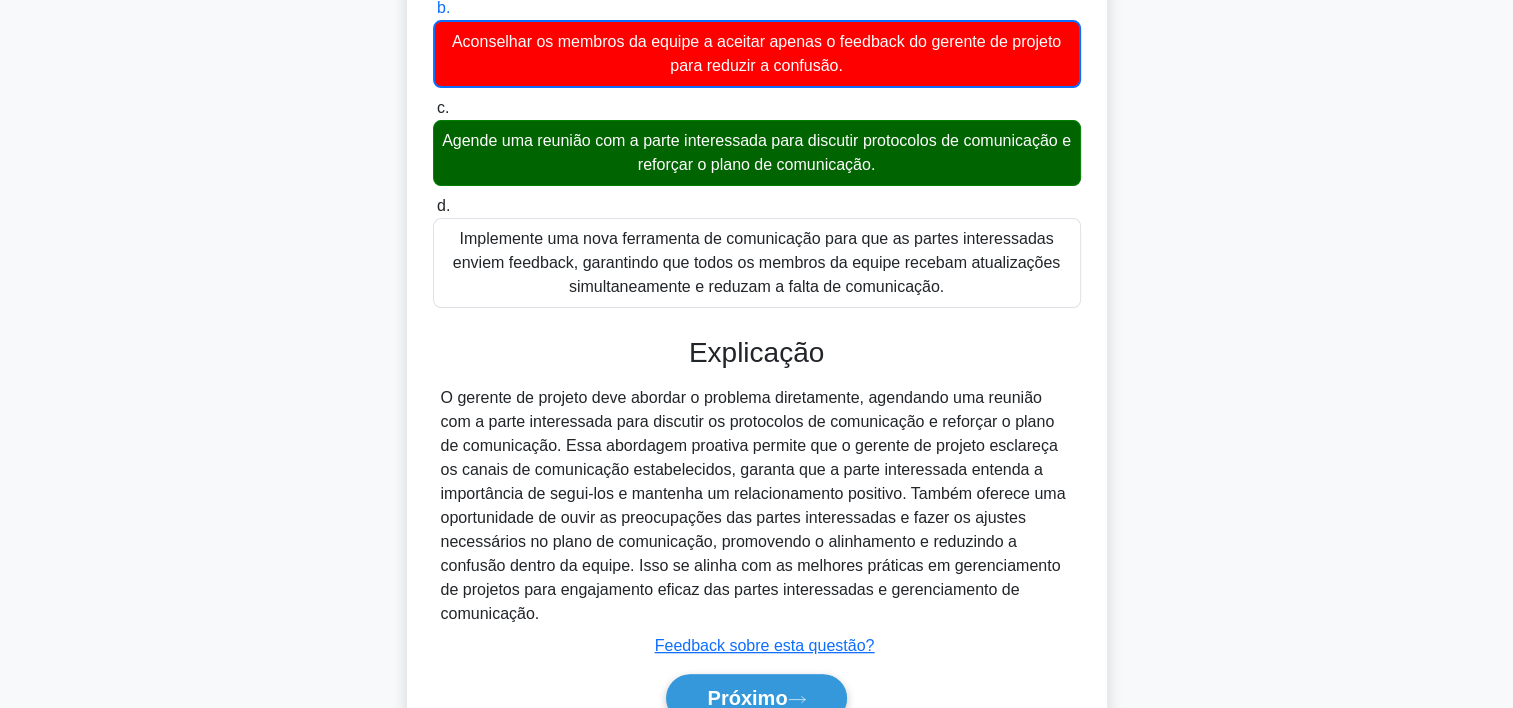 scroll, scrollTop: 525, scrollLeft: 0, axis: vertical 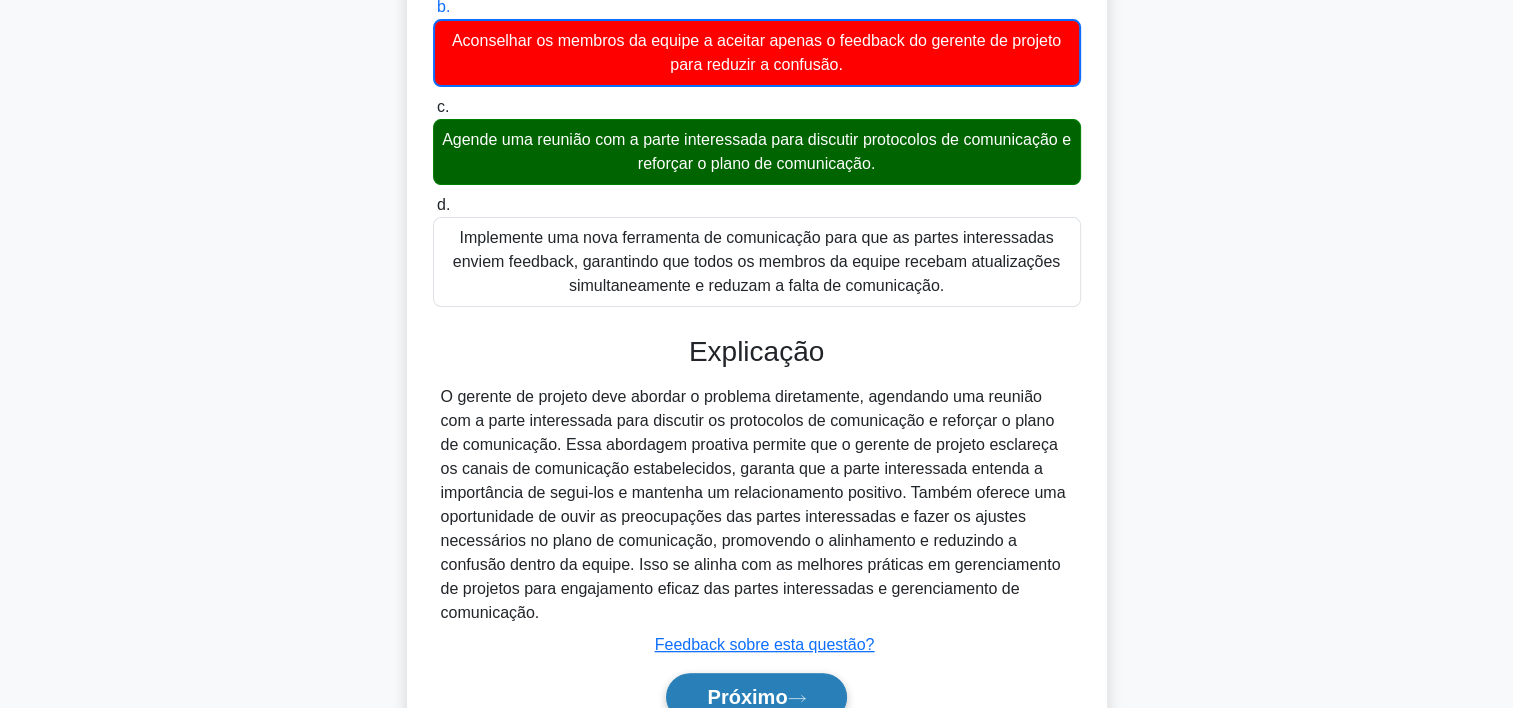 click on "Próximo" at bounding box center [747, 697] 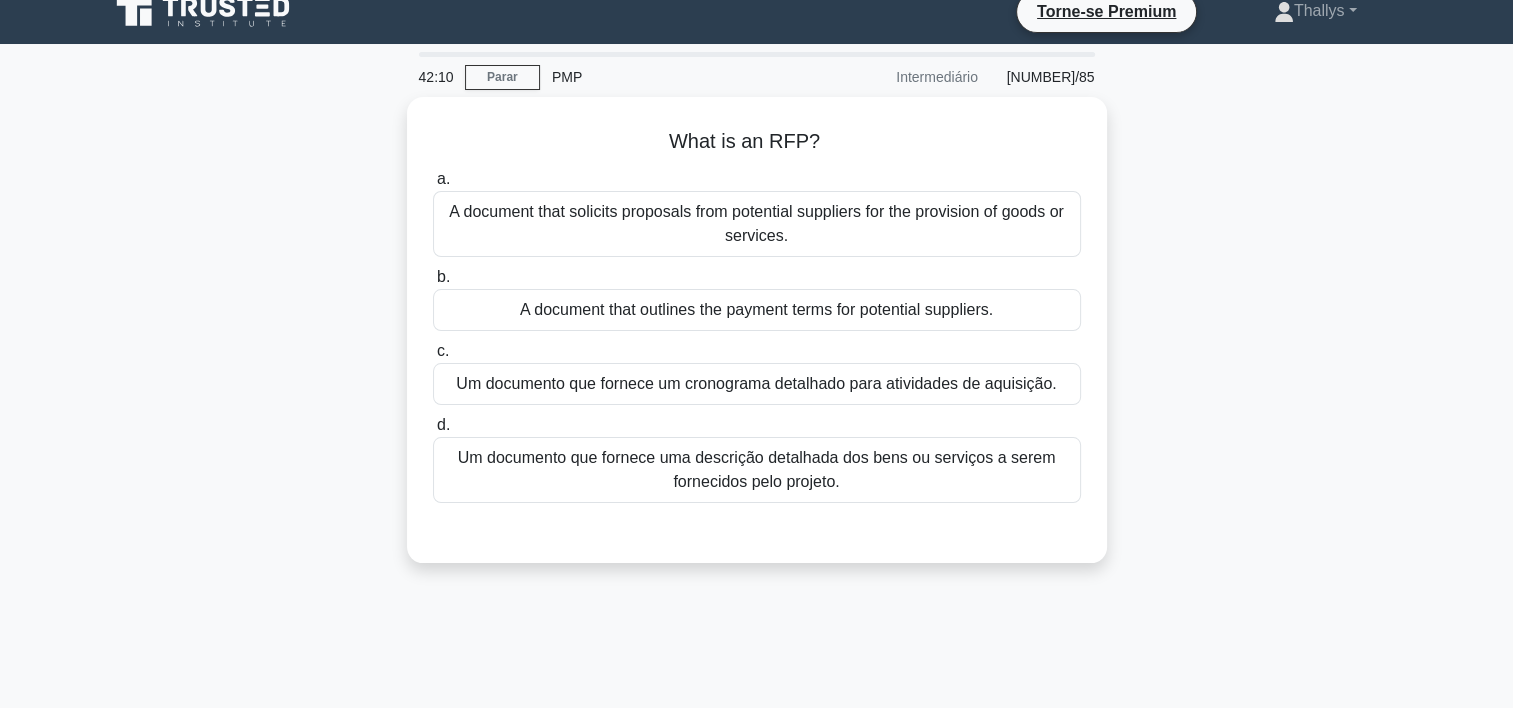 scroll, scrollTop: 0, scrollLeft: 0, axis: both 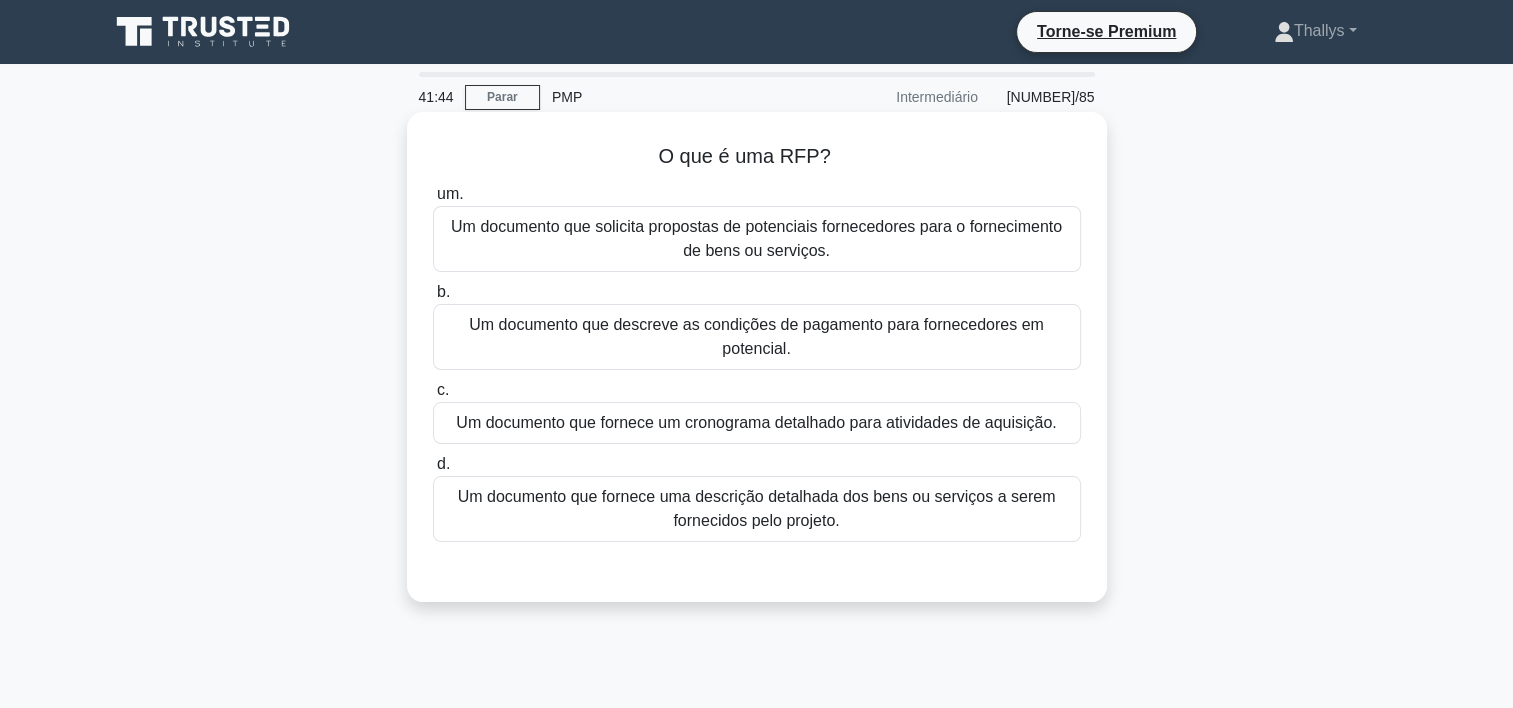 click on "Um documento que solicita propostas de potenciais fornecedores para o fornecimento de bens ou serviços." at bounding box center [757, 239] 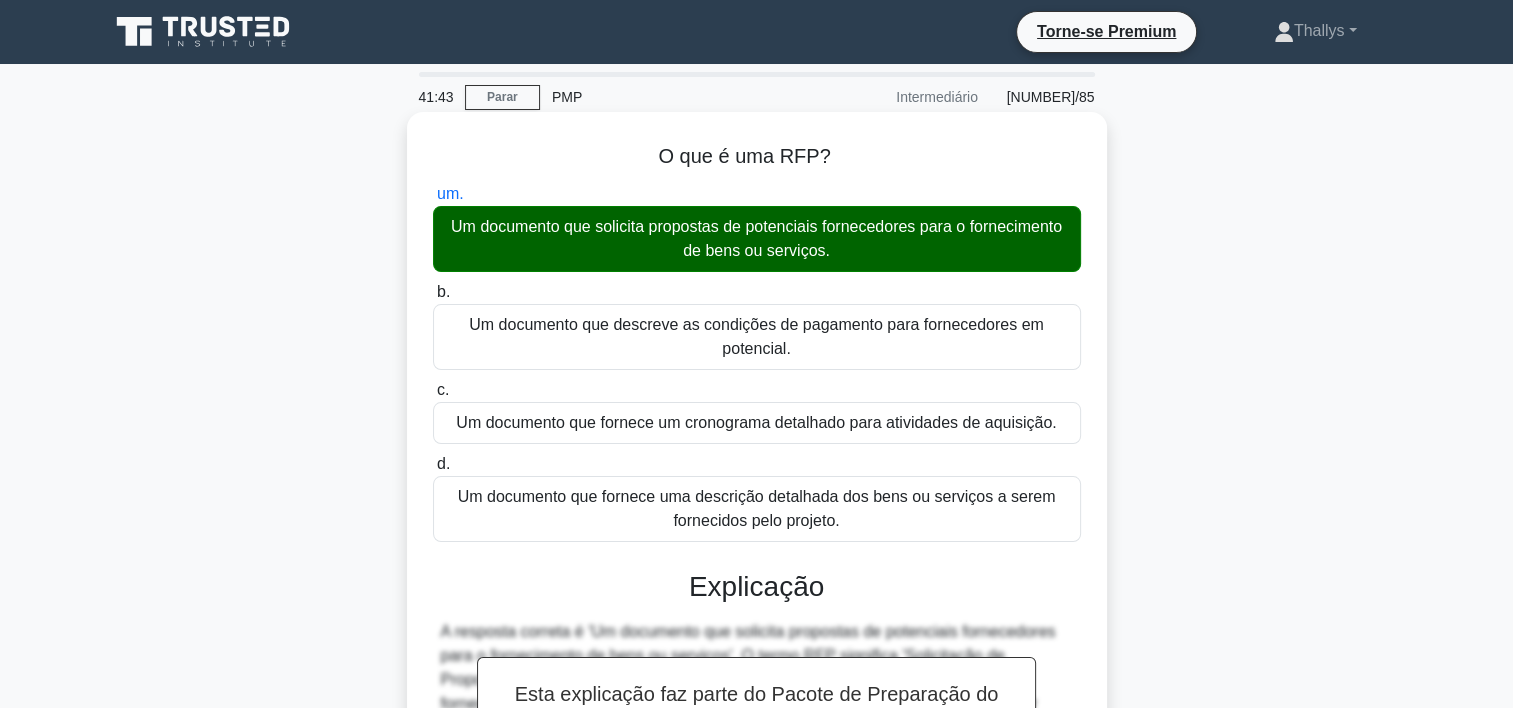 click on "Um documento que solicita propostas de potenciais fornecedores para o fornecimento de bens ou serviços." at bounding box center [757, 239] 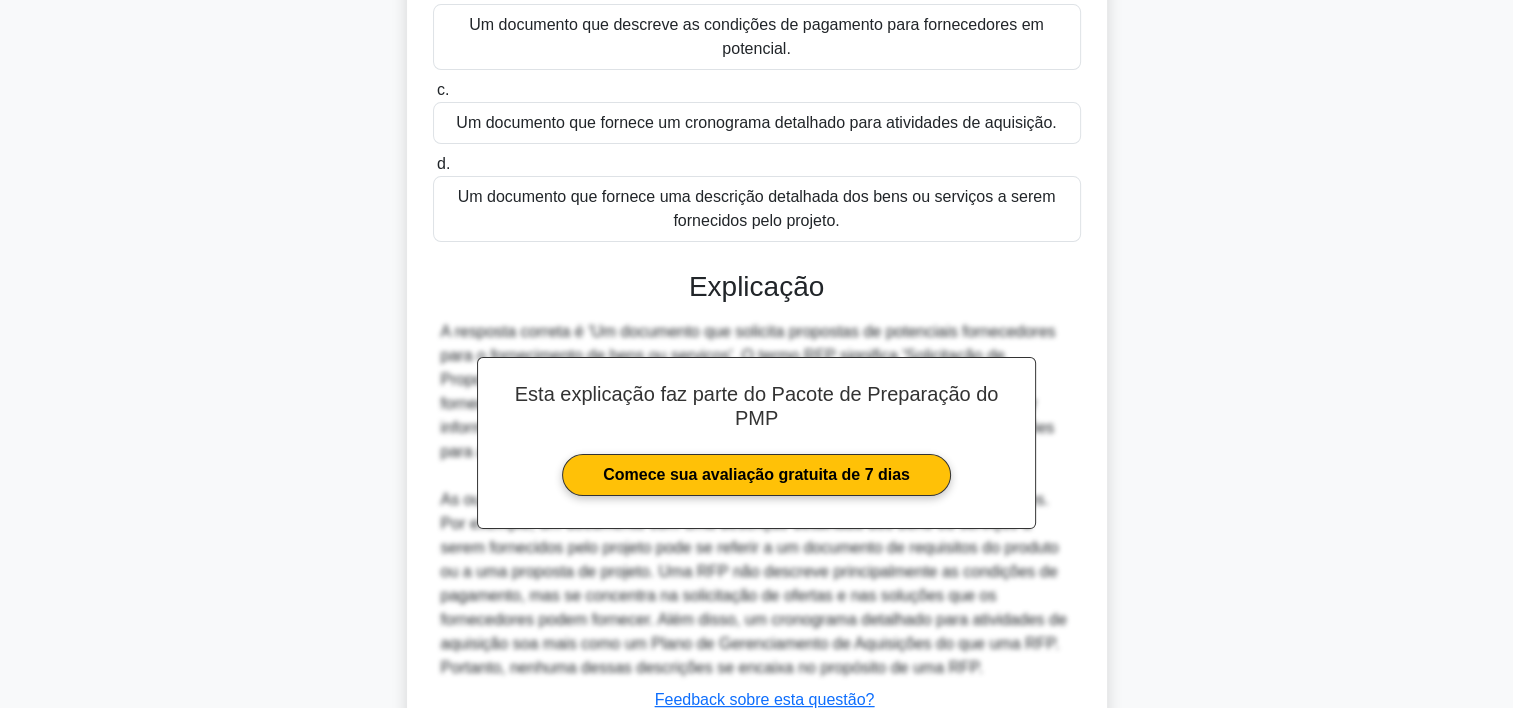 scroll, scrollTop: 452, scrollLeft: 0, axis: vertical 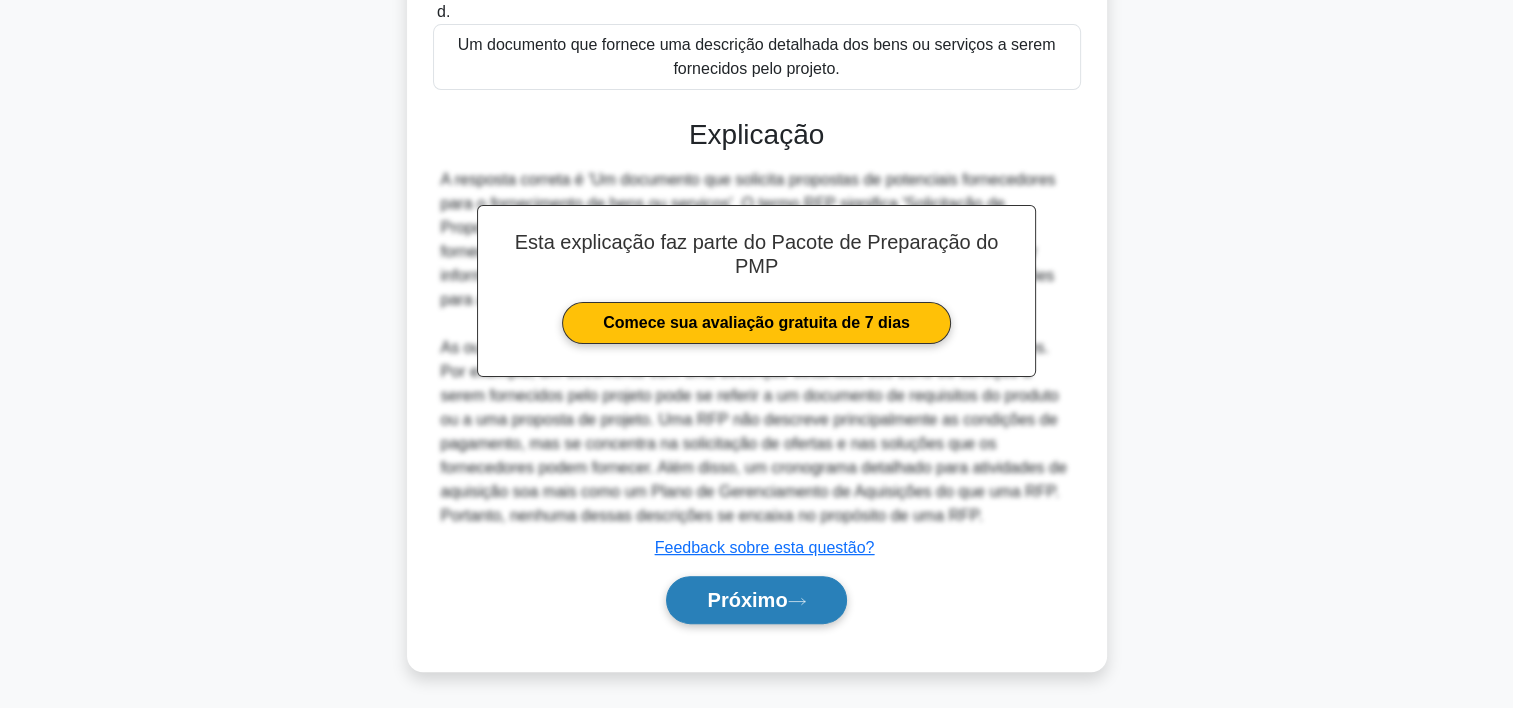 click on "Próximo" at bounding box center (747, 600) 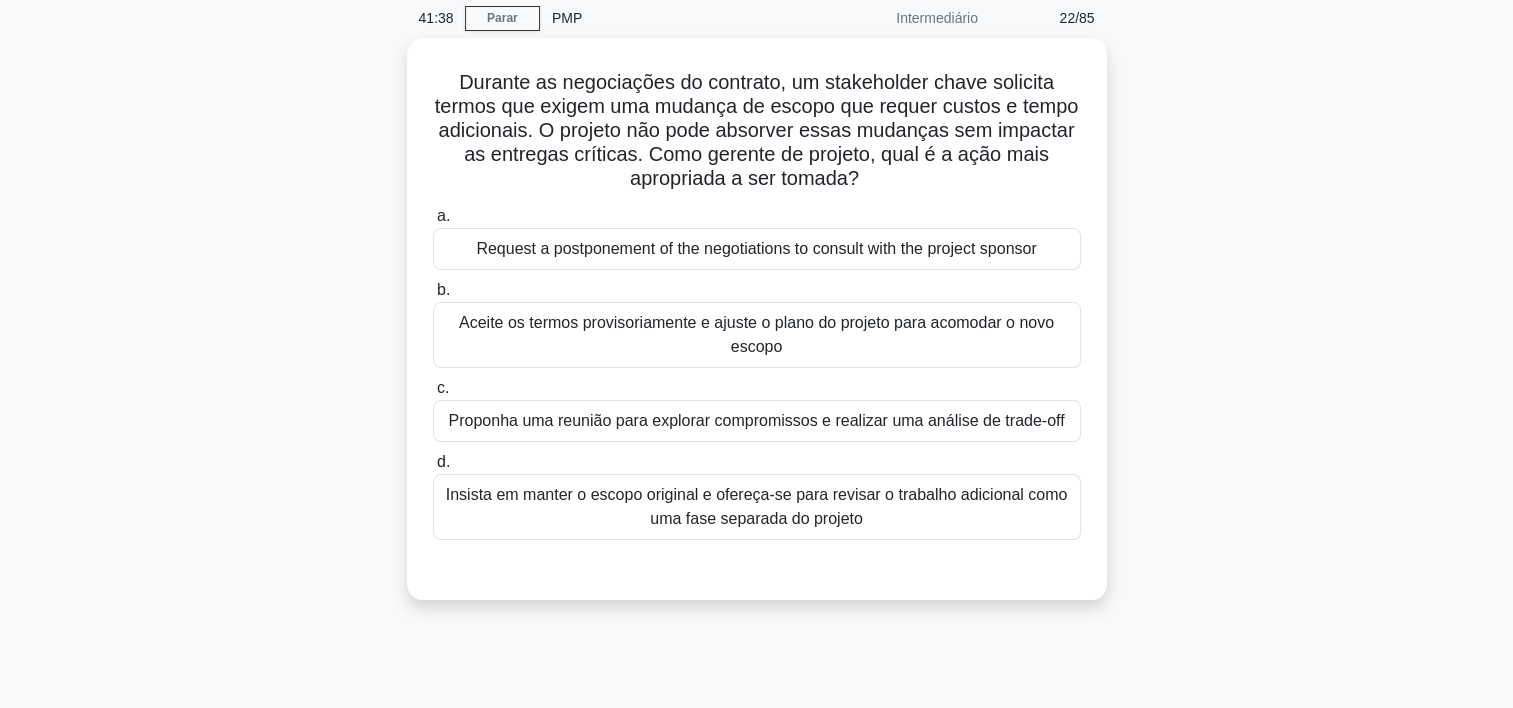 scroll, scrollTop: 72, scrollLeft: 0, axis: vertical 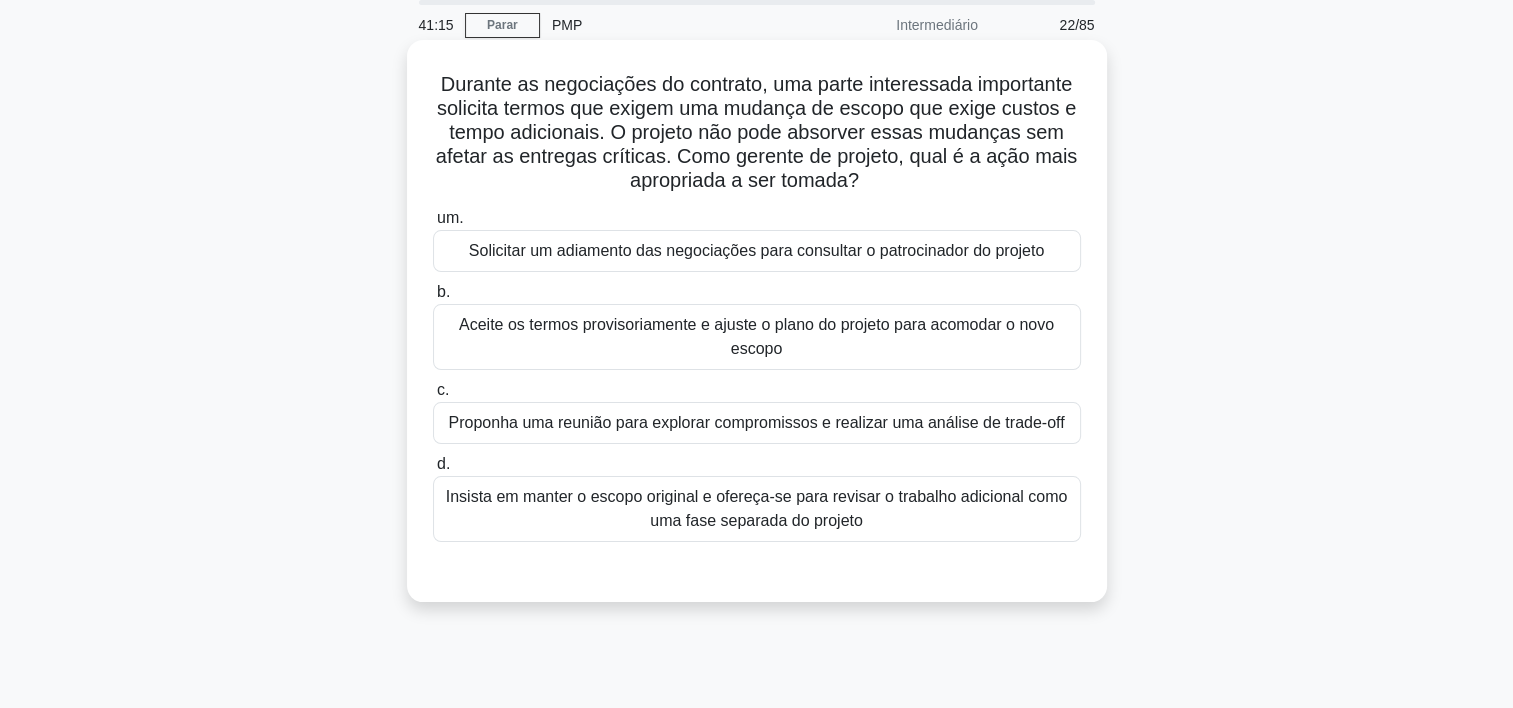 click on "Proponha uma reunião para explorar compromissos e realizar uma análise de trade-off" at bounding box center [757, 423] 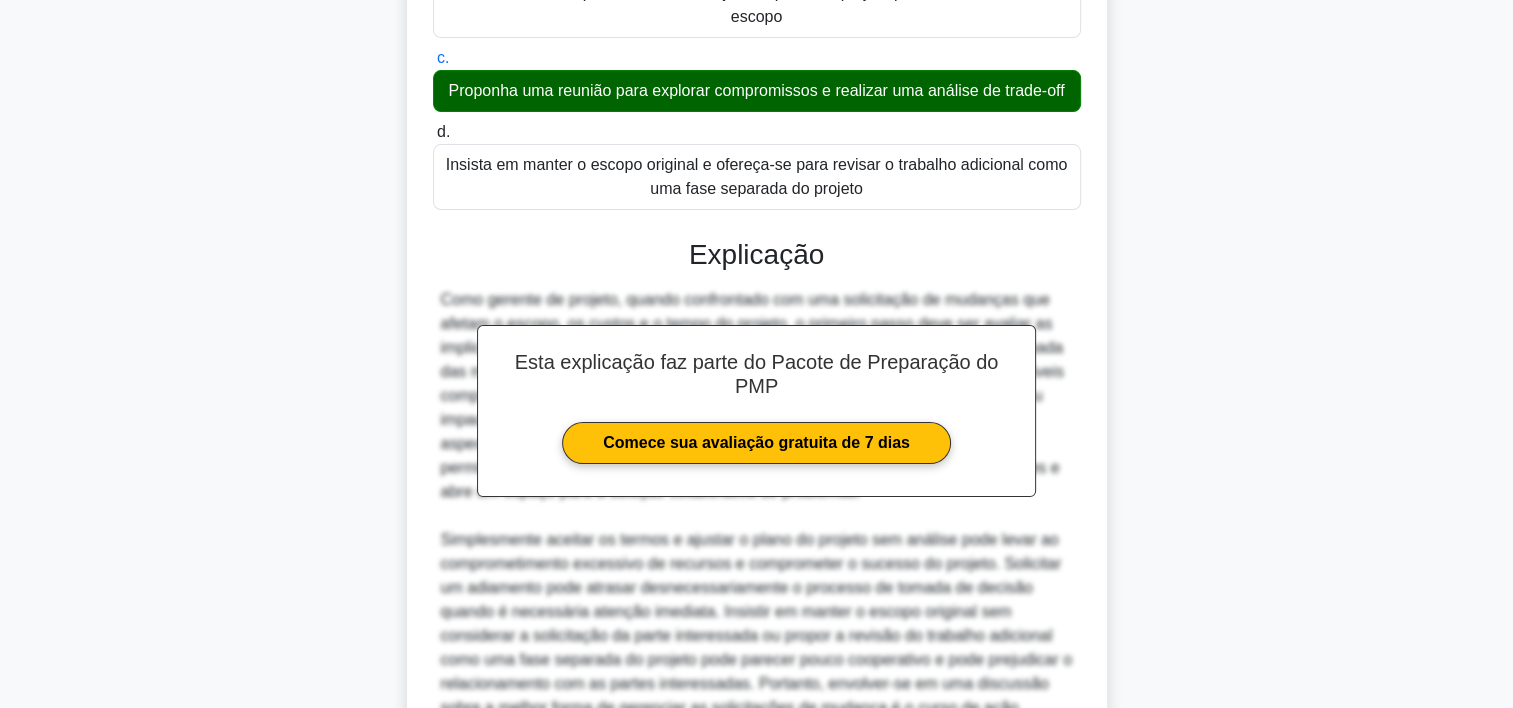 scroll, scrollTop: 620, scrollLeft: 0, axis: vertical 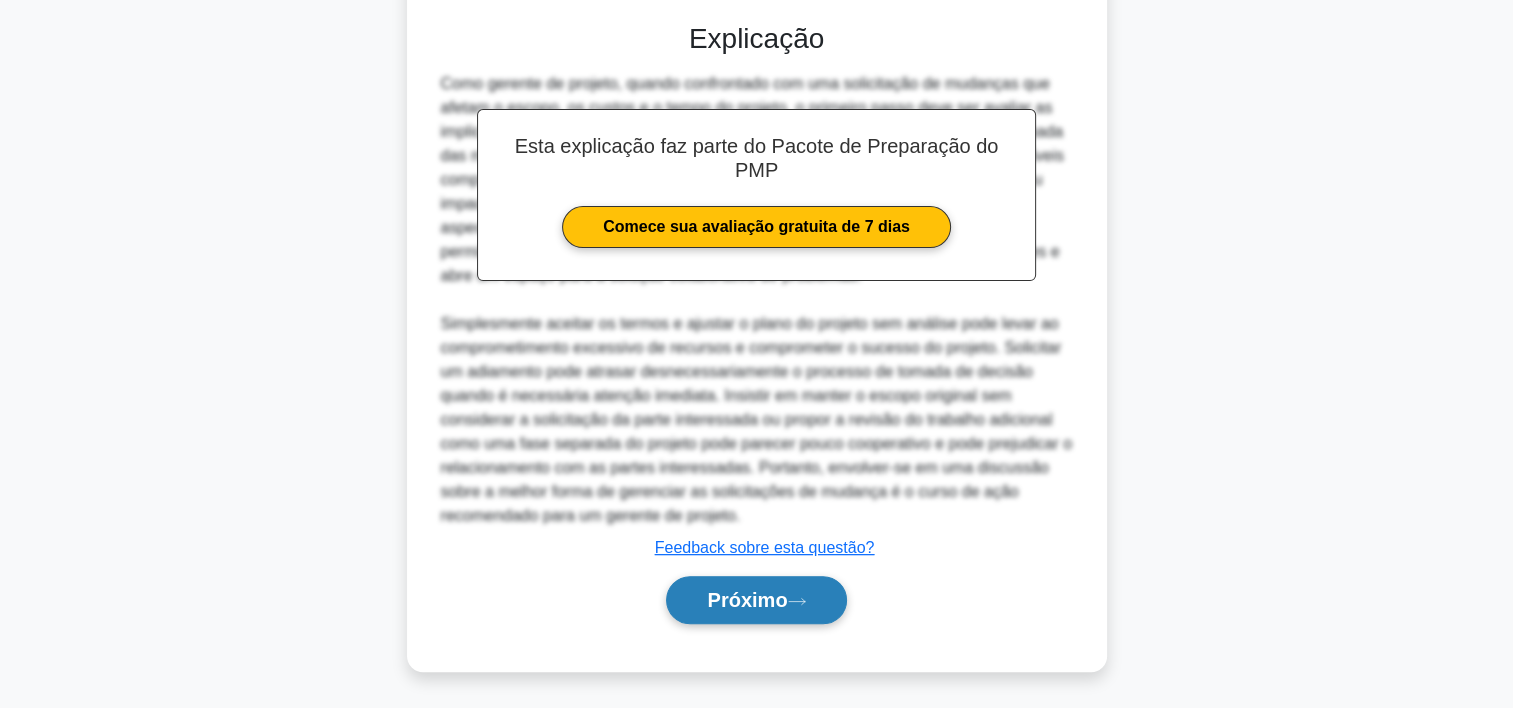 click on "Próximo" at bounding box center [747, 600] 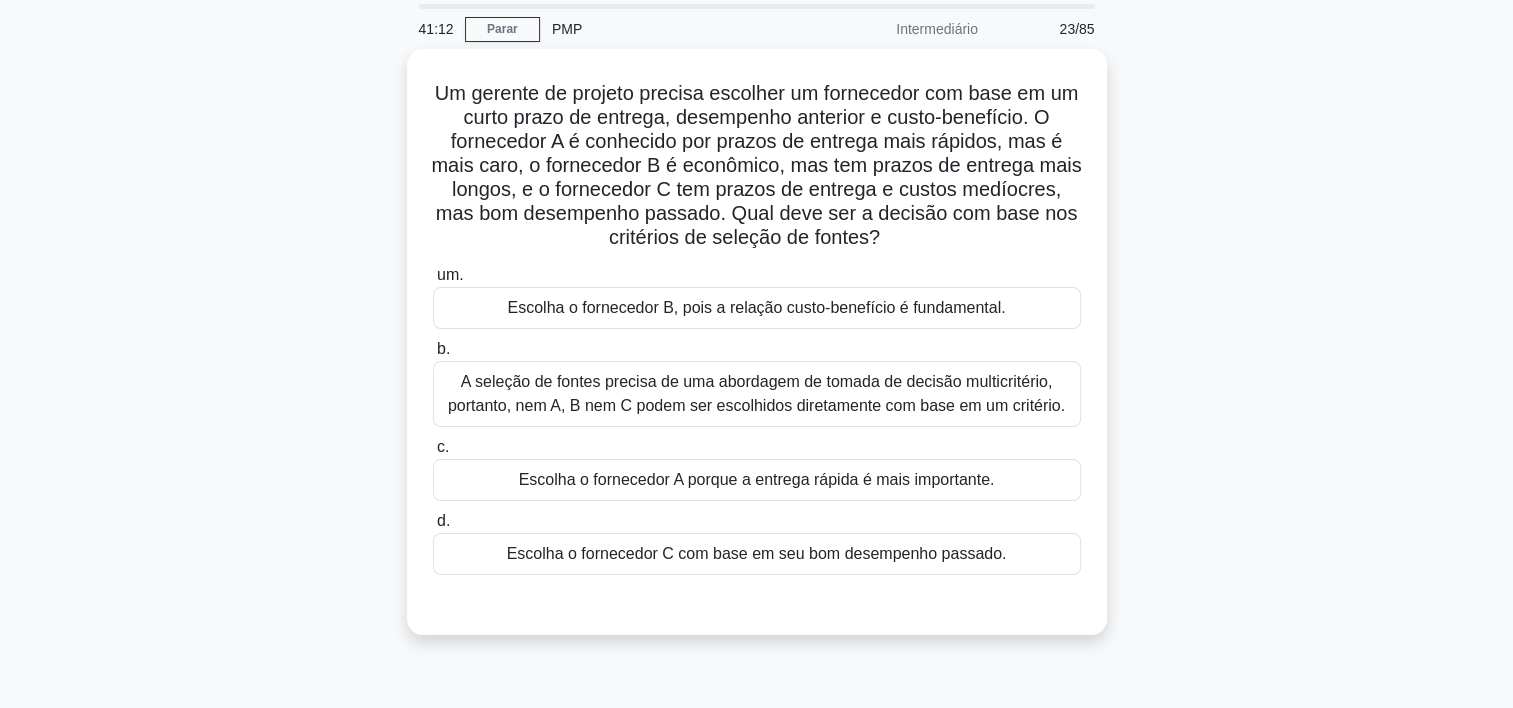 scroll, scrollTop: 56, scrollLeft: 0, axis: vertical 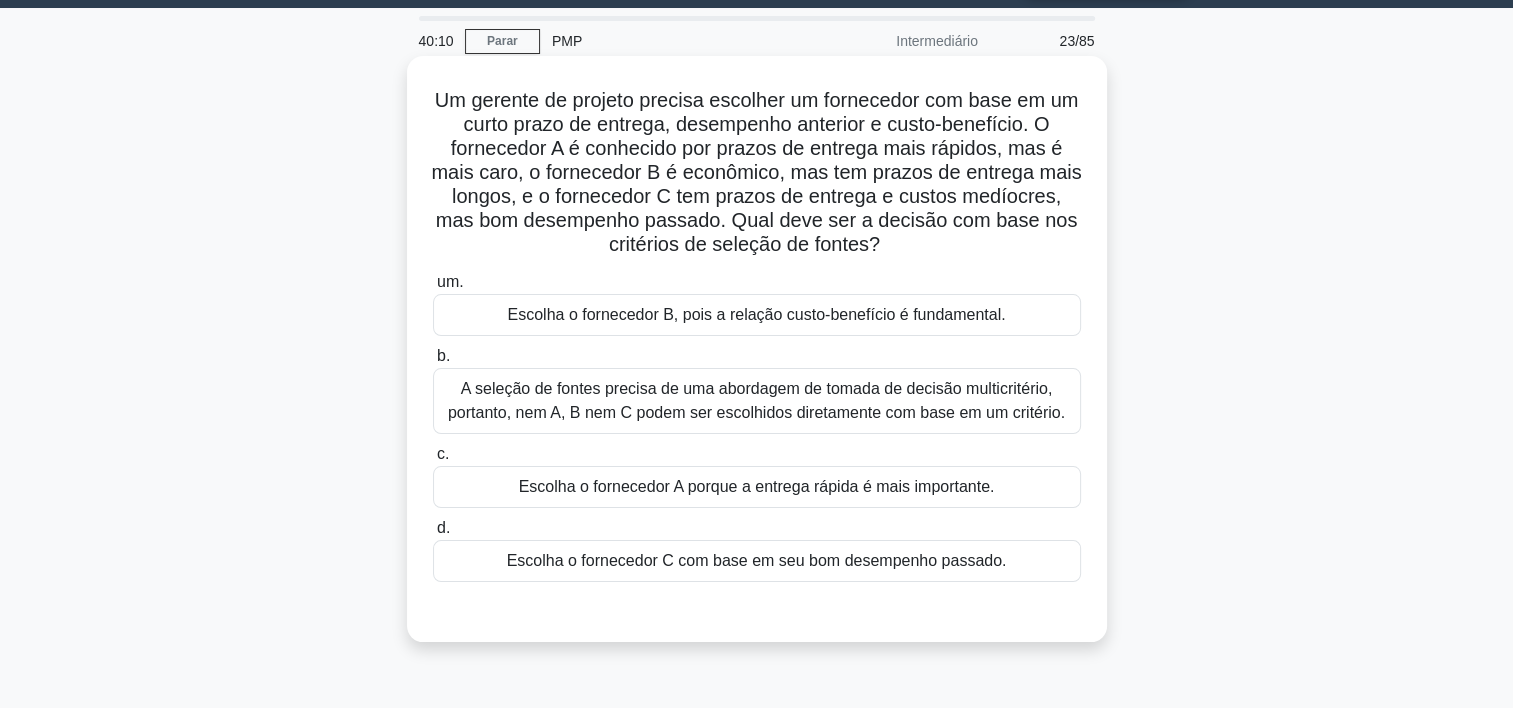 click on "Escolha o fornecedor C com base em seu bom desempenho passado." at bounding box center [757, 561] 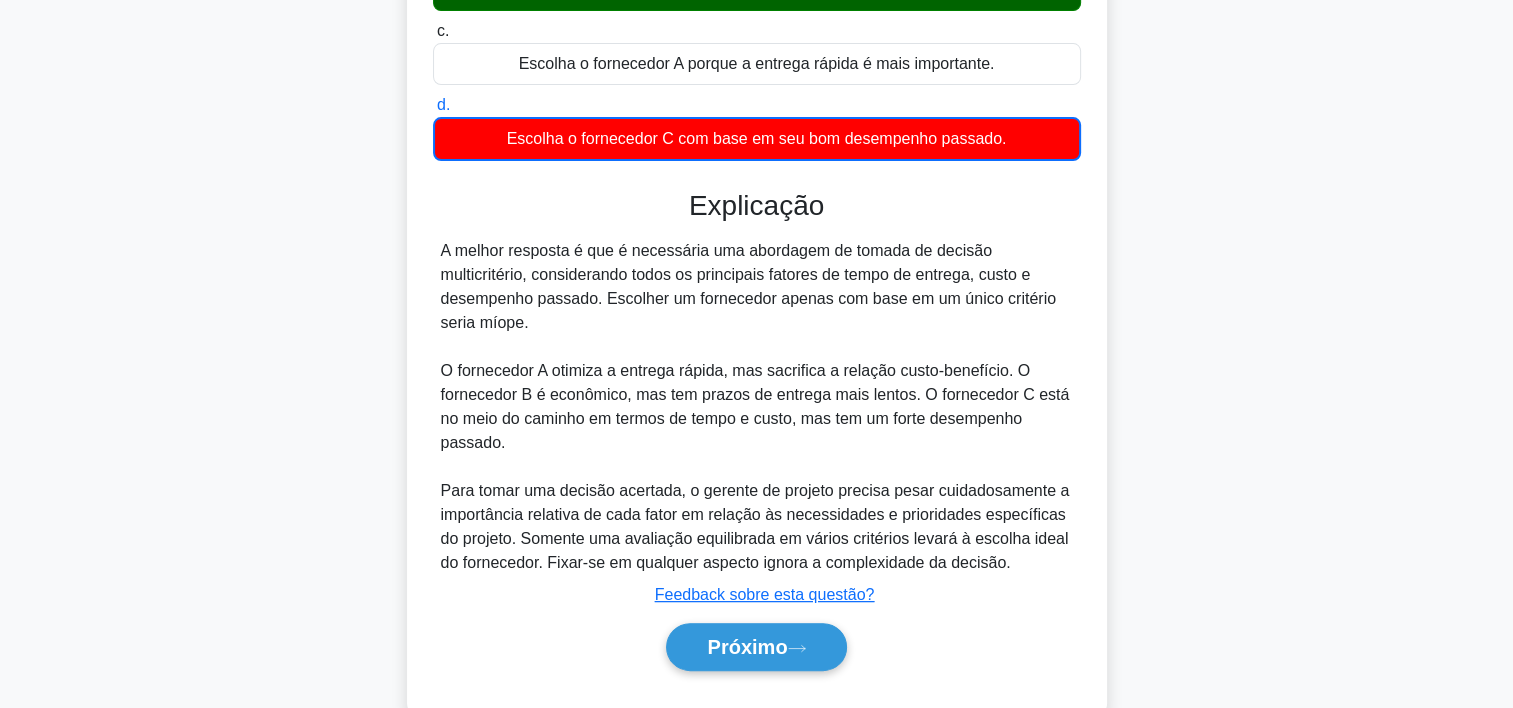 scroll, scrollTop: 549, scrollLeft: 0, axis: vertical 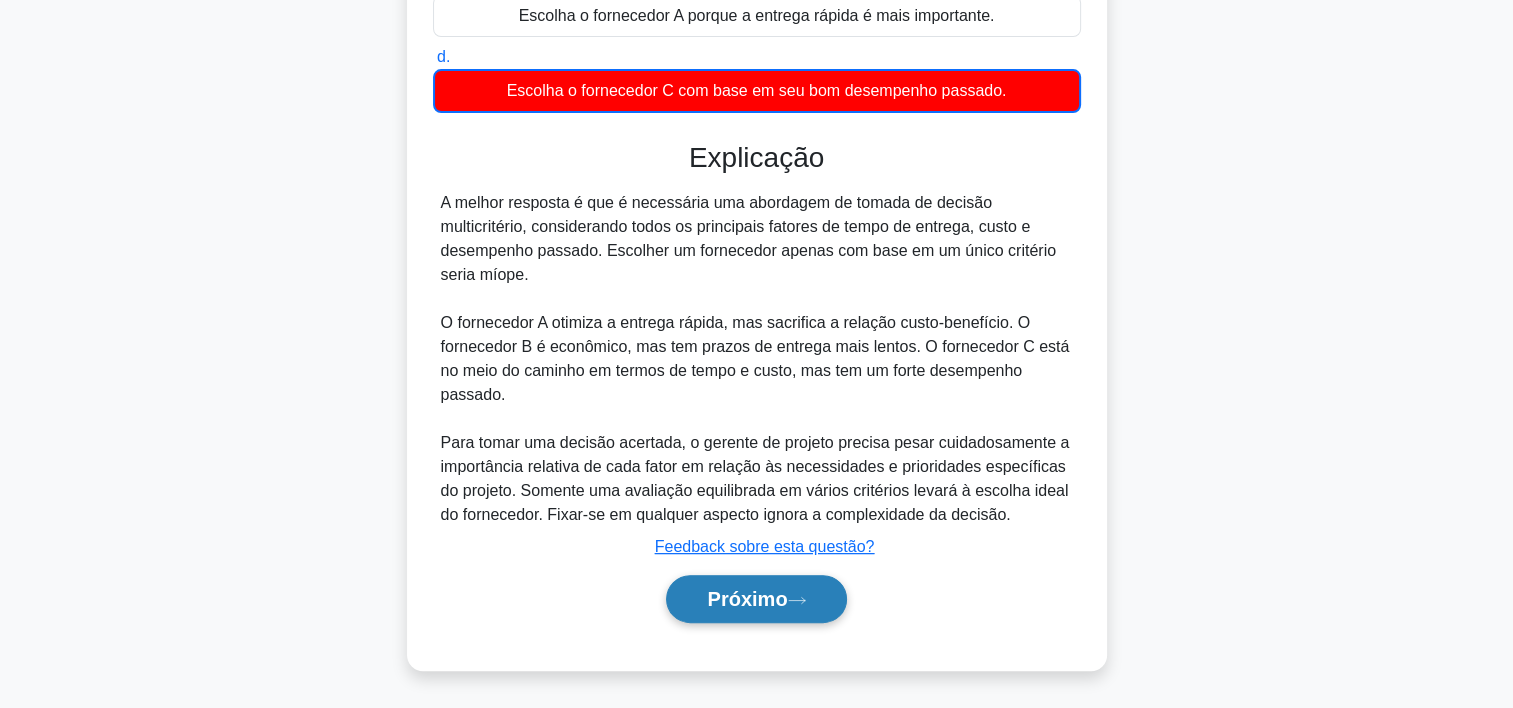 click on "Próximo" at bounding box center (756, 599) 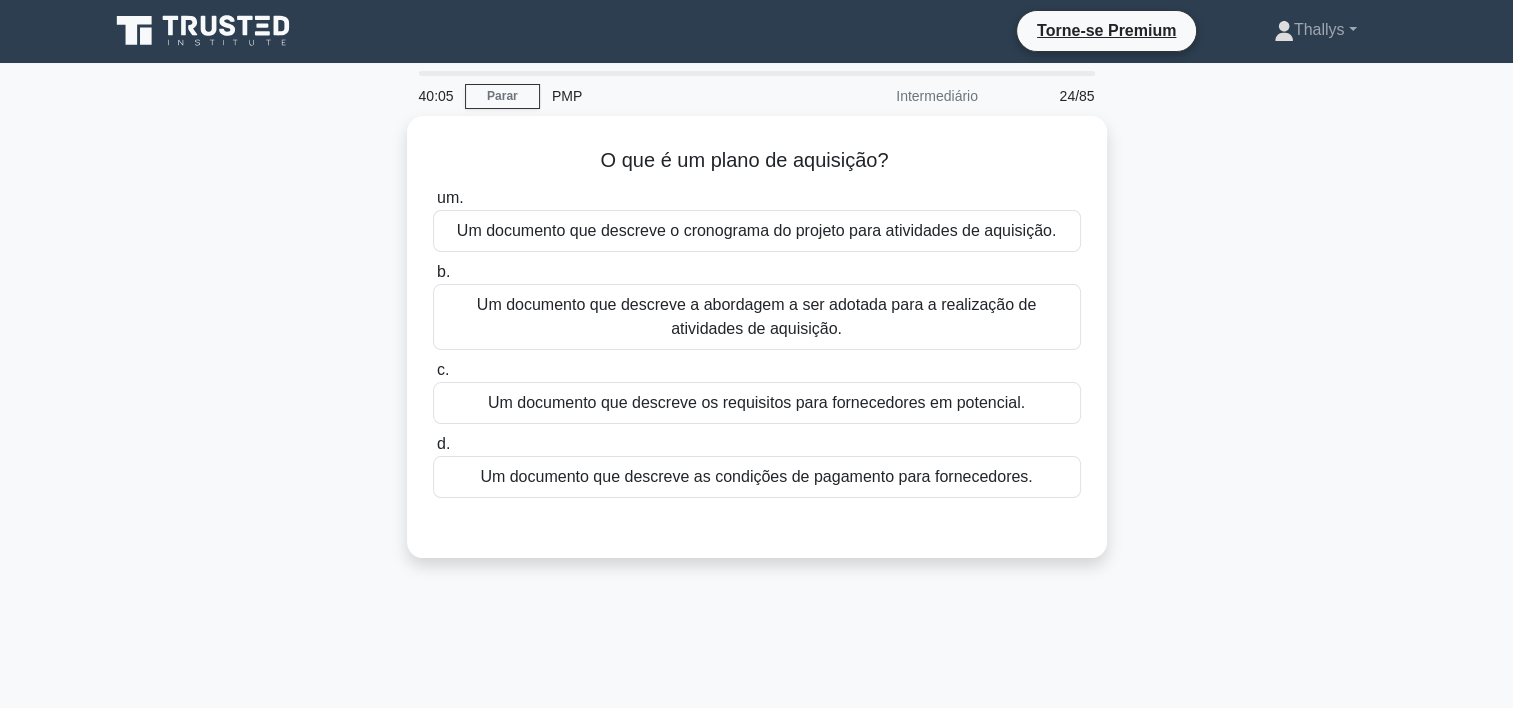 scroll, scrollTop: 0, scrollLeft: 0, axis: both 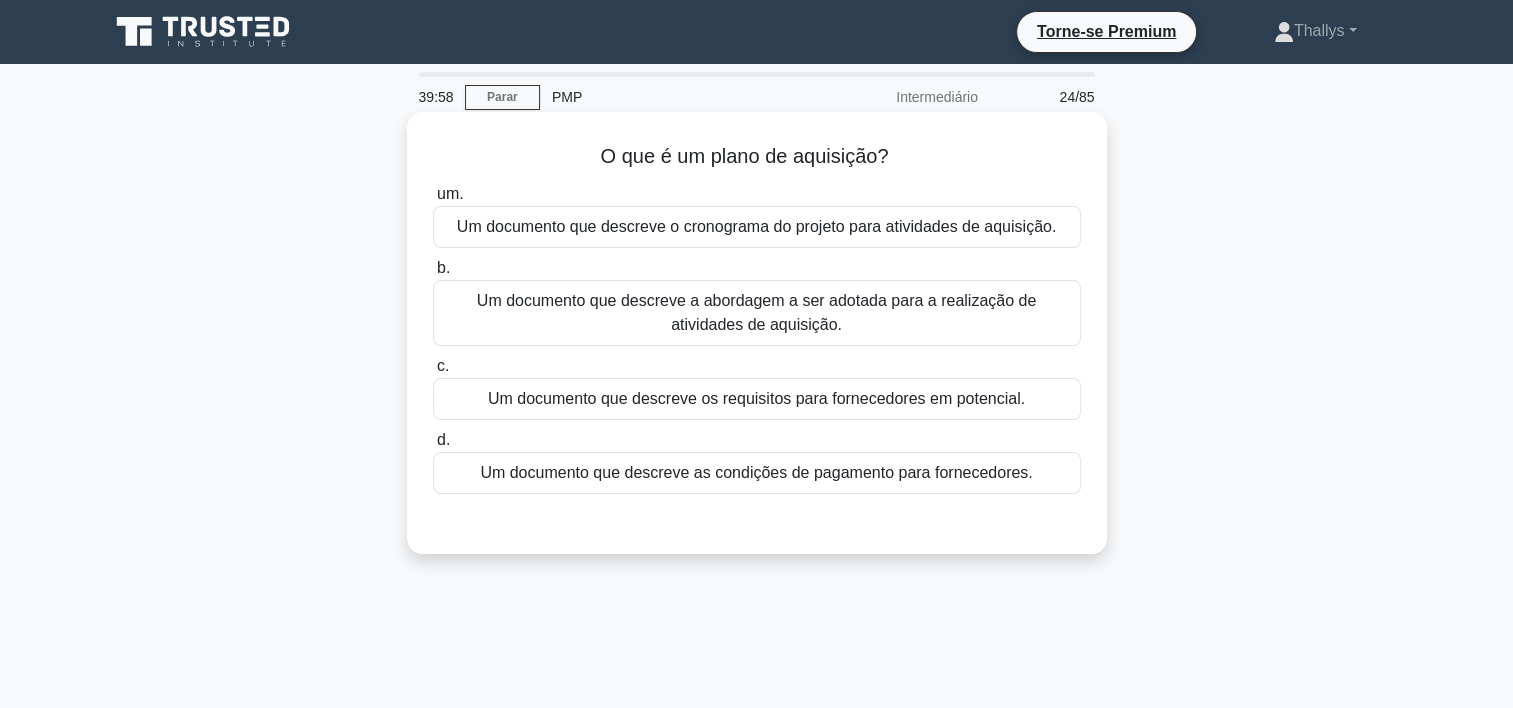 click on "Um documento que descreve a abordagem a ser adotada para a realização de atividades de aquisição." at bounding box center (757, 313) 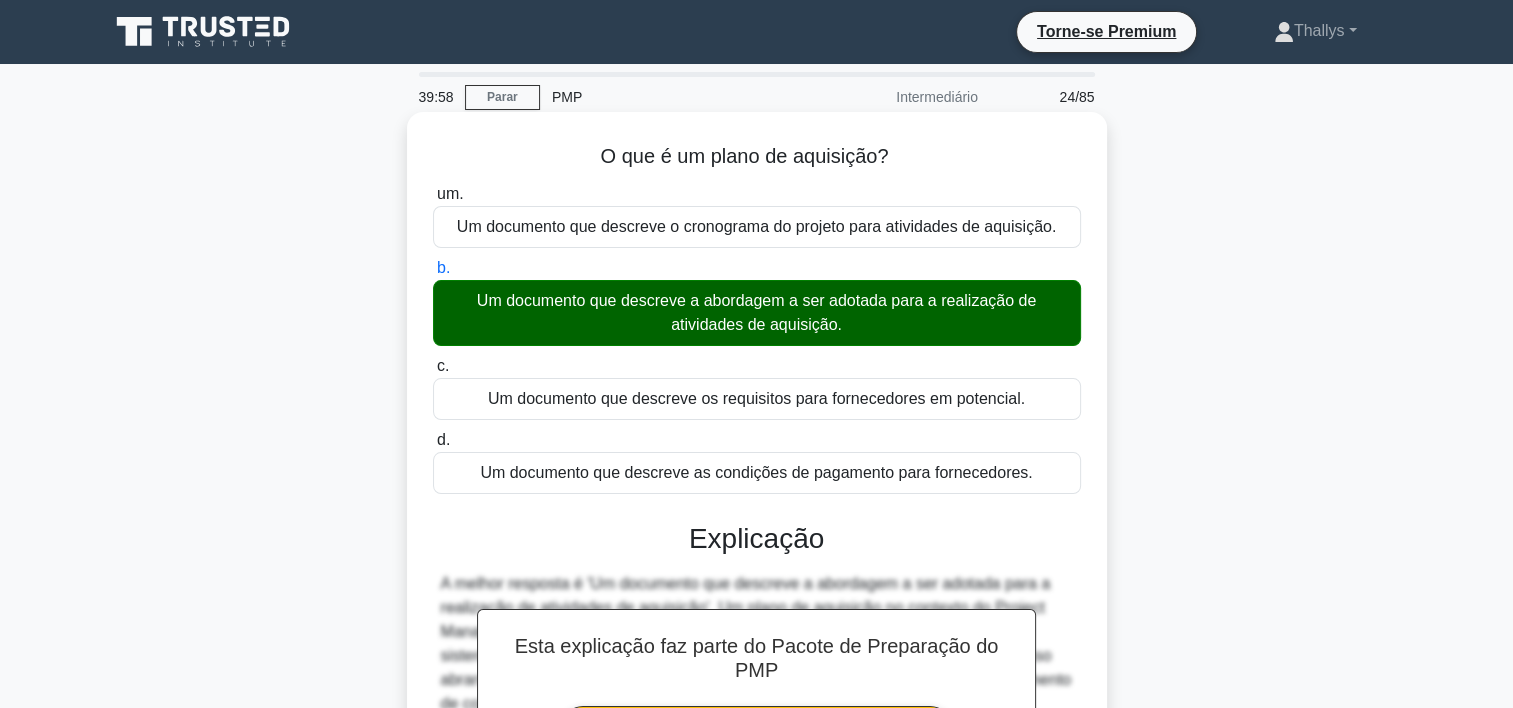 scroll, scrollTop: 372, scrollLeft: 0, axis: vertical 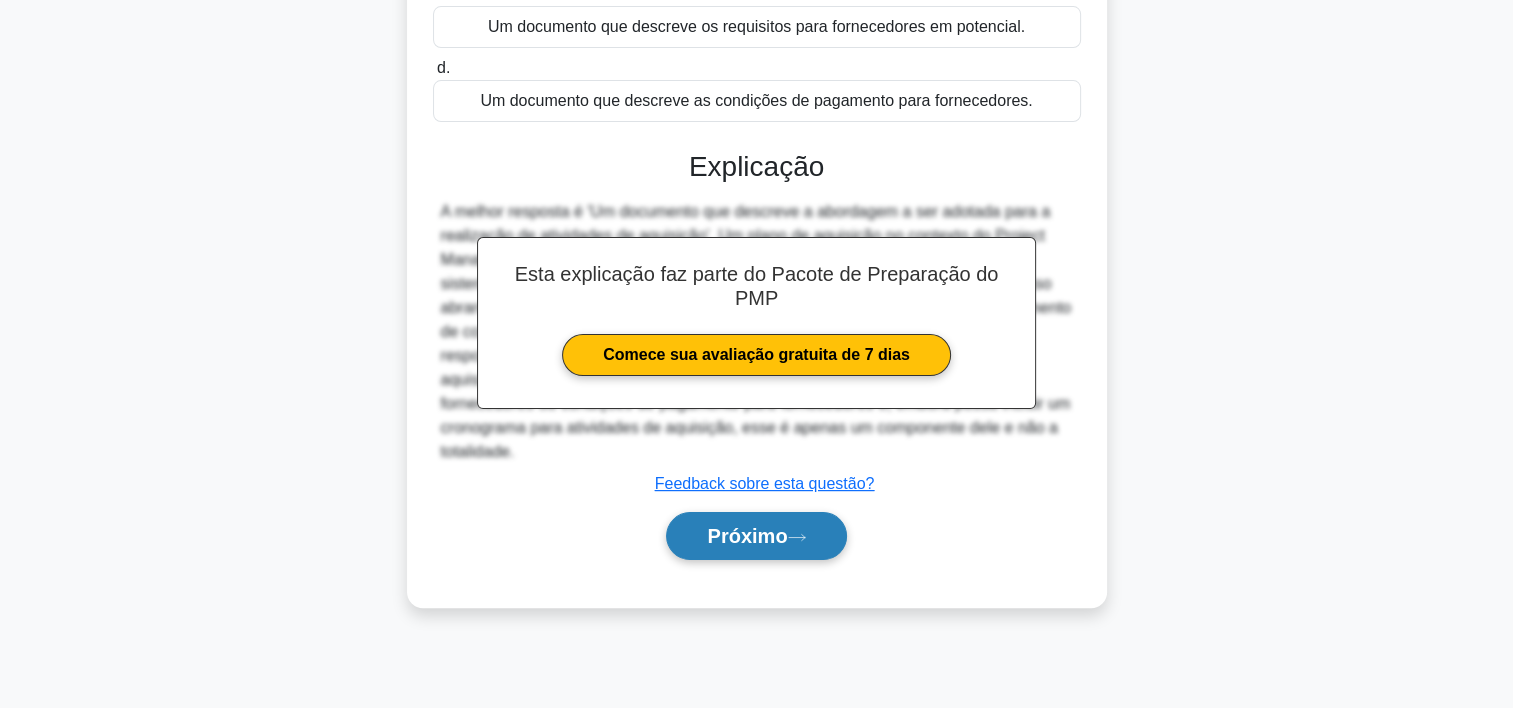 click on "Próximo" at bounding box center [747, 536] 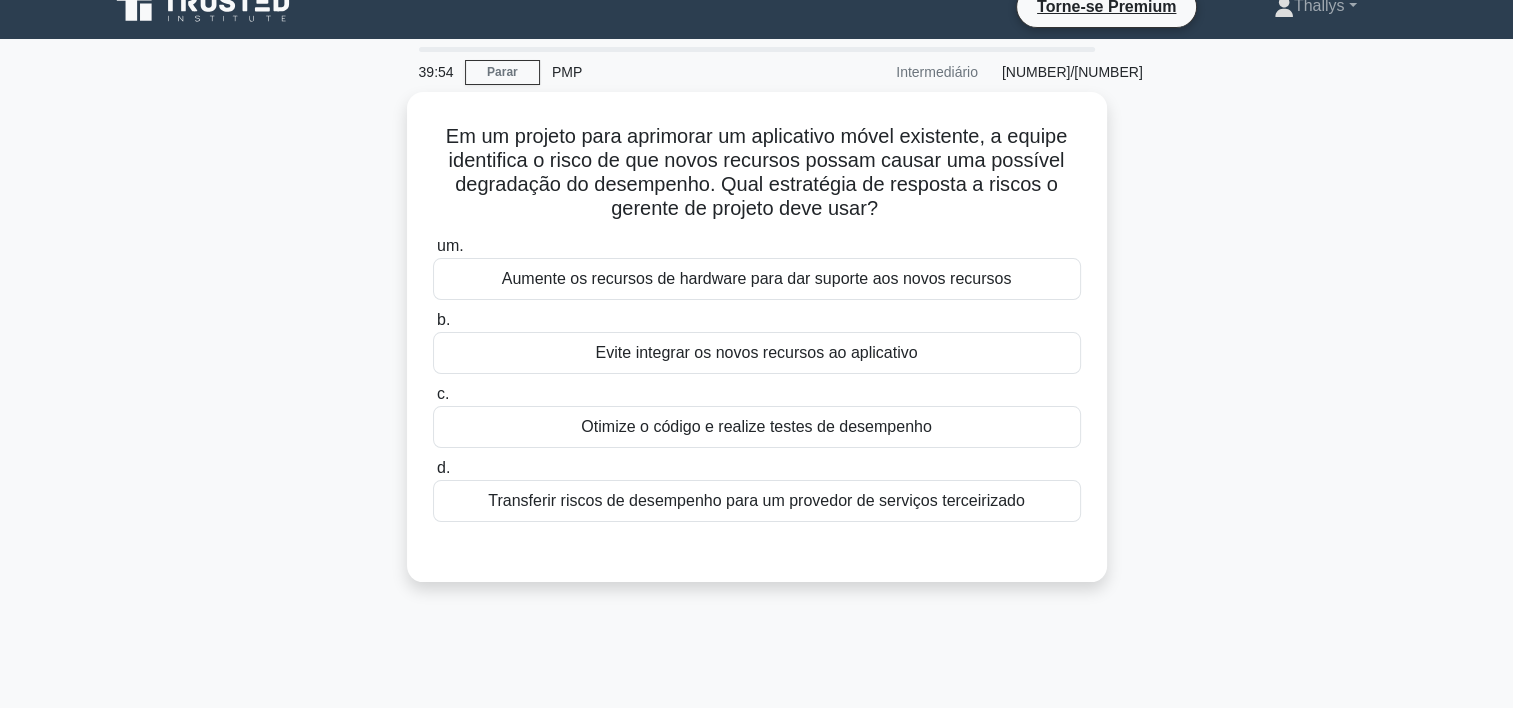 scroll, scrollTop: 24, scrollLeft: 0, axis: vertical 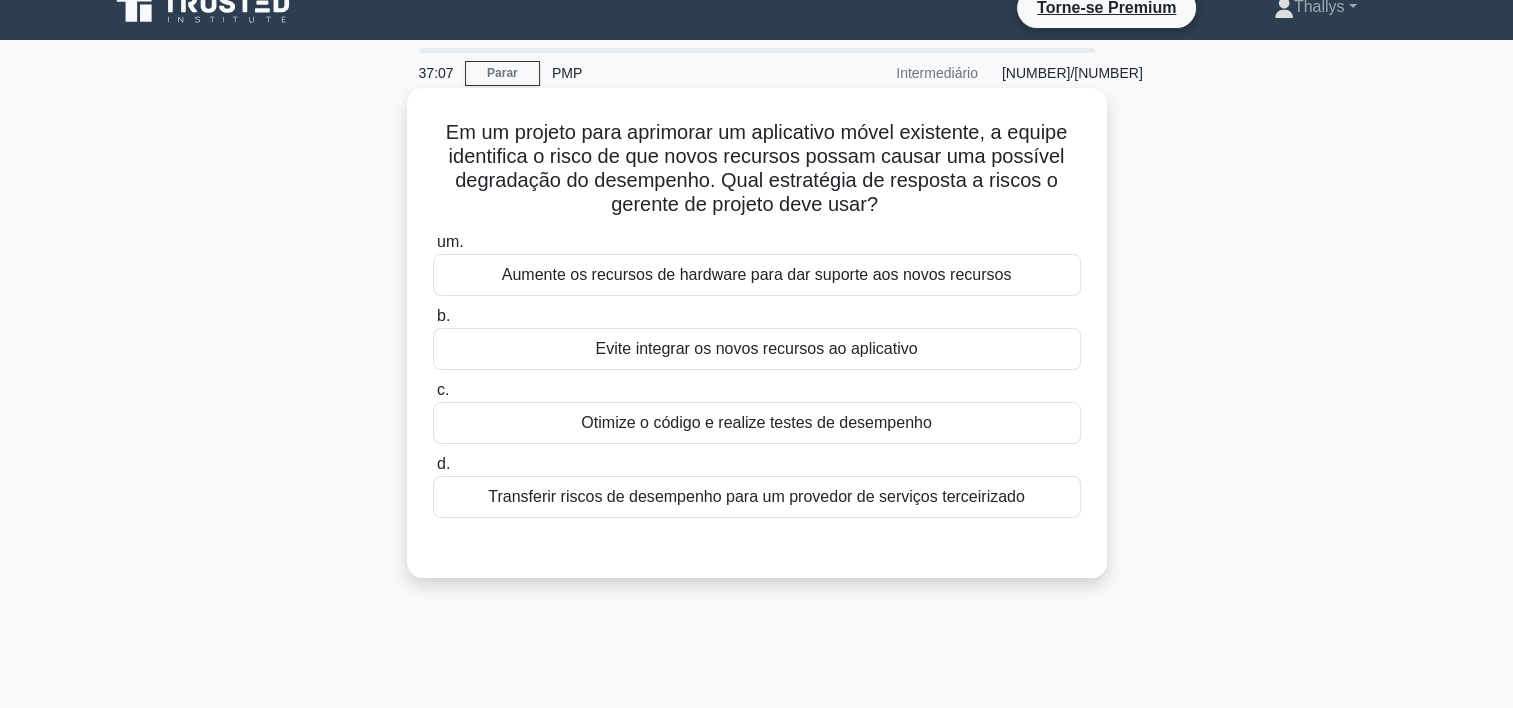 click on "Otimize o código e realize testes de desempenho" at bounding box center [757, 423] 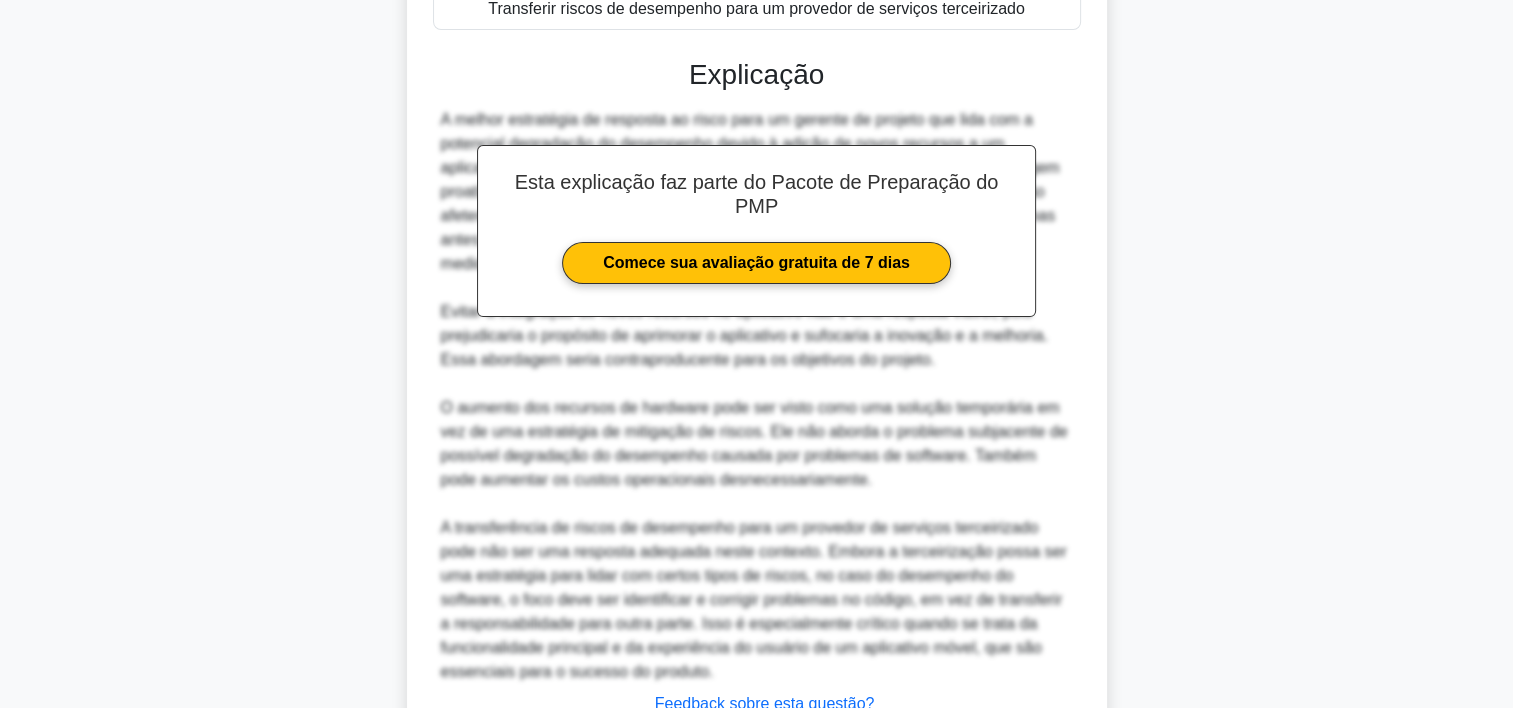 scroll, scrollTop: 593, scrollLeft: 0, axis: vertical 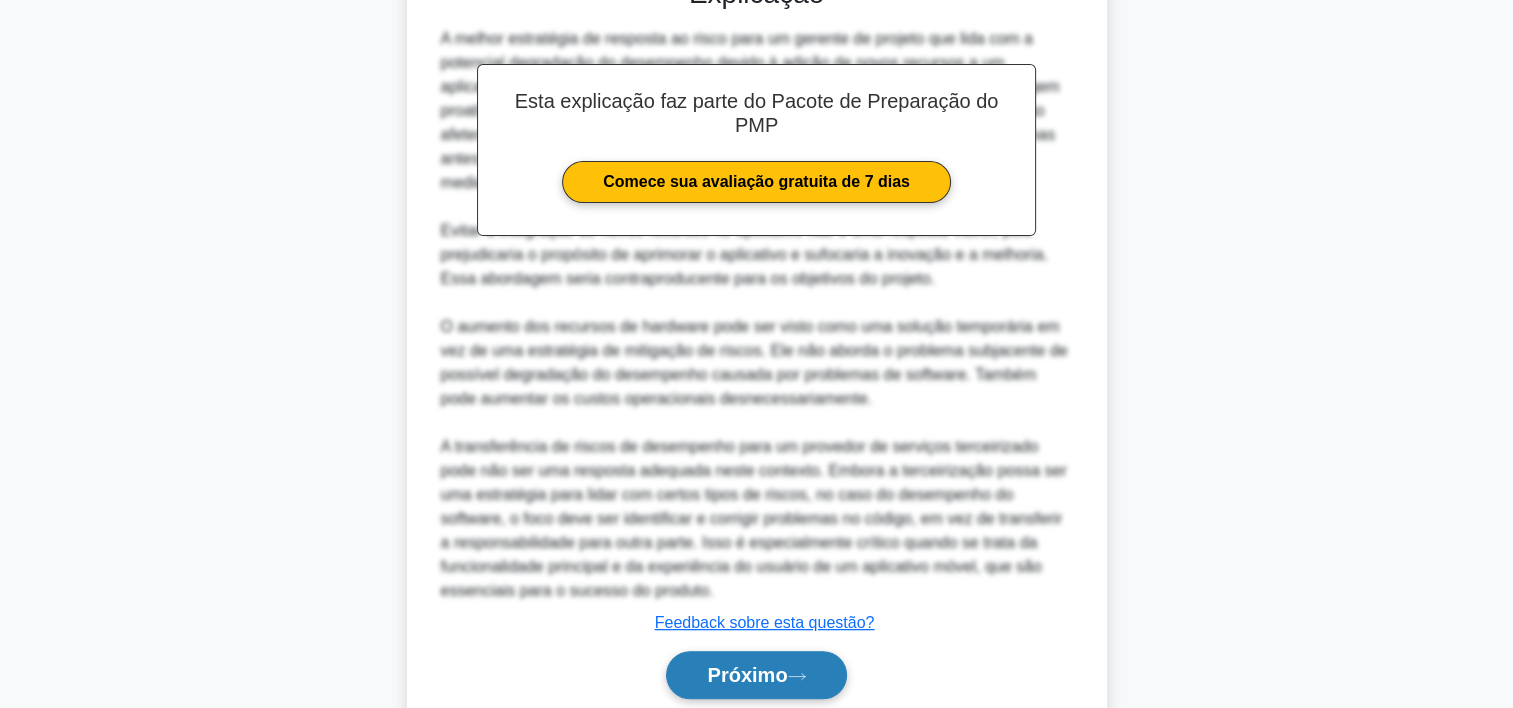 click on "Próximo" at bounding box center [747, 675] 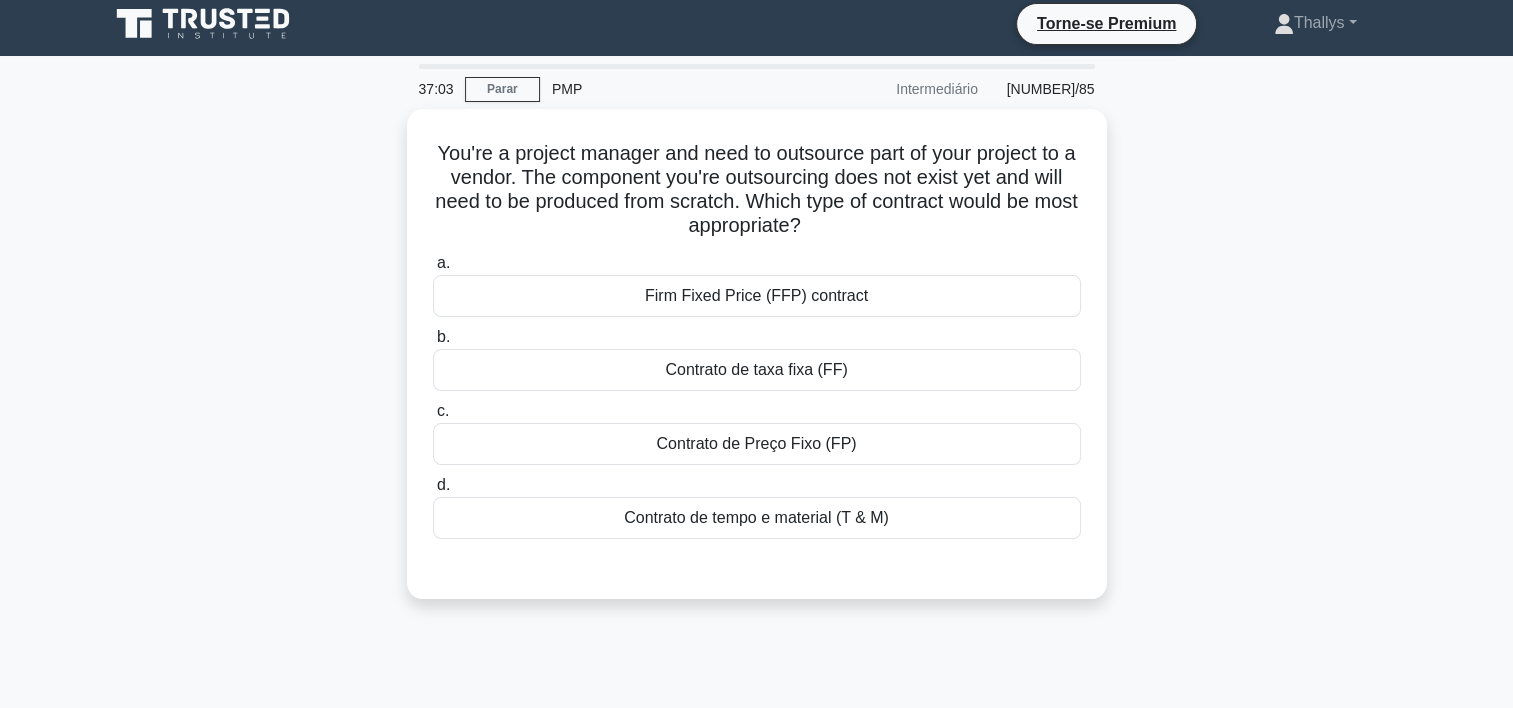 scroll, scrollTop: 0, scrollLeft: 0, axis: both 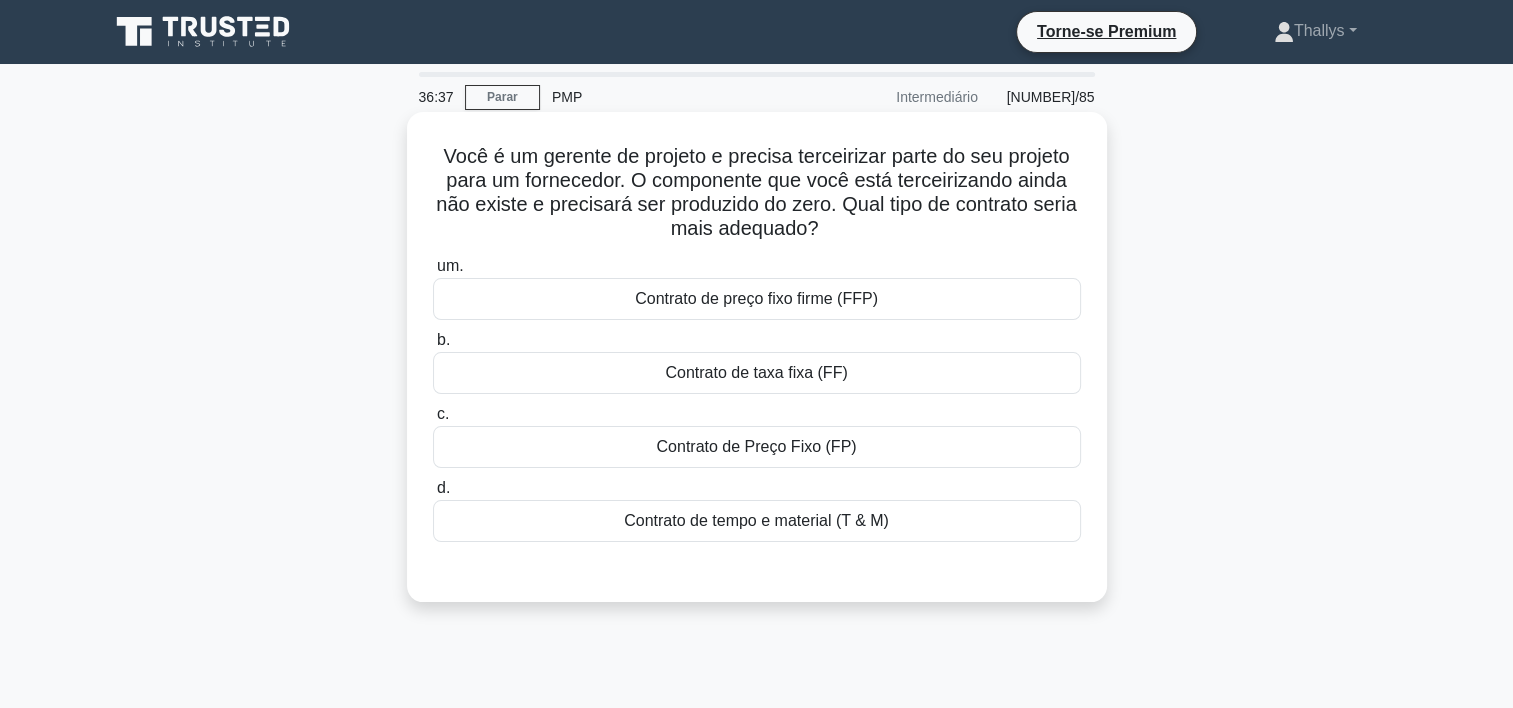 click on "Contrato de Preço Fixo (FP)" at bounding box center [757, 447] 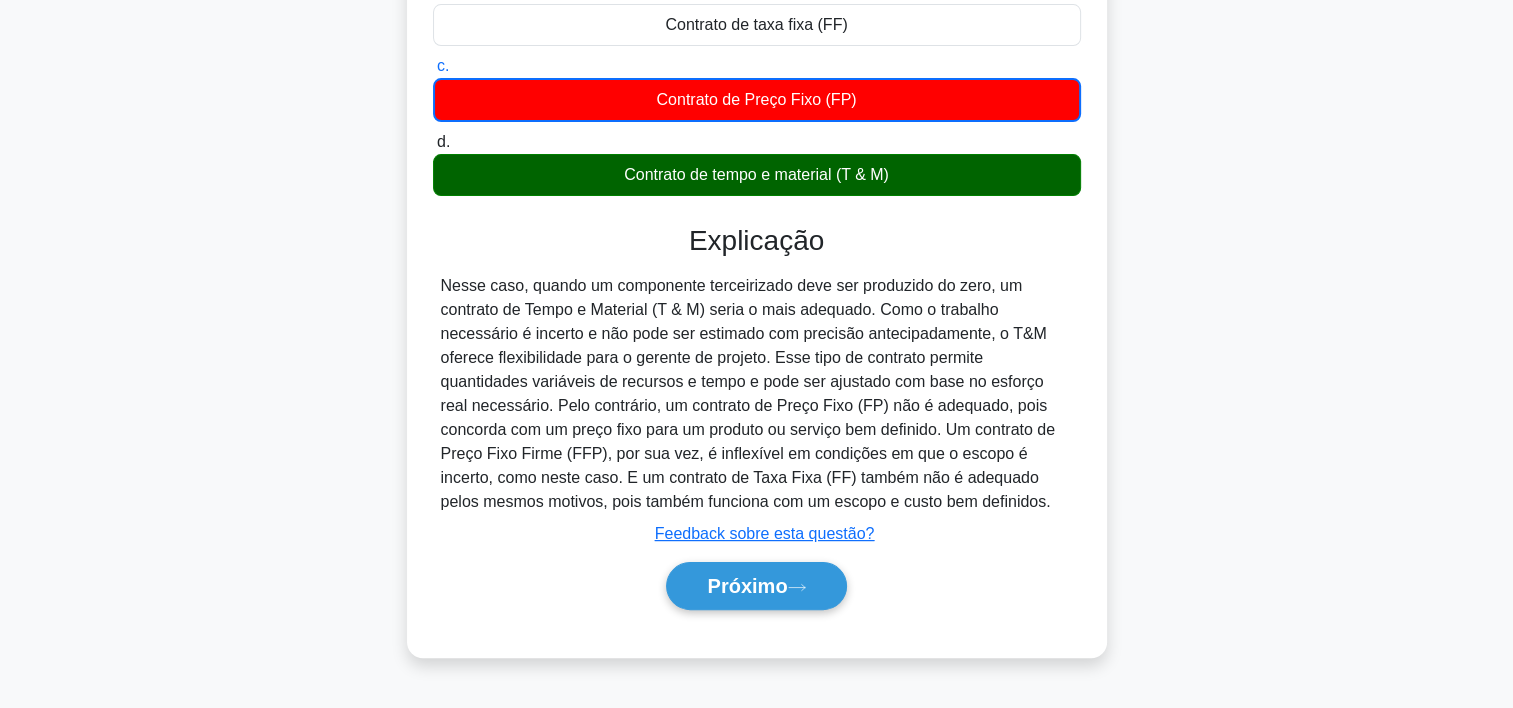 scroll, scrollTop: 348, scrollLeft: 0, axis: vertical 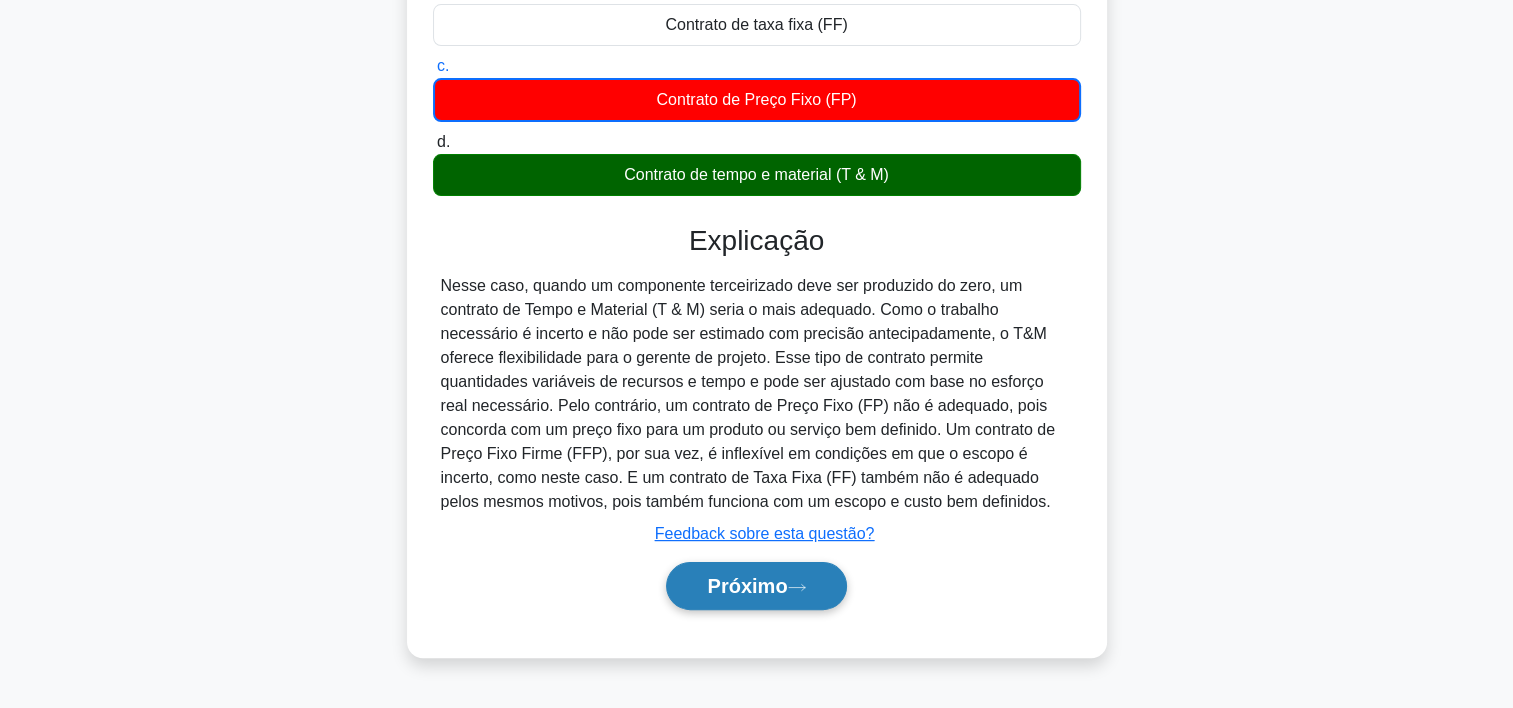 click on "Próximo" at bounding box center (756, 586) 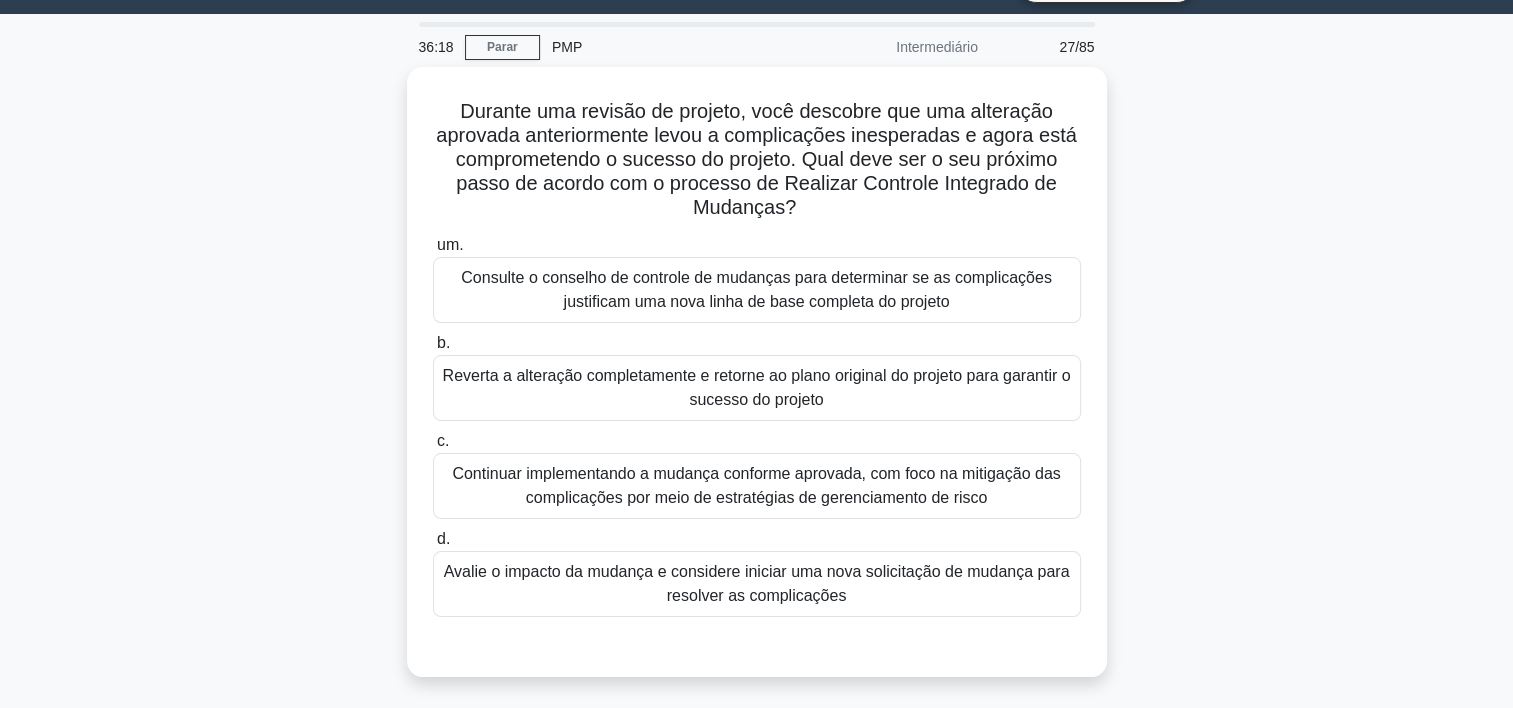 scroll, scrollTop: 52, scrollLeft: 0, axis: vertical 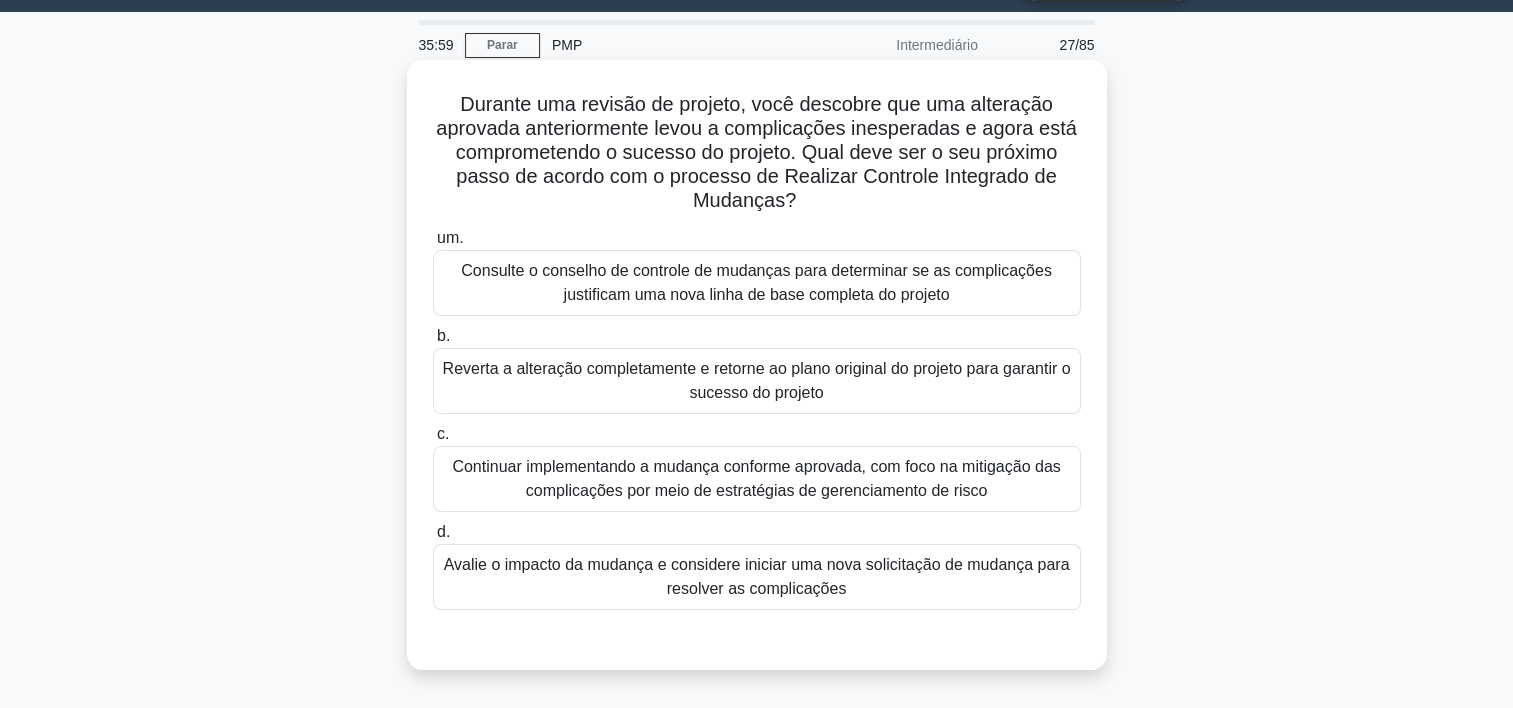 click on "Avalie o impacto da mudança e considere iniciar uma nova solicitação de mudança para resolver as complicações" at bounding box center (757, 577) 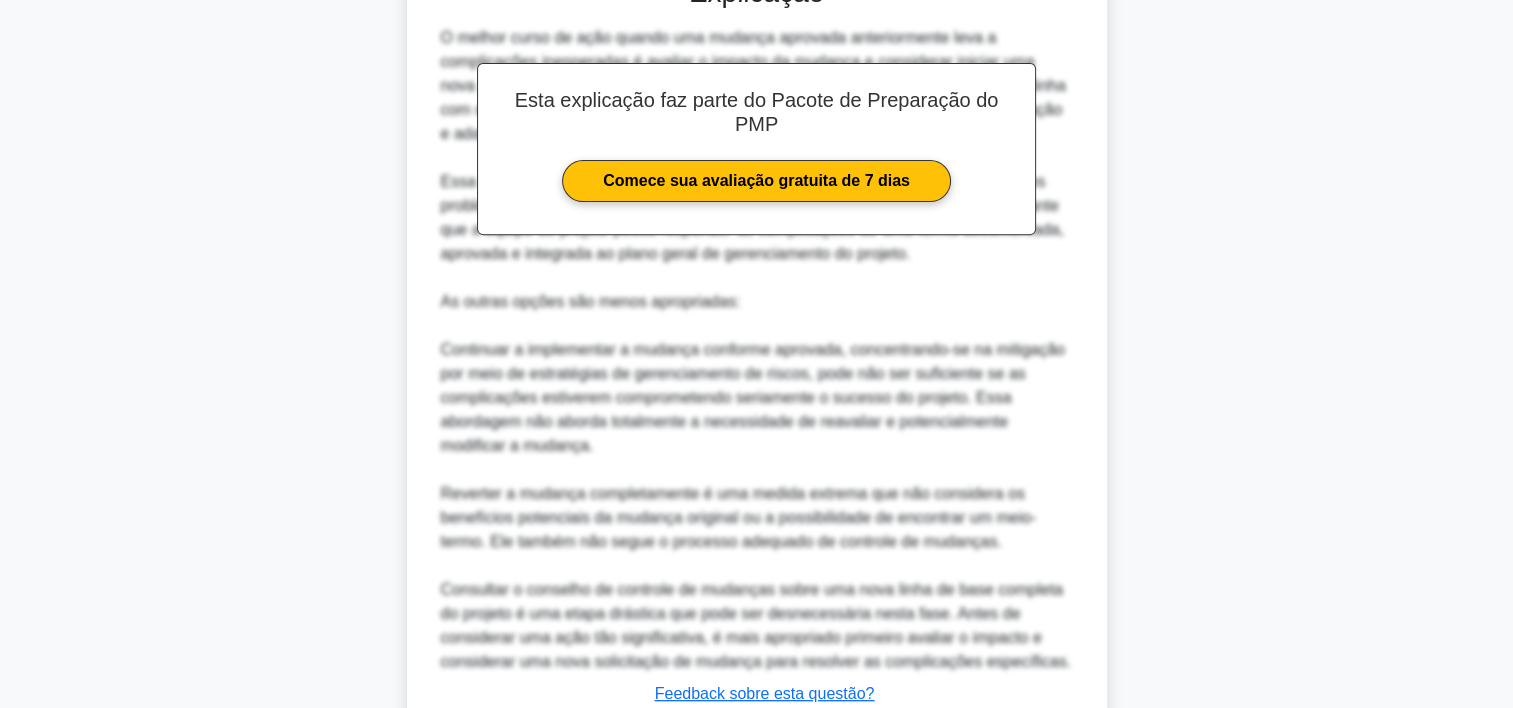 scroll, scrollTop: 860, scrollLeft: 0, axis: vertical 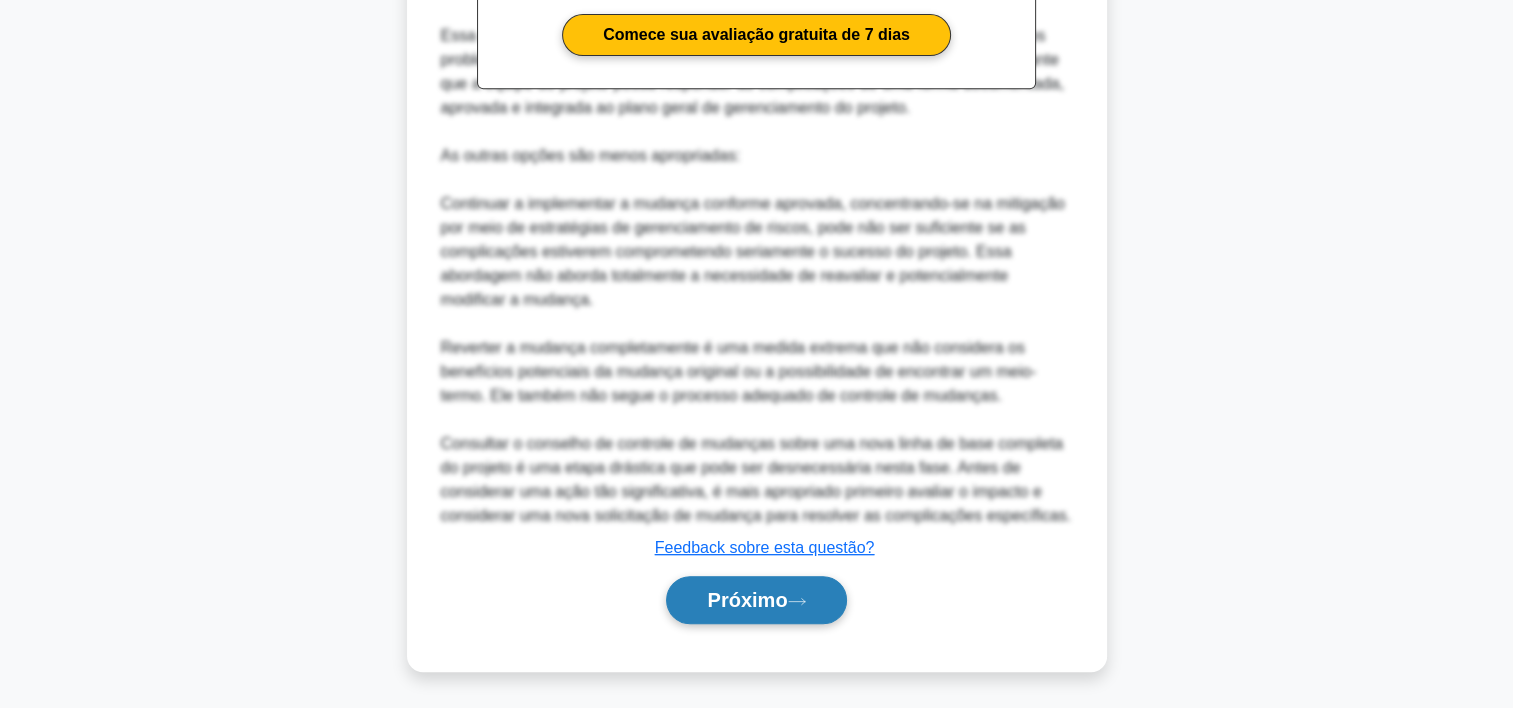 click on "Próximo" at bounding box center [756, 600] 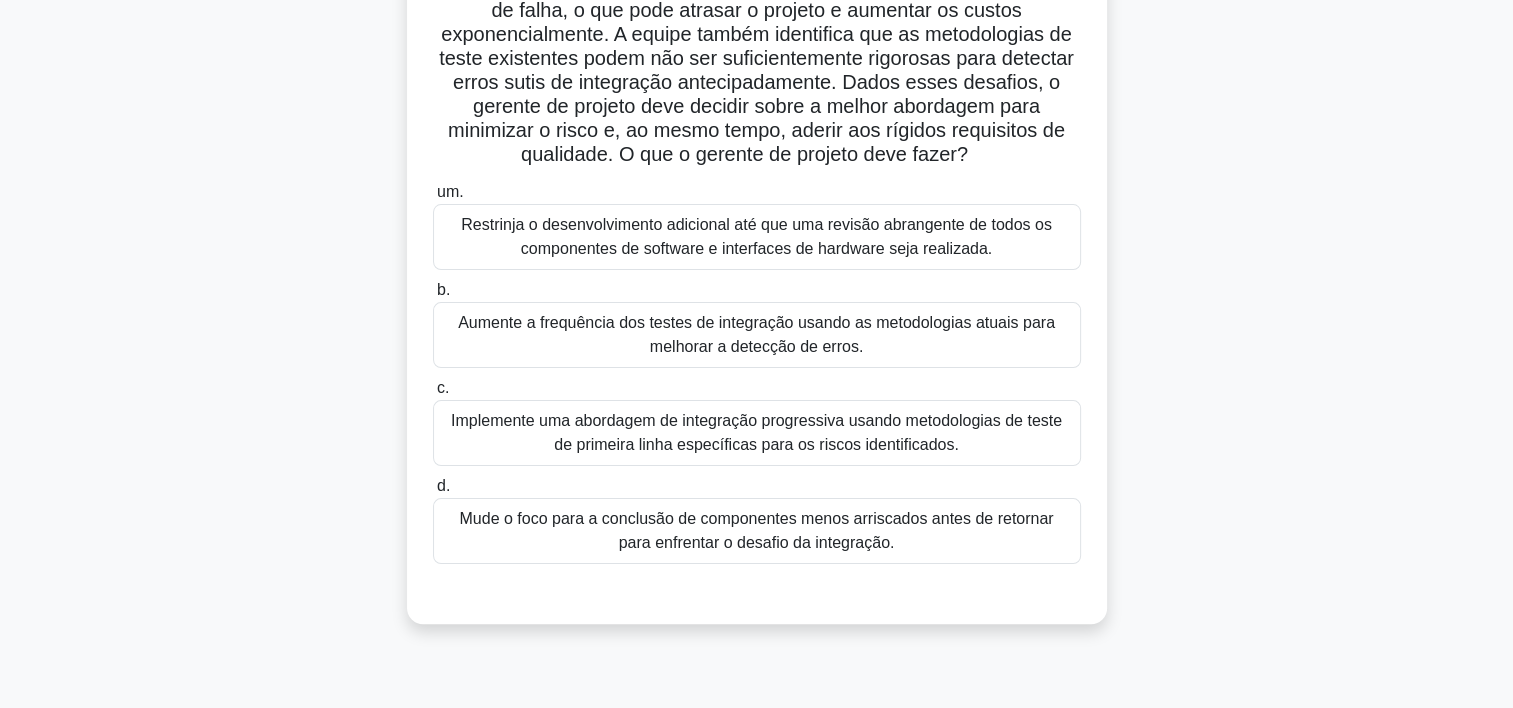 scroll, scrollTop: 344, scrollLeft: 0, axis: vertical 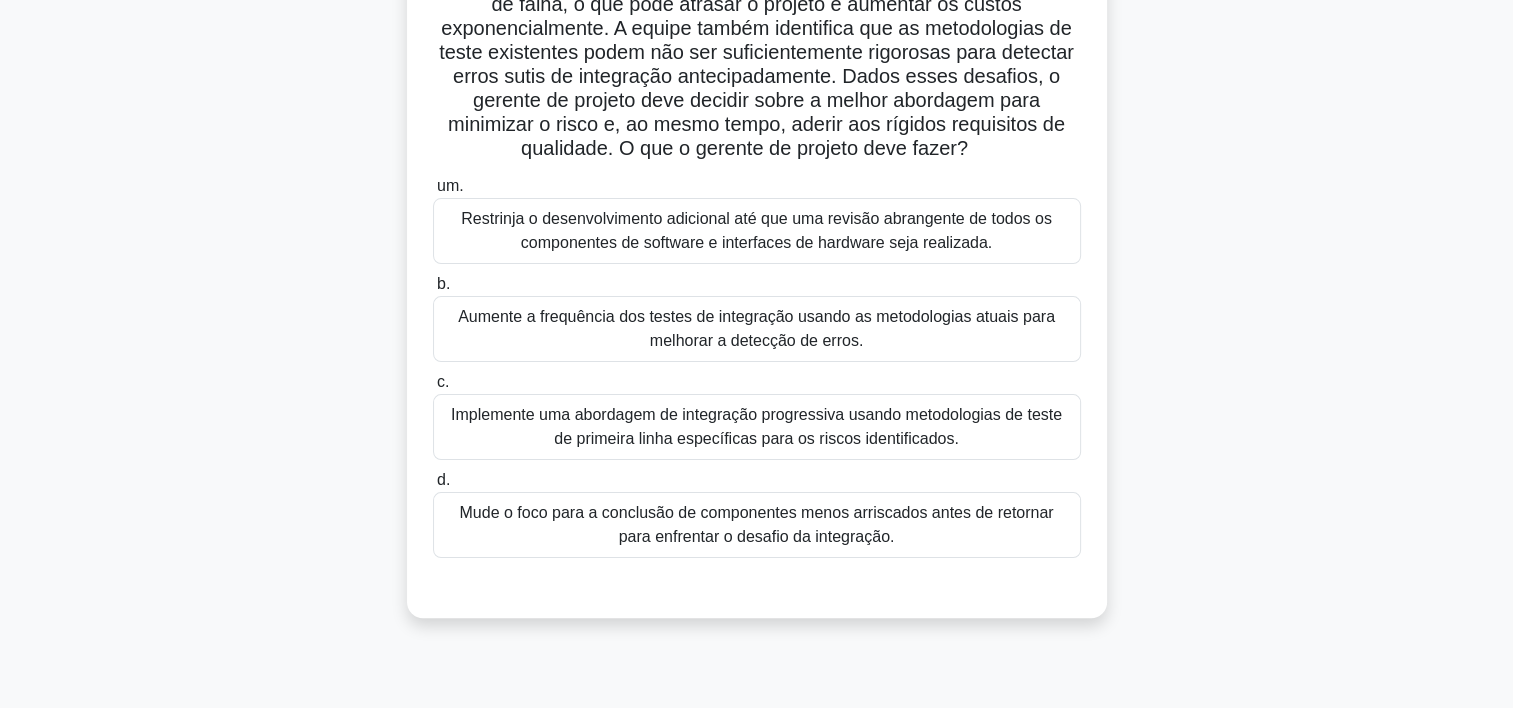 click on "Implemente uma abordagem de integração progressiva usando metodologias de teste de primeira linha específicas para os riscos identificados." at bounding box center (757, 427) 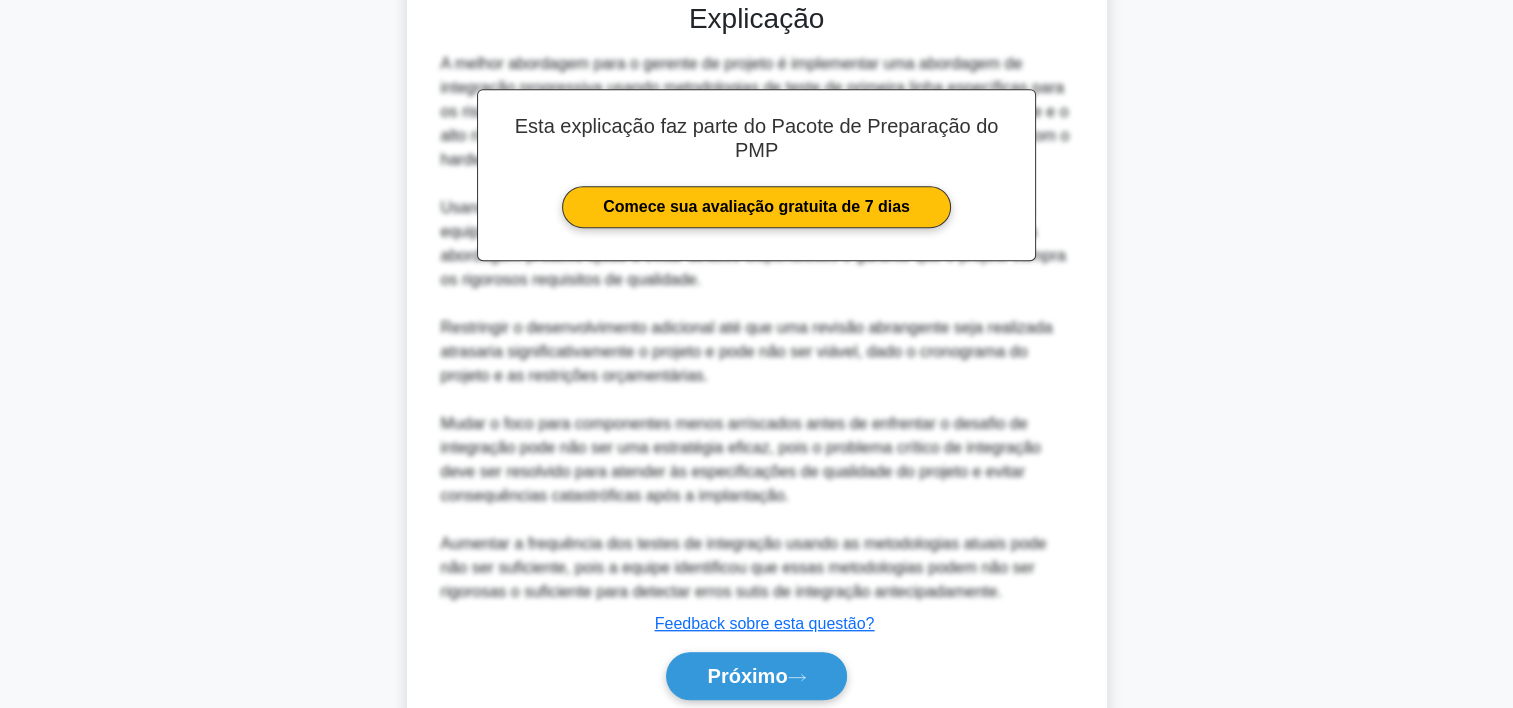 scroll, scrollTop: 1028, scrollLeft: 0, axis: vertical 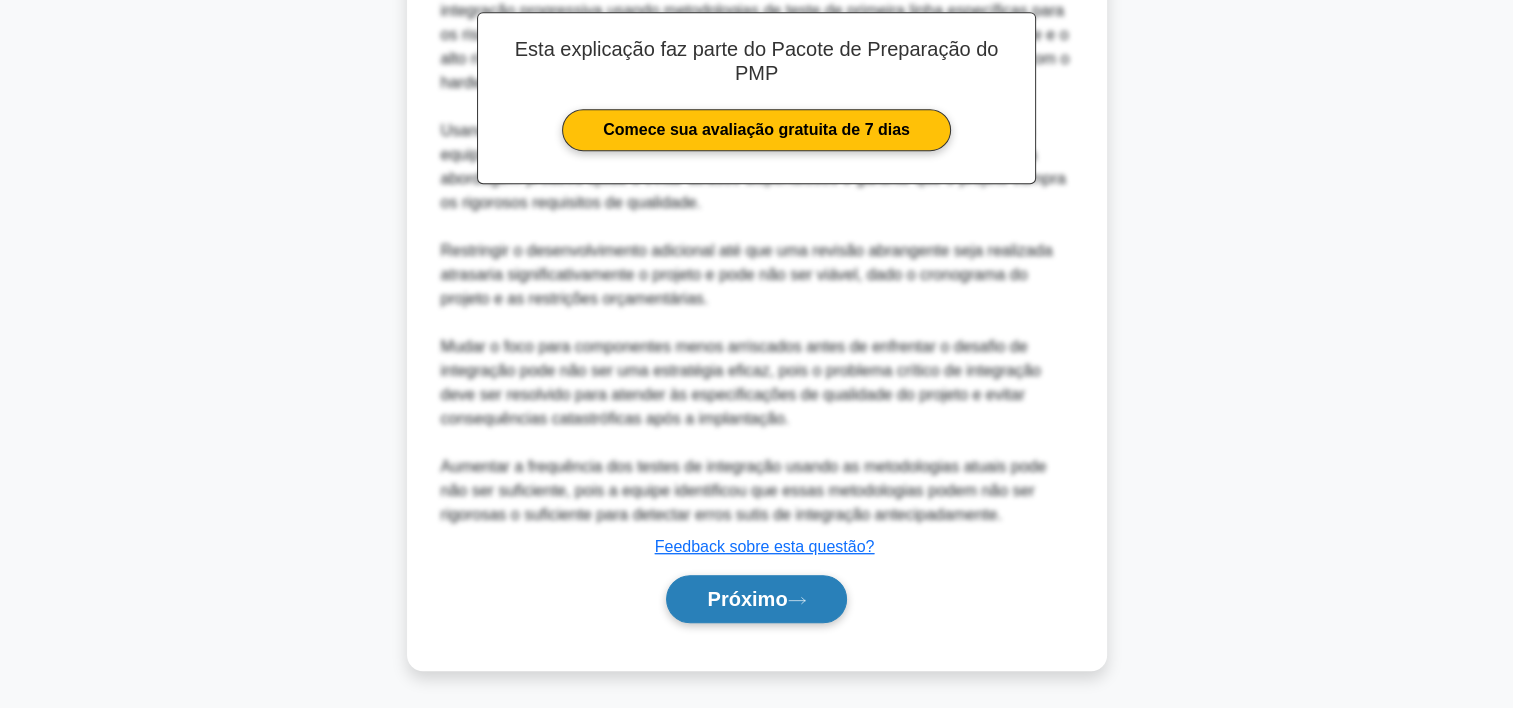 click on "Próximo" at bounding box center [747, 599] 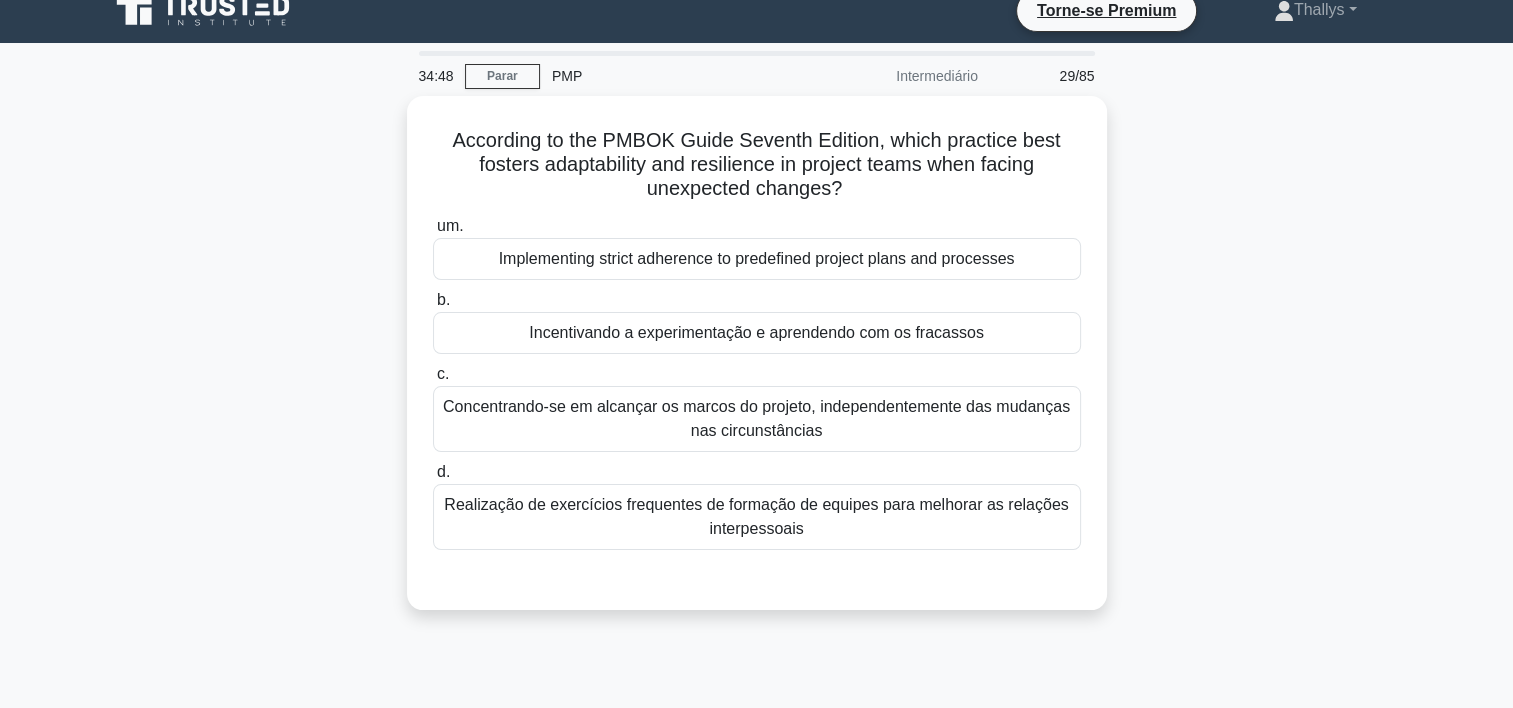scroll, scrollTop: 0, scrollLeft: 0, axis: both 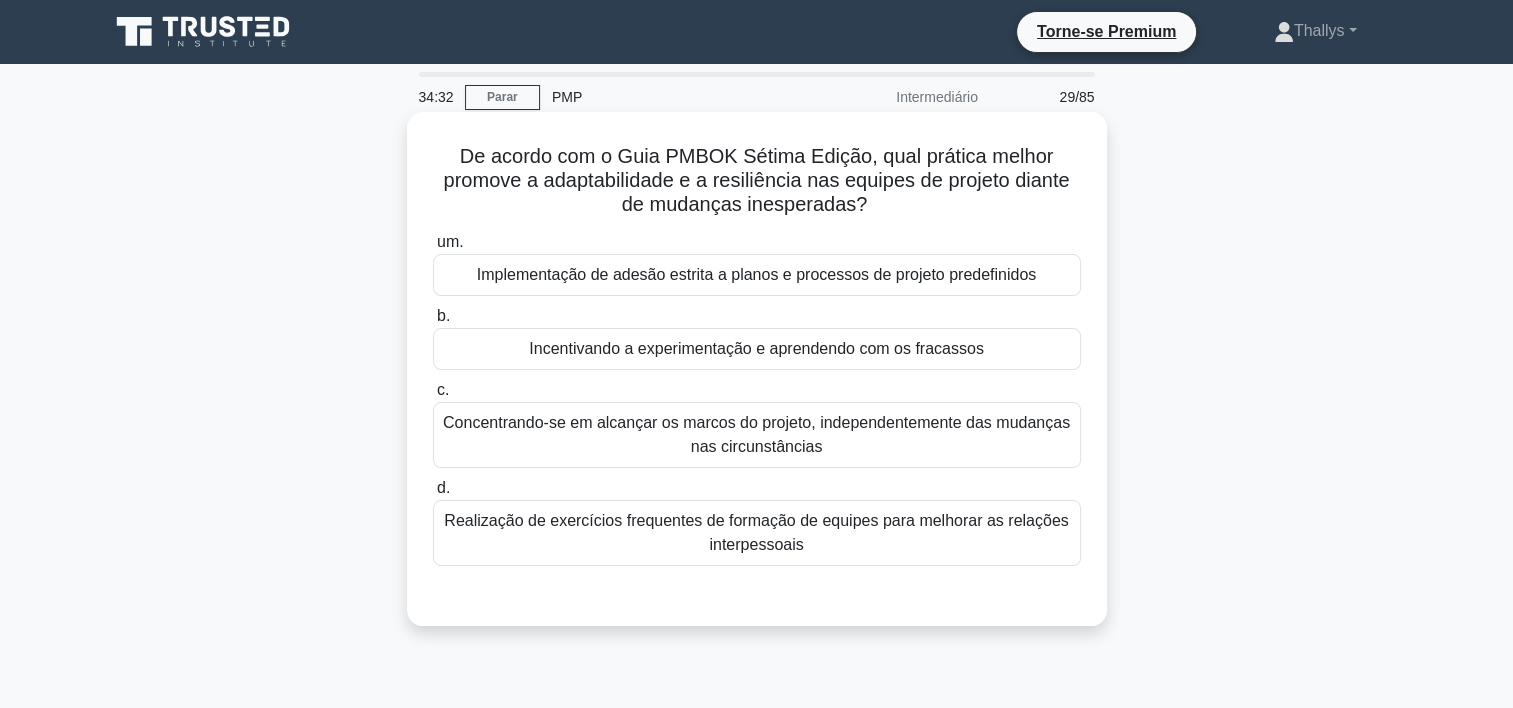 click on "Incentivando a experimentação e aprendendo com os fracassos" at bounding box center [757, 349] 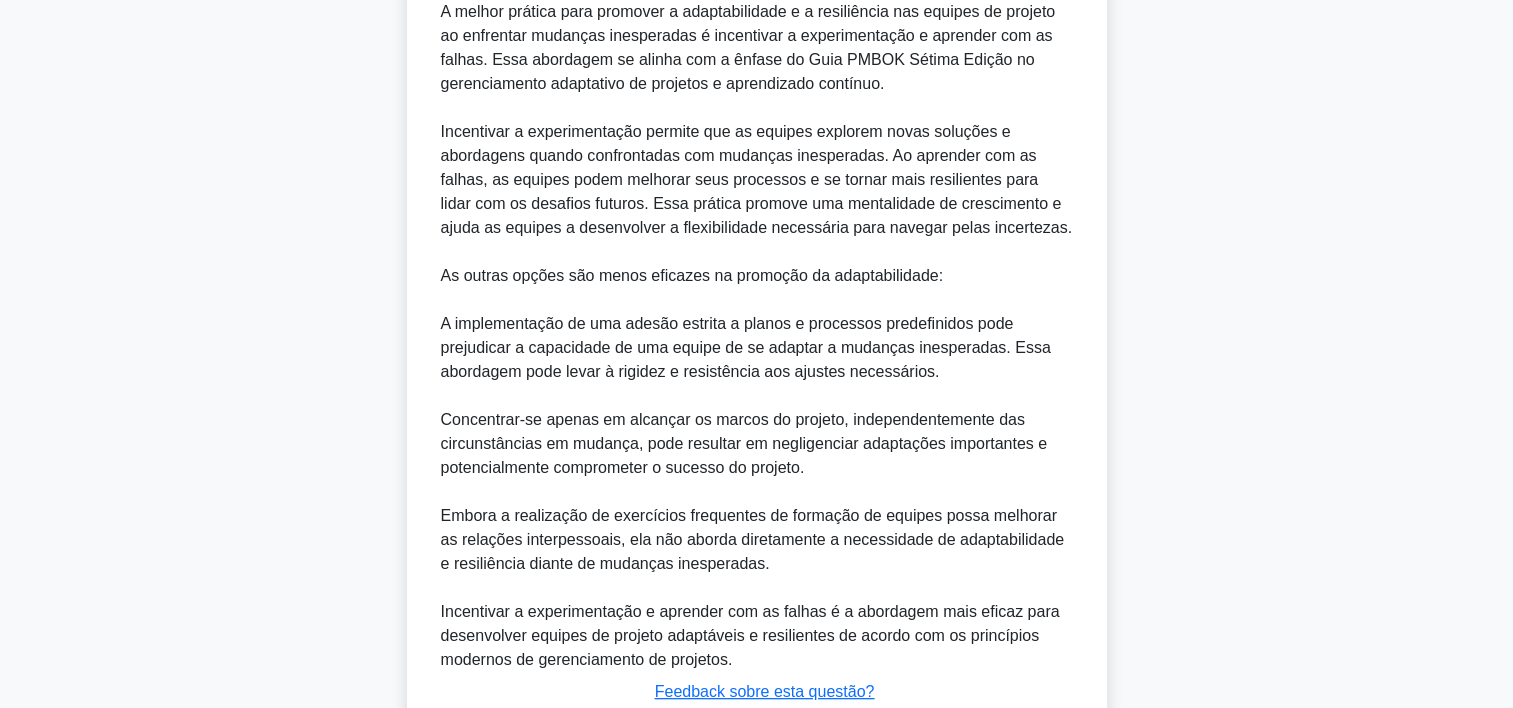 scroll, scrollTop: 788, scrollLeft: 0, axis: vertical 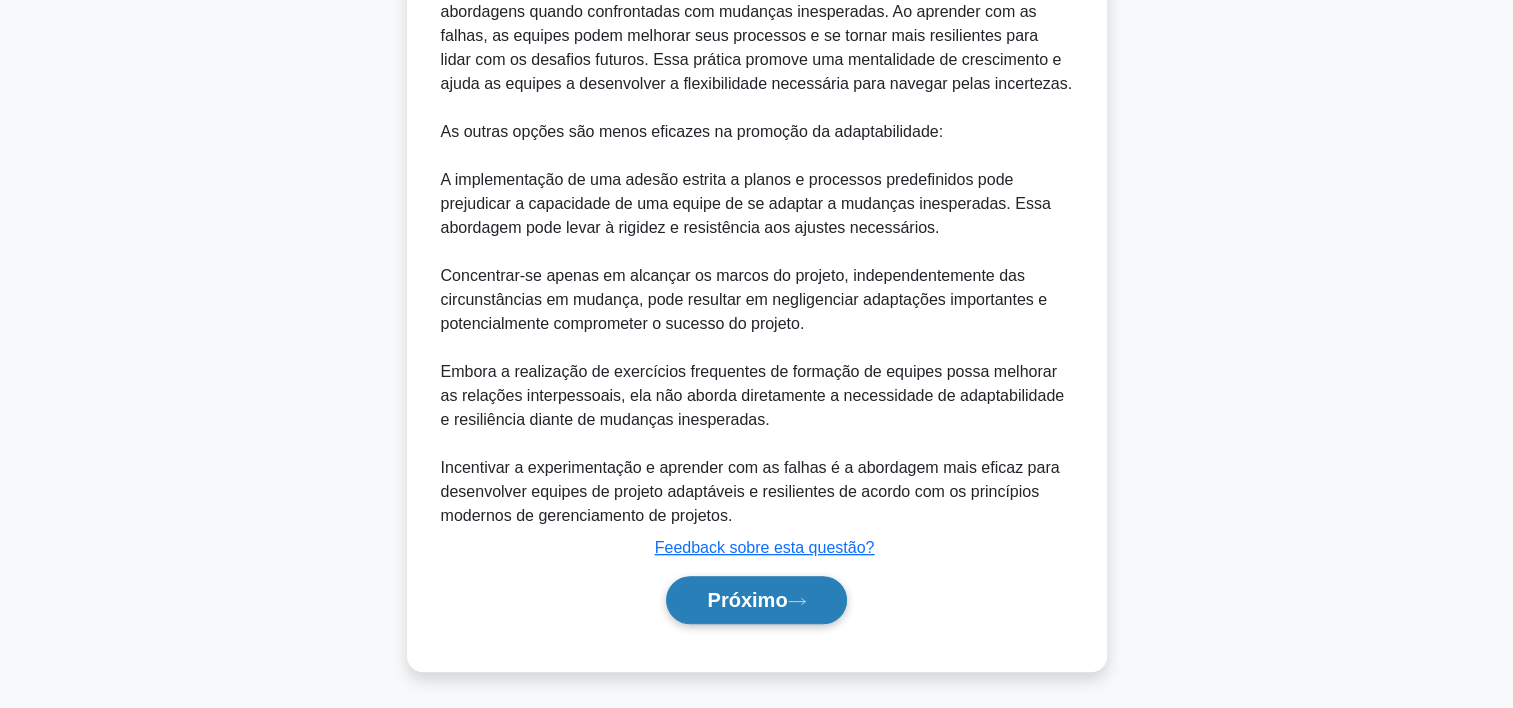 click on "Próximo" at bounding box center (747, 600) 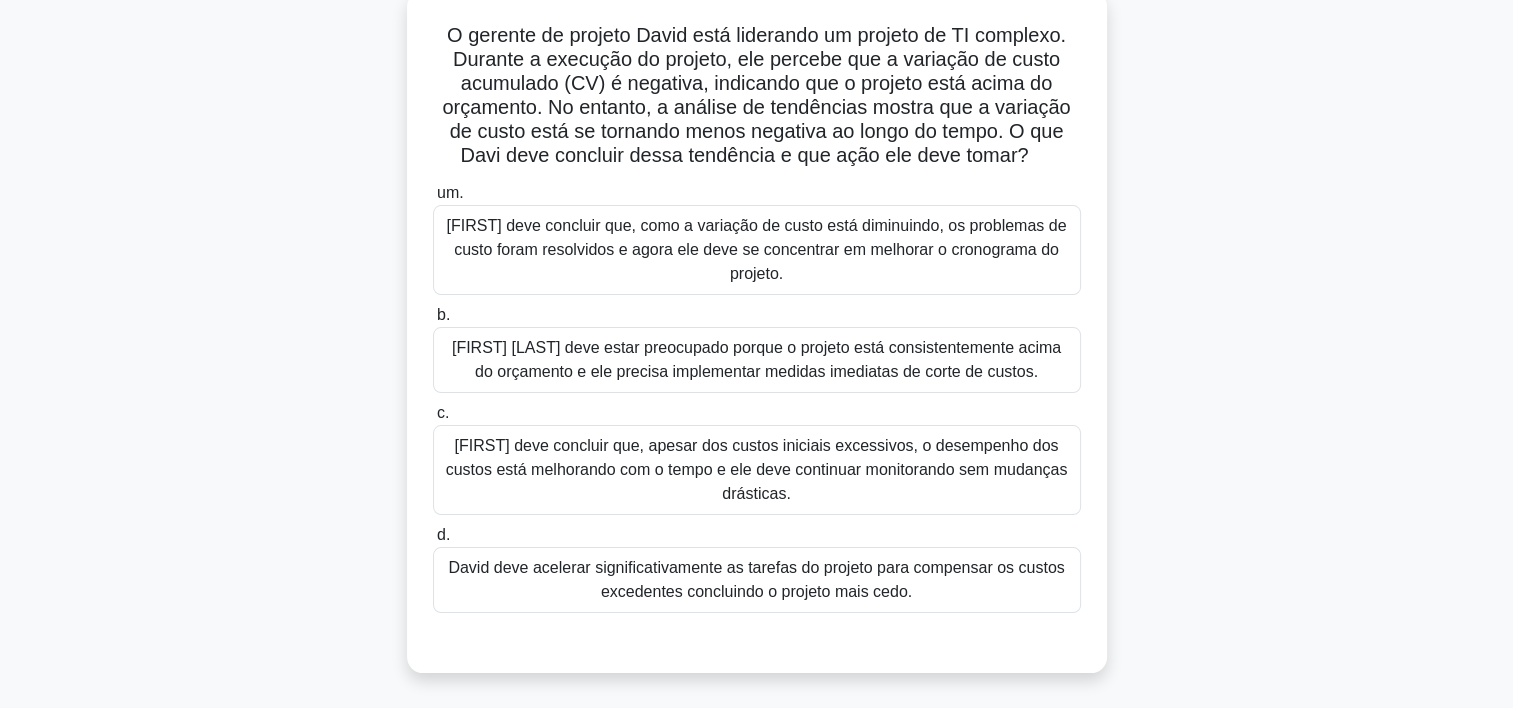 scroll, scrollTop: 128, scrollLeft: 0, axis: vertical 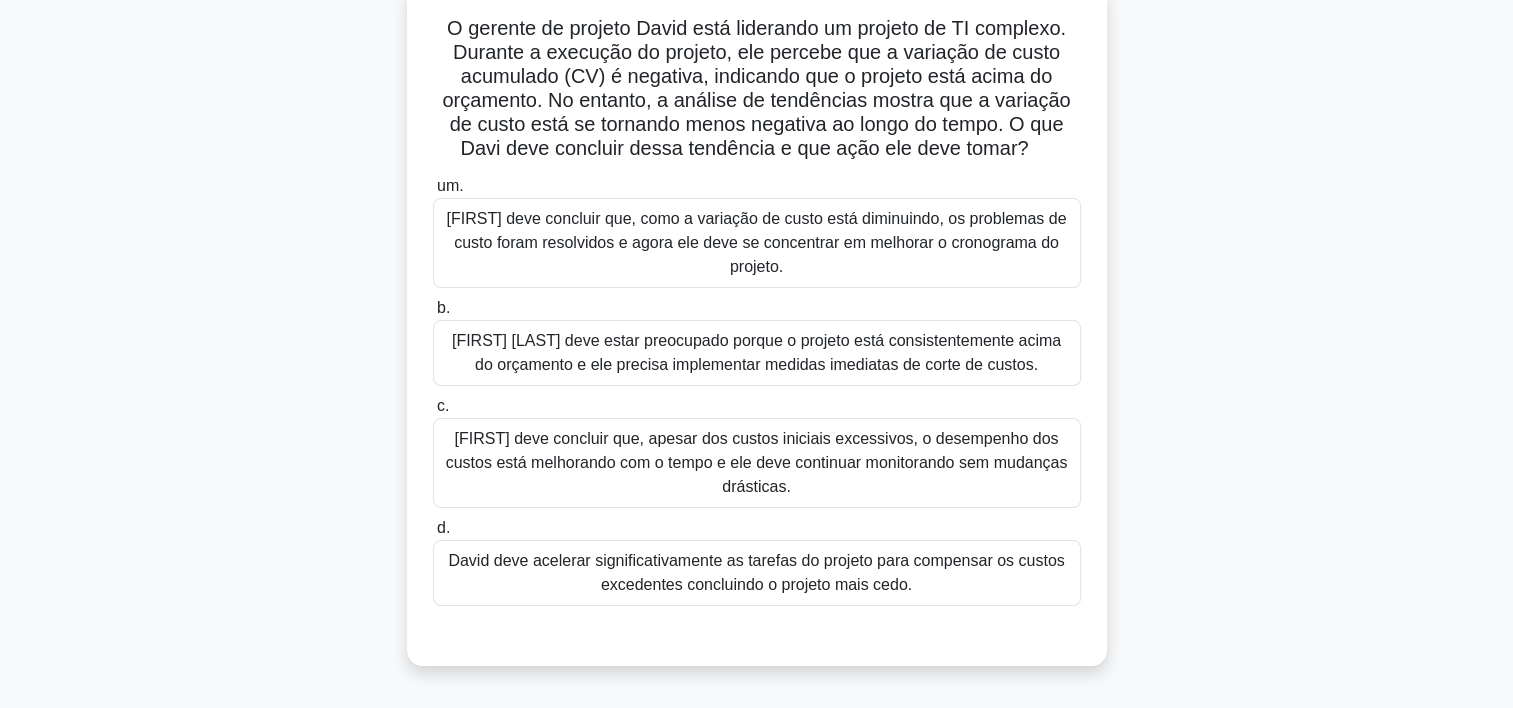 click on "[FIRST] [LAST] deve estar preocupado porque o projeto está consistentemente acima do orçamento e ele precisa implementar medidas imediatas de corte de custos." at bounding box center (757, 353) 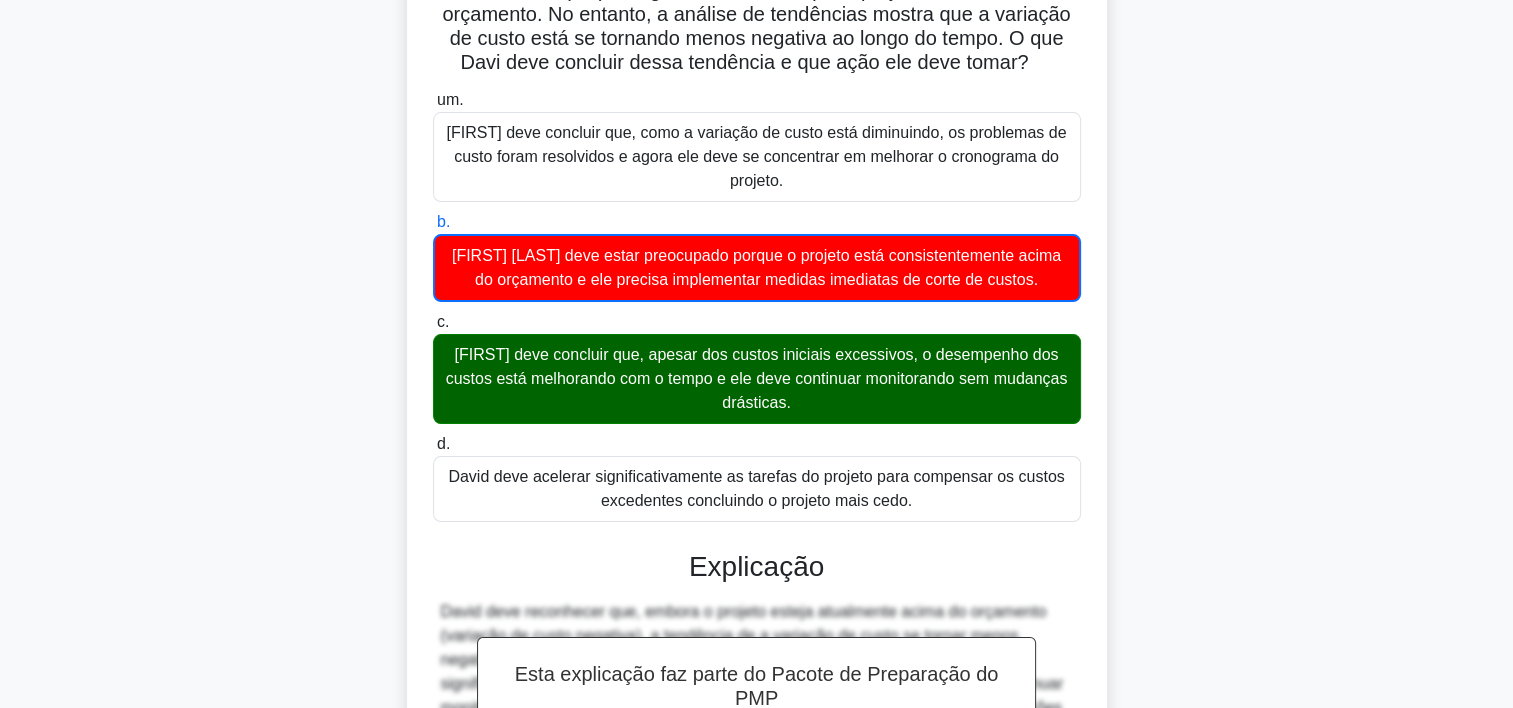 scroll, scrollTop: 549, scrollLeft: 0, axis: vertical 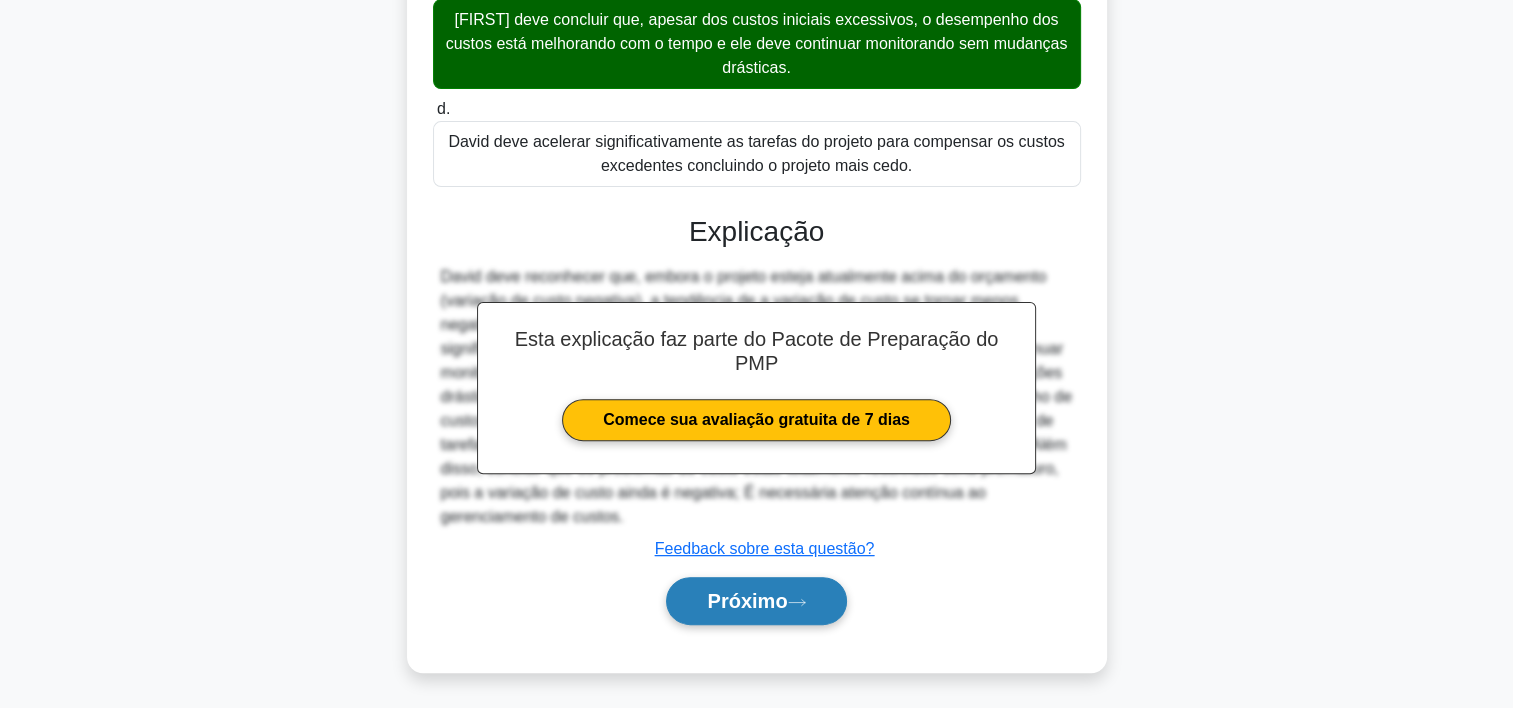 click on "Próximo" at bounding box center (747, 601) 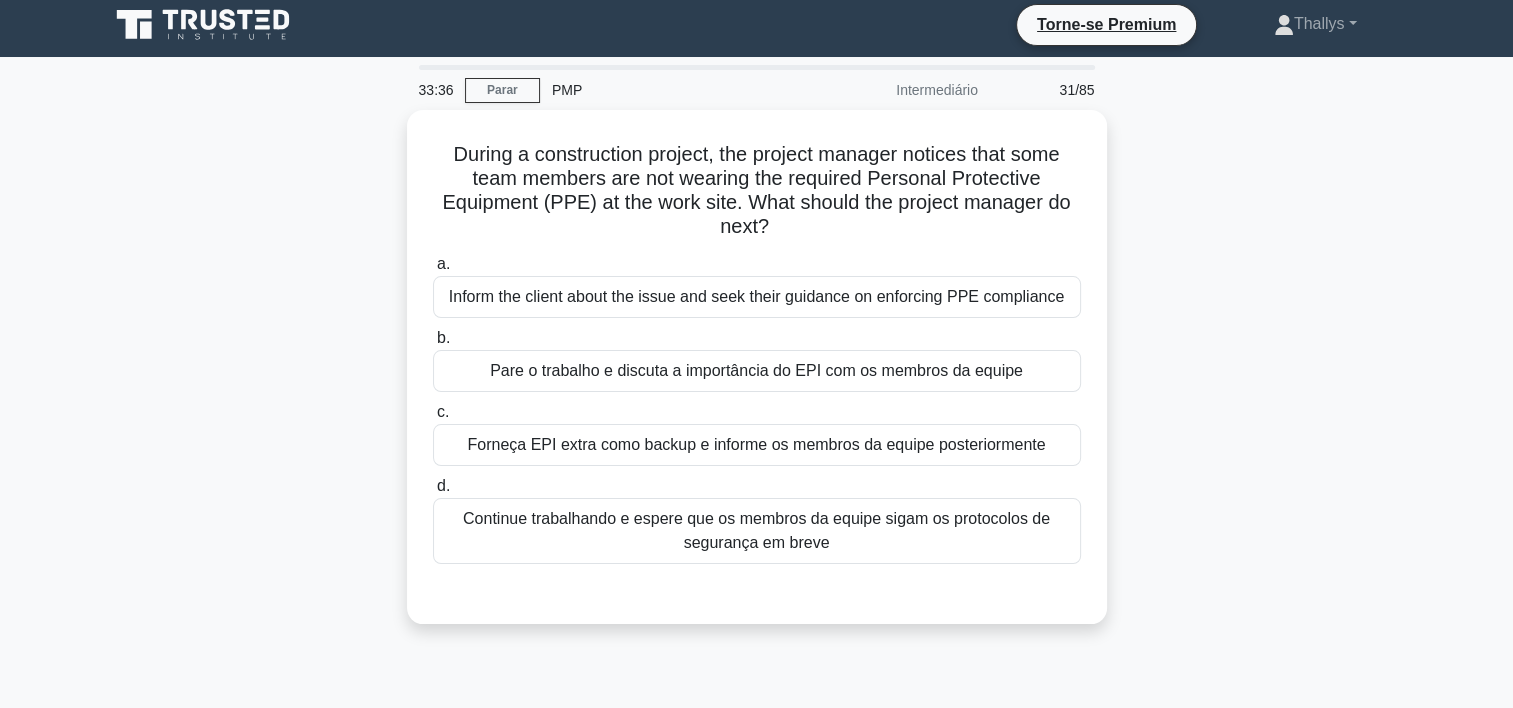 scroll, scrollTop: 0, scrollLeft: 0, axis: both 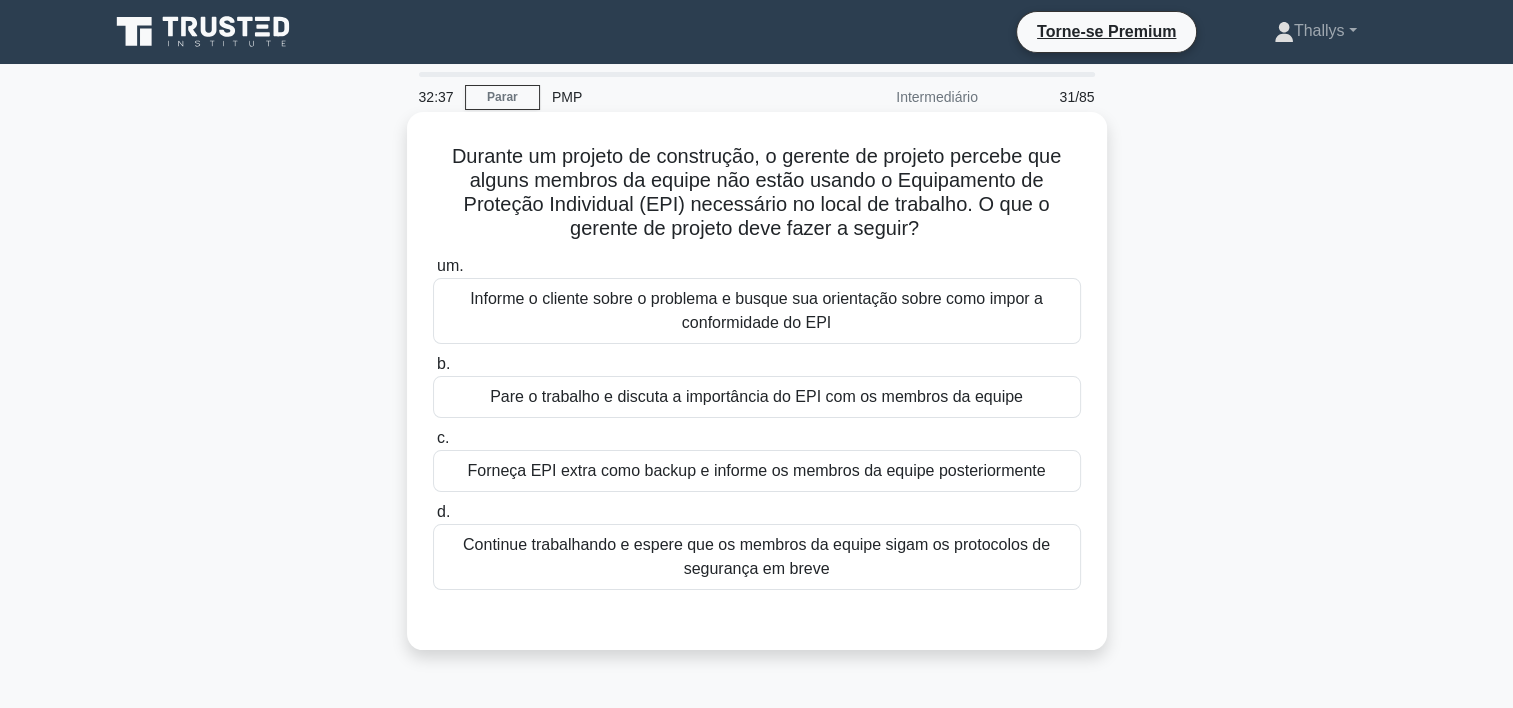click on "Pare o trabalho e discuta a importância do EPI com os membros da equipe" at bounding box center [757, 397] 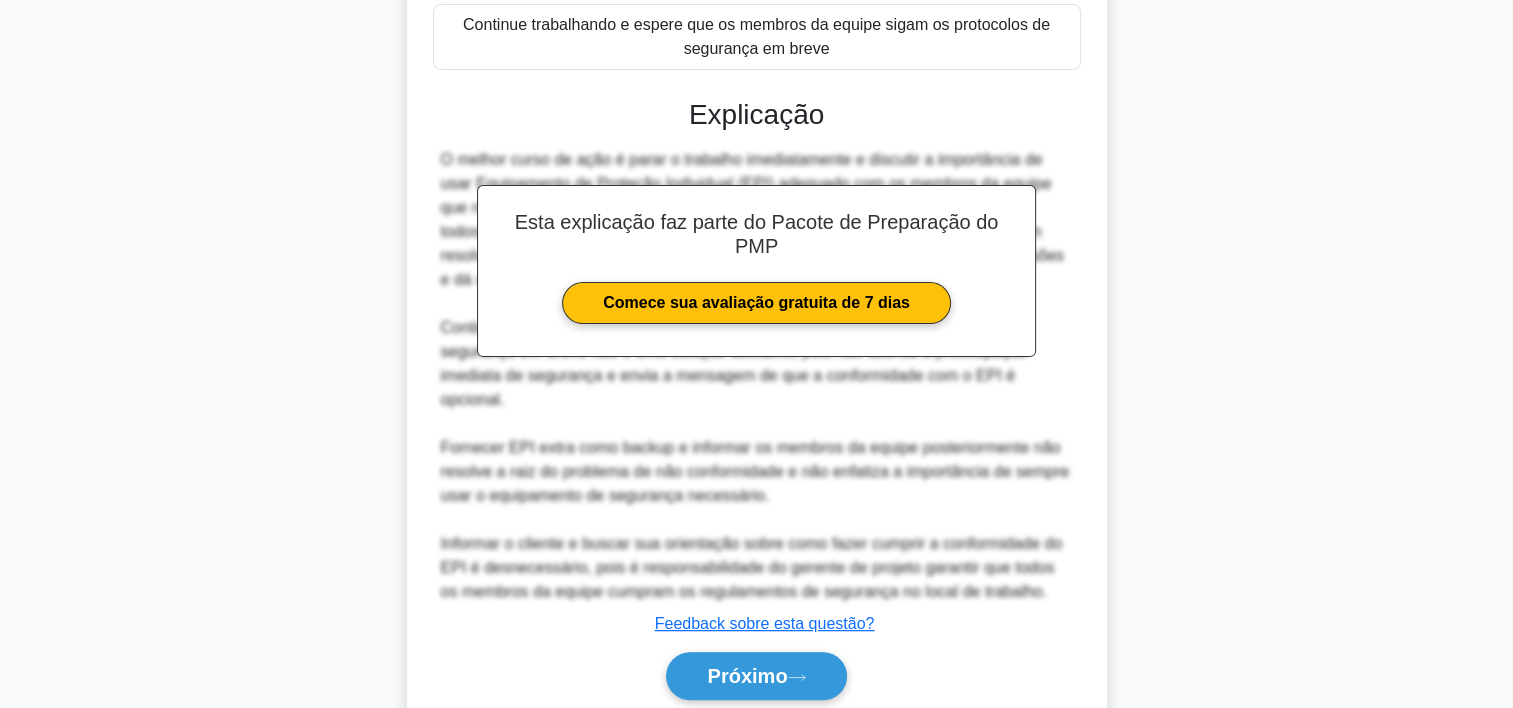 scroll, scrollTop: 596, scrollLeft: 0, axis: vertical 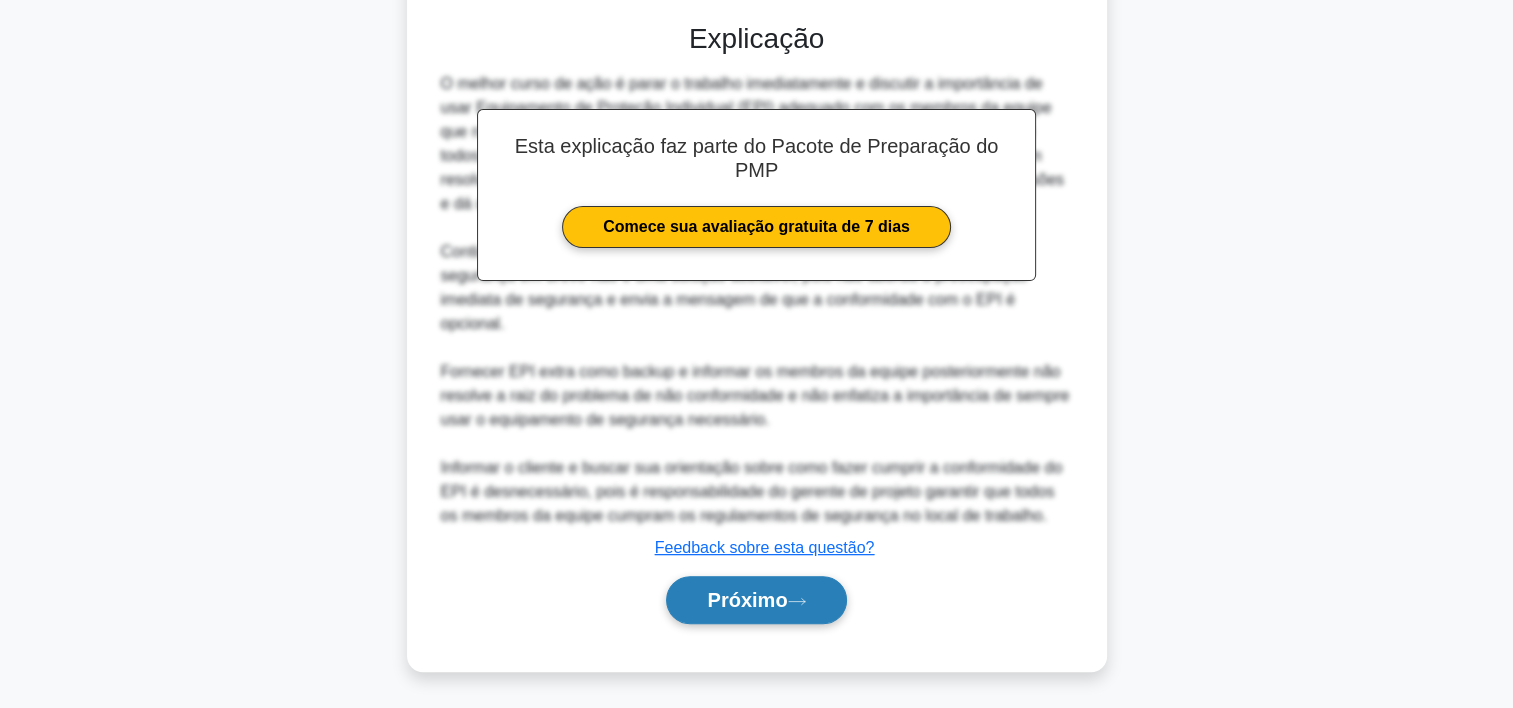 click on "Próximo" at bounding box center (747, 600) 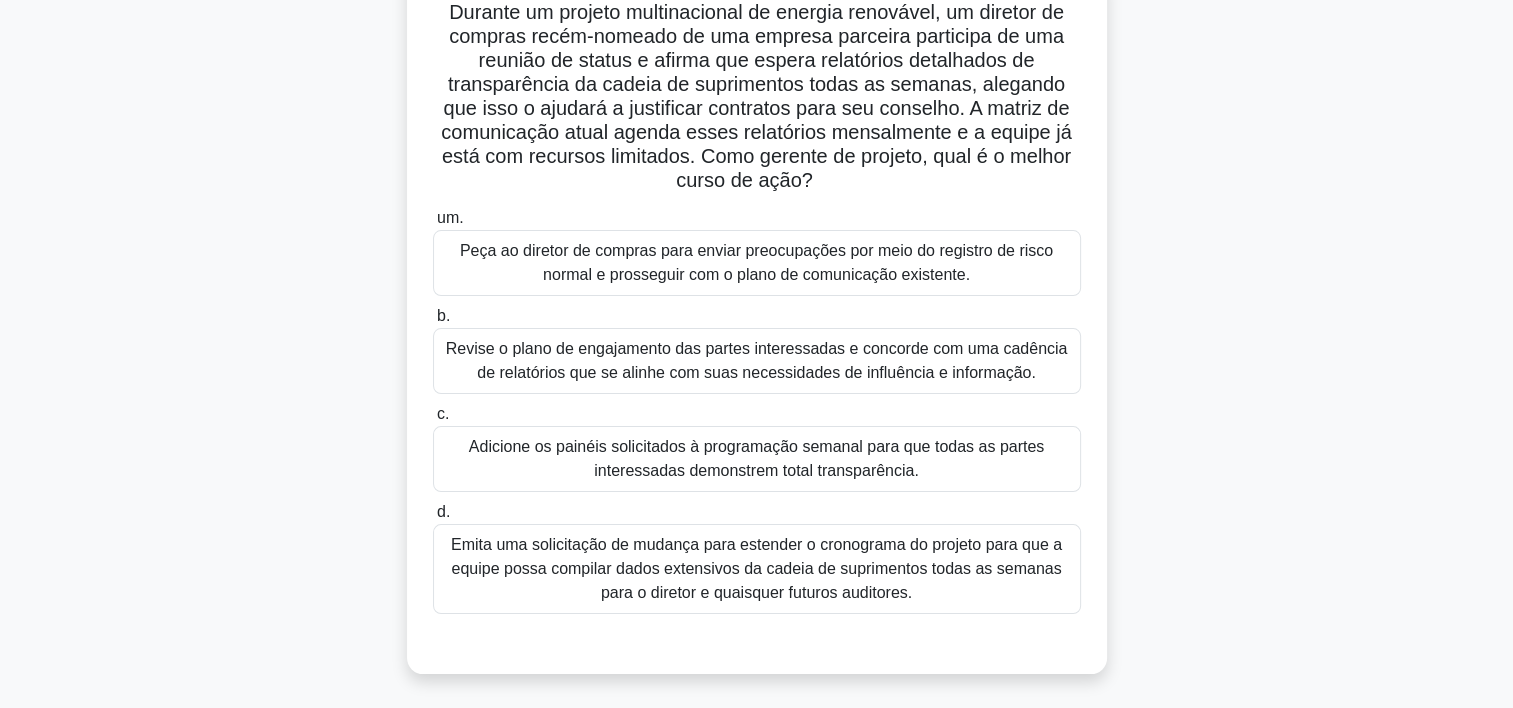 scroll, scrollTop: 151, scrollLeft: 0, axis: vertical 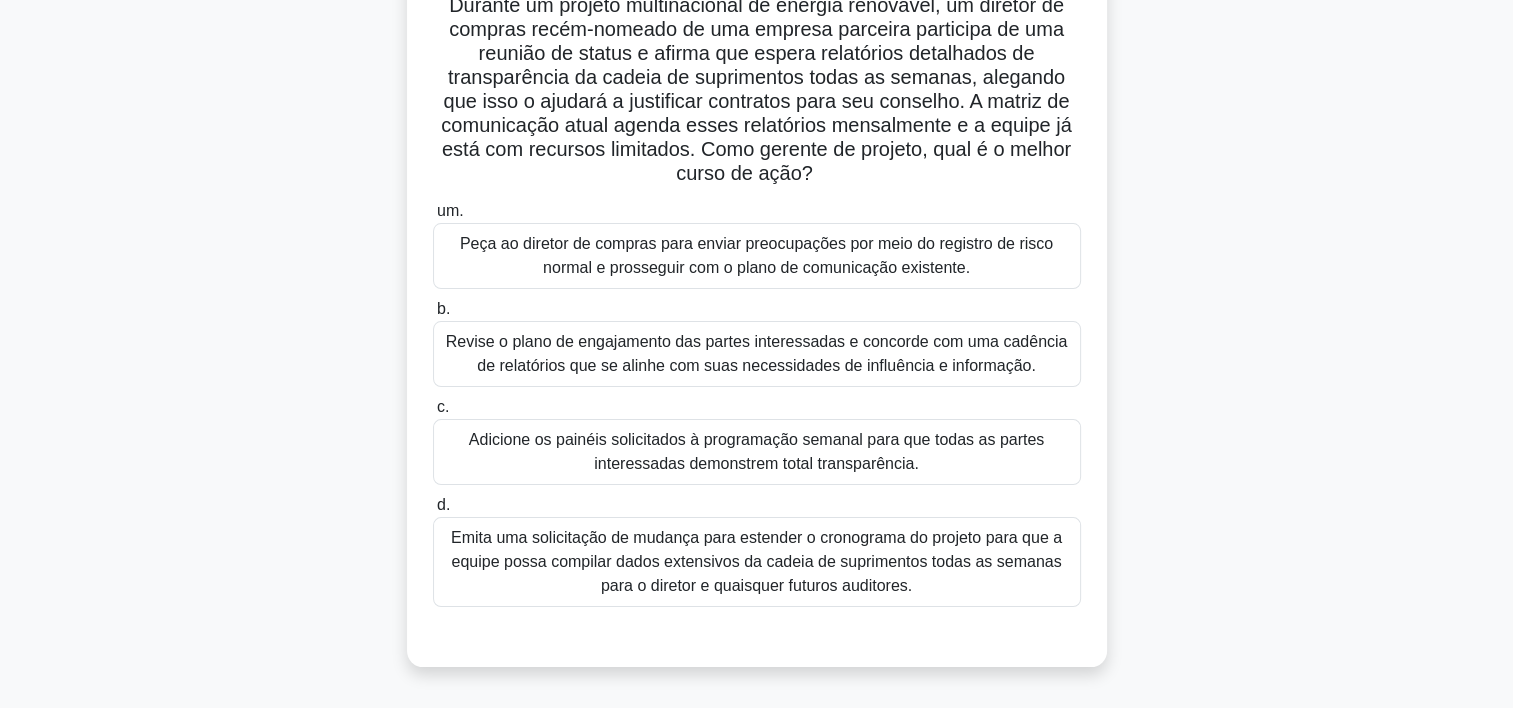 click on "Revise o plano de engajamento das partes interessadas e concorde com uma cadência de relatórios que se alinhe com suas necessidades de influência e informação." at bounding box center [757, 354] 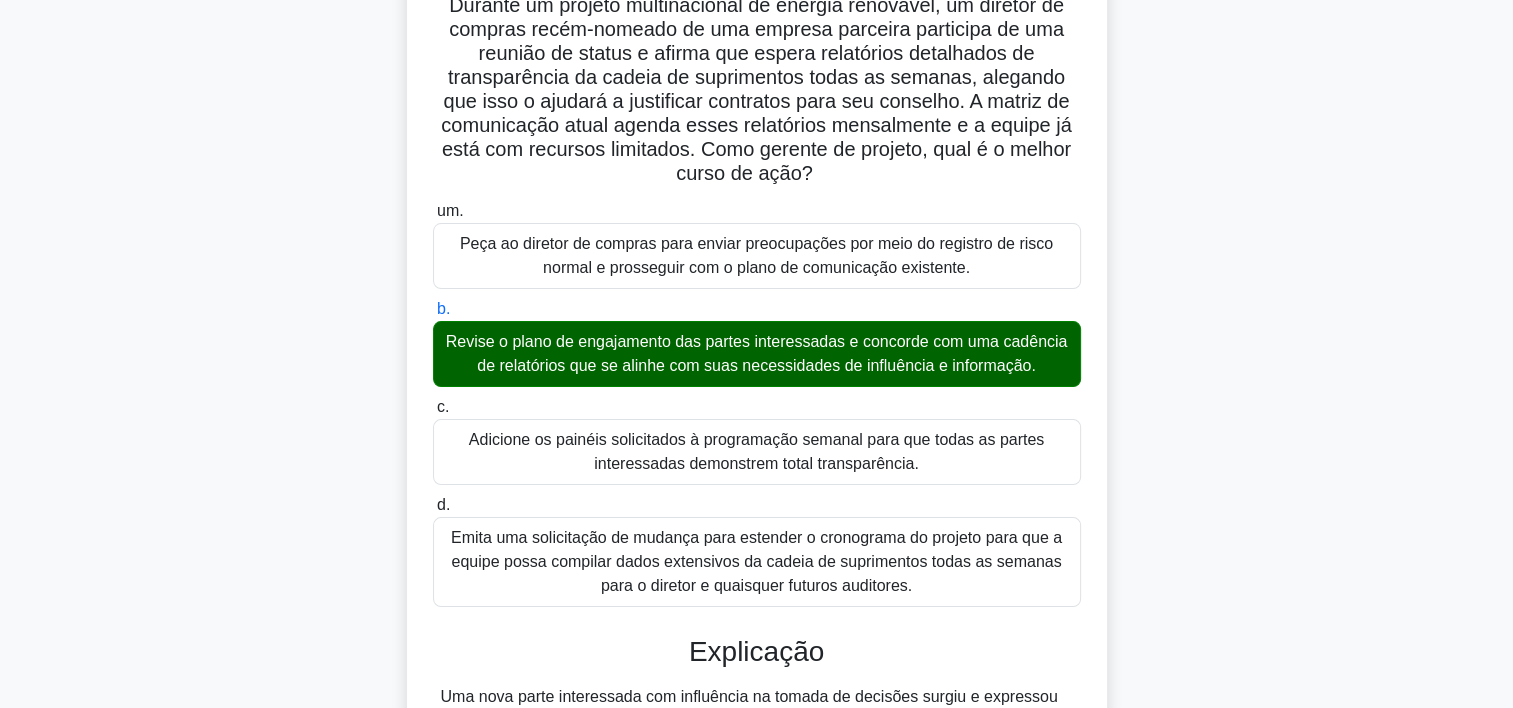 scroll, scrollTop: 692, scrollLeft: 0, axis: vertical 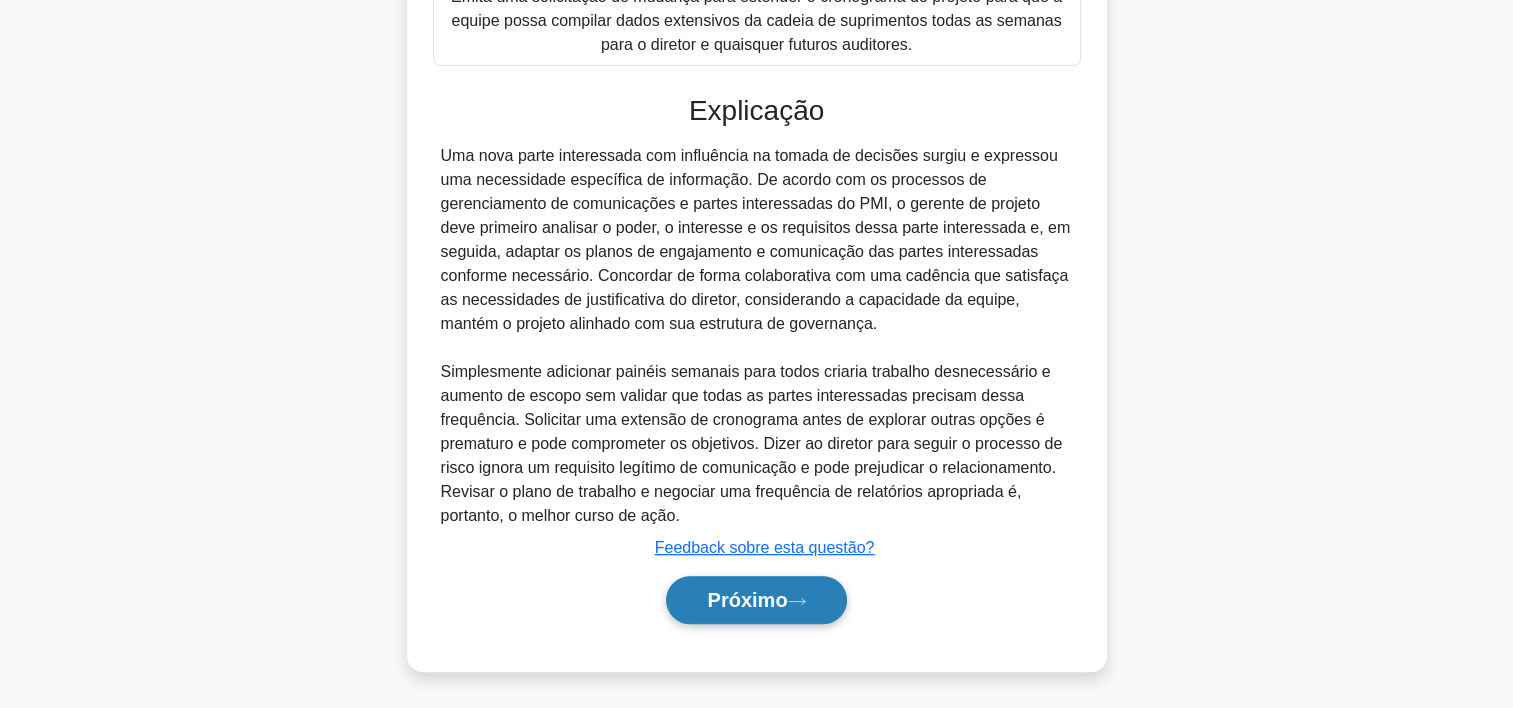 click on "Próximo" at bounding box center [756, 600] 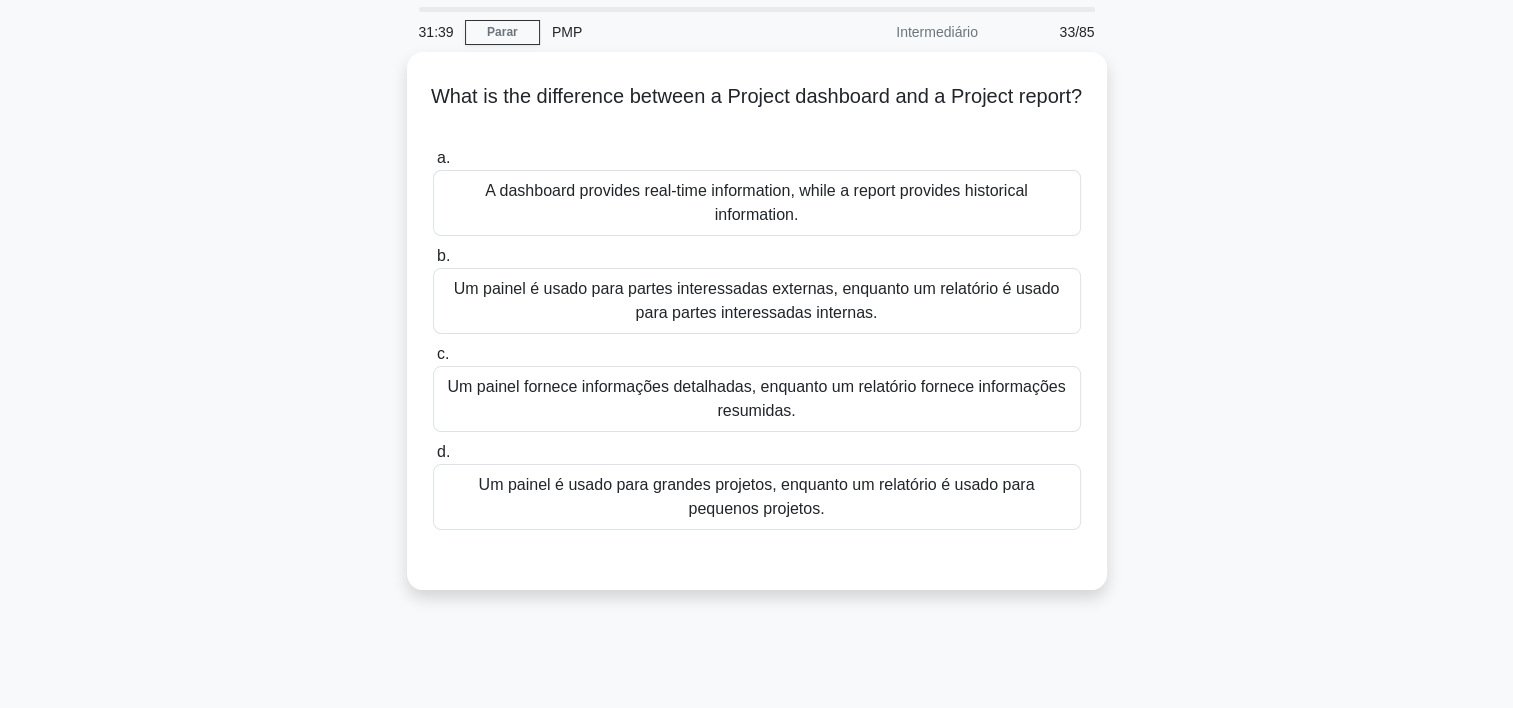 scroll, scrollTop: 0, scrollLeft: 0, axis: both 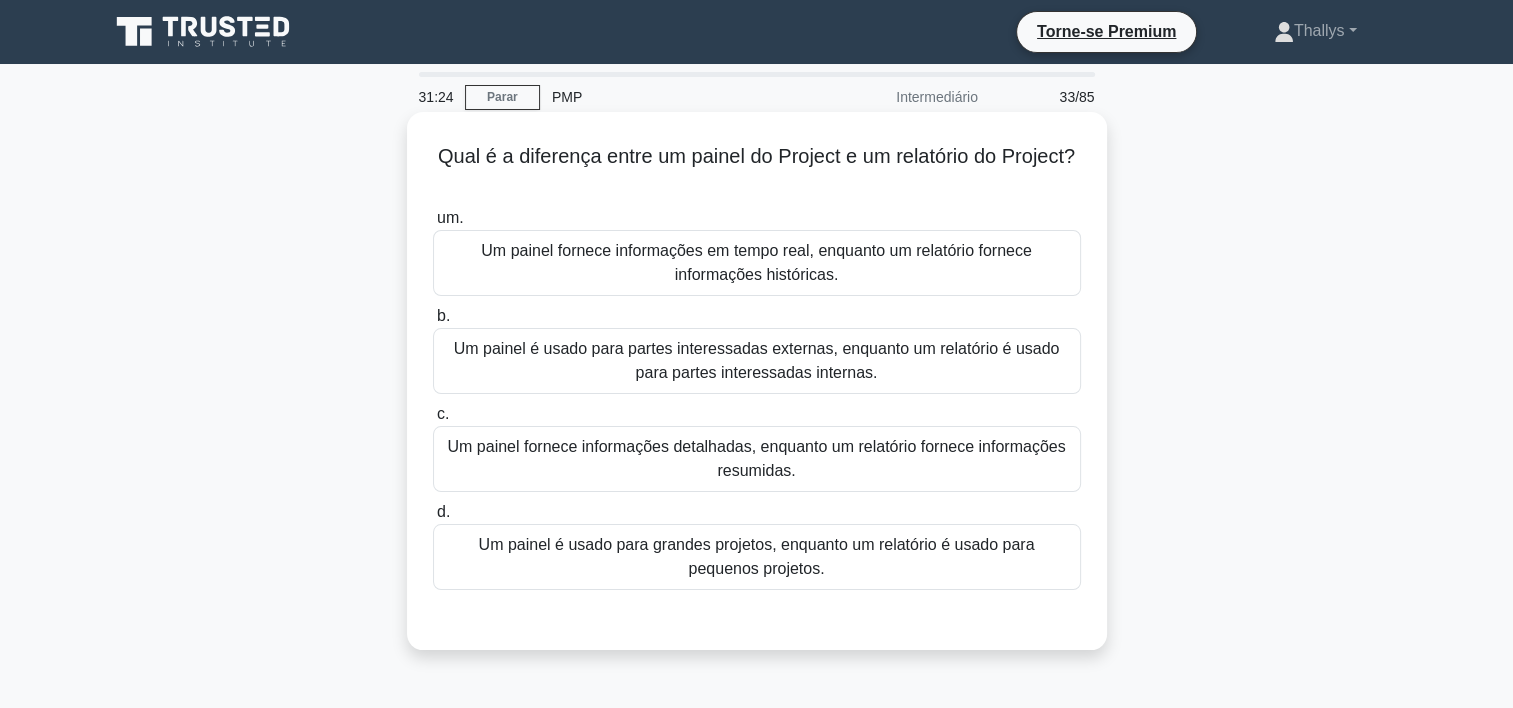 click on "Um painel fornece informações em tempo real, enquanto um relatório fornece informações históricas." at bounding box center (757, 263) 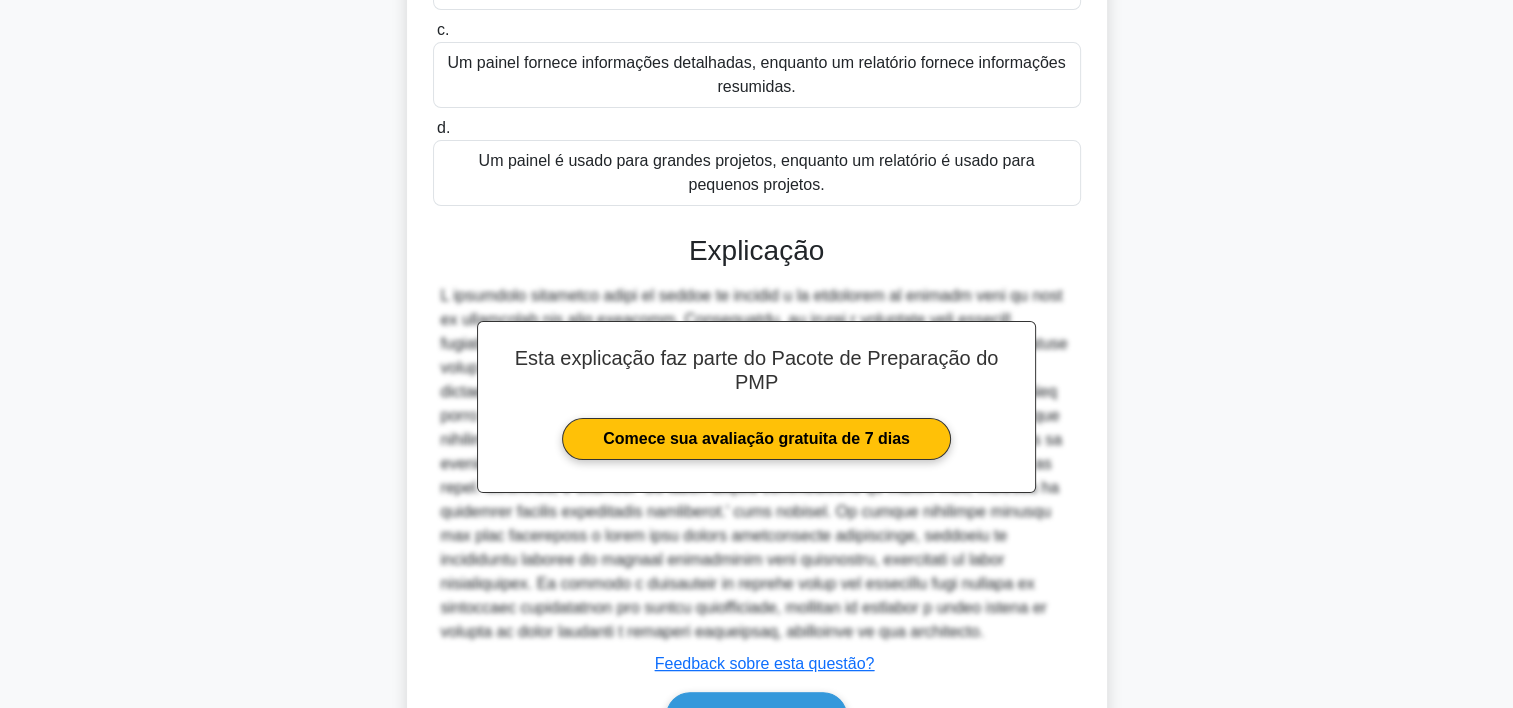 scroll, scrollTop: 500, scrollLeft: 0, axis: vertical 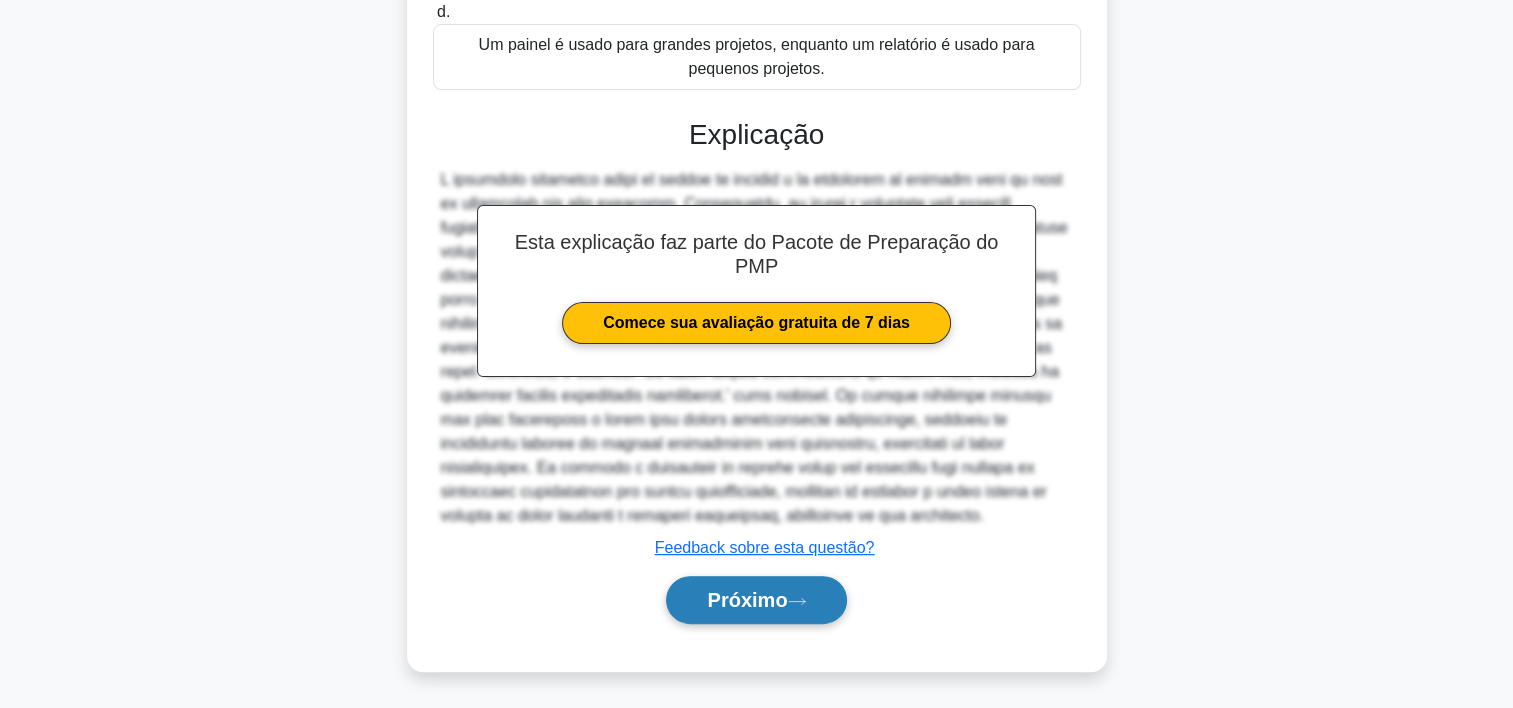 click on "Próximo" at bounding box center [756, 600] 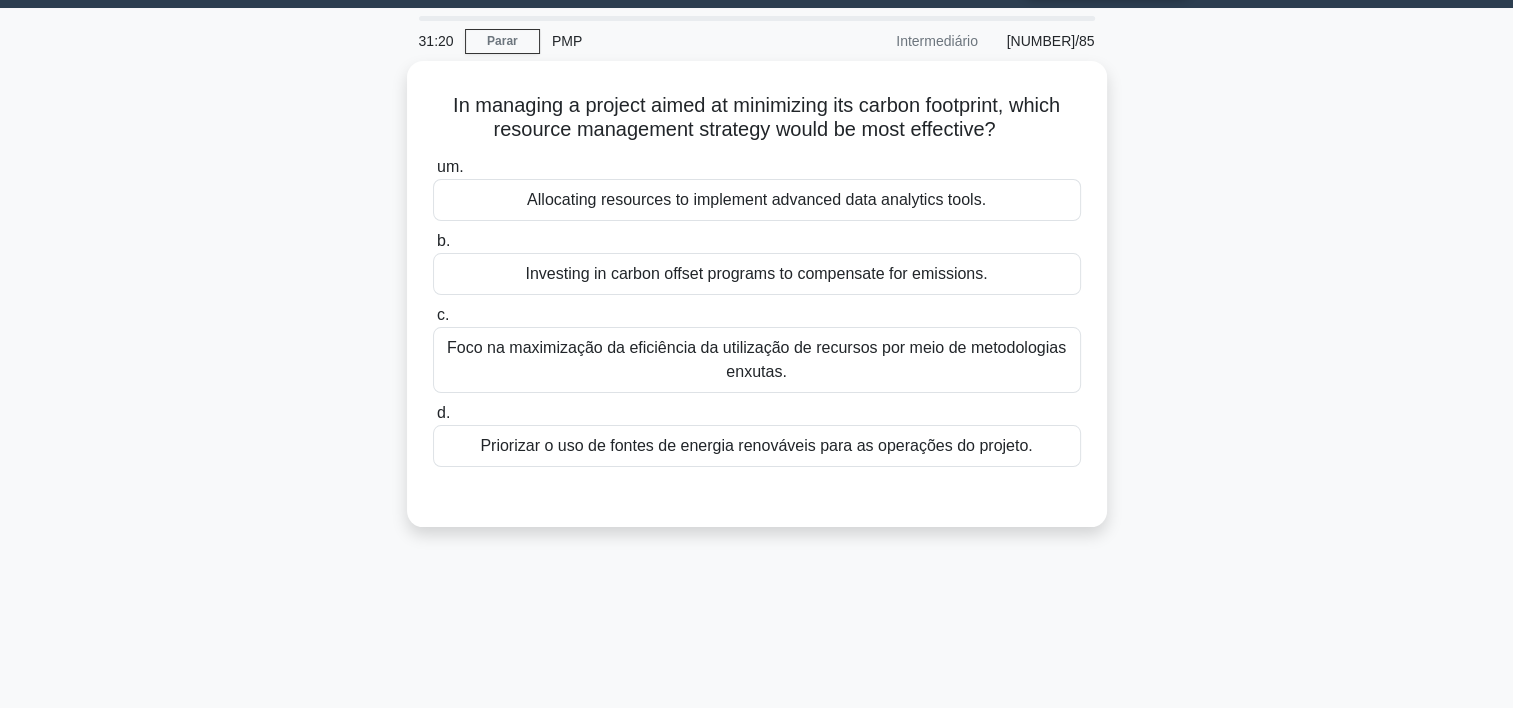 scroll, scrollTop: 43, scrollLeft: 0, axis: vertical 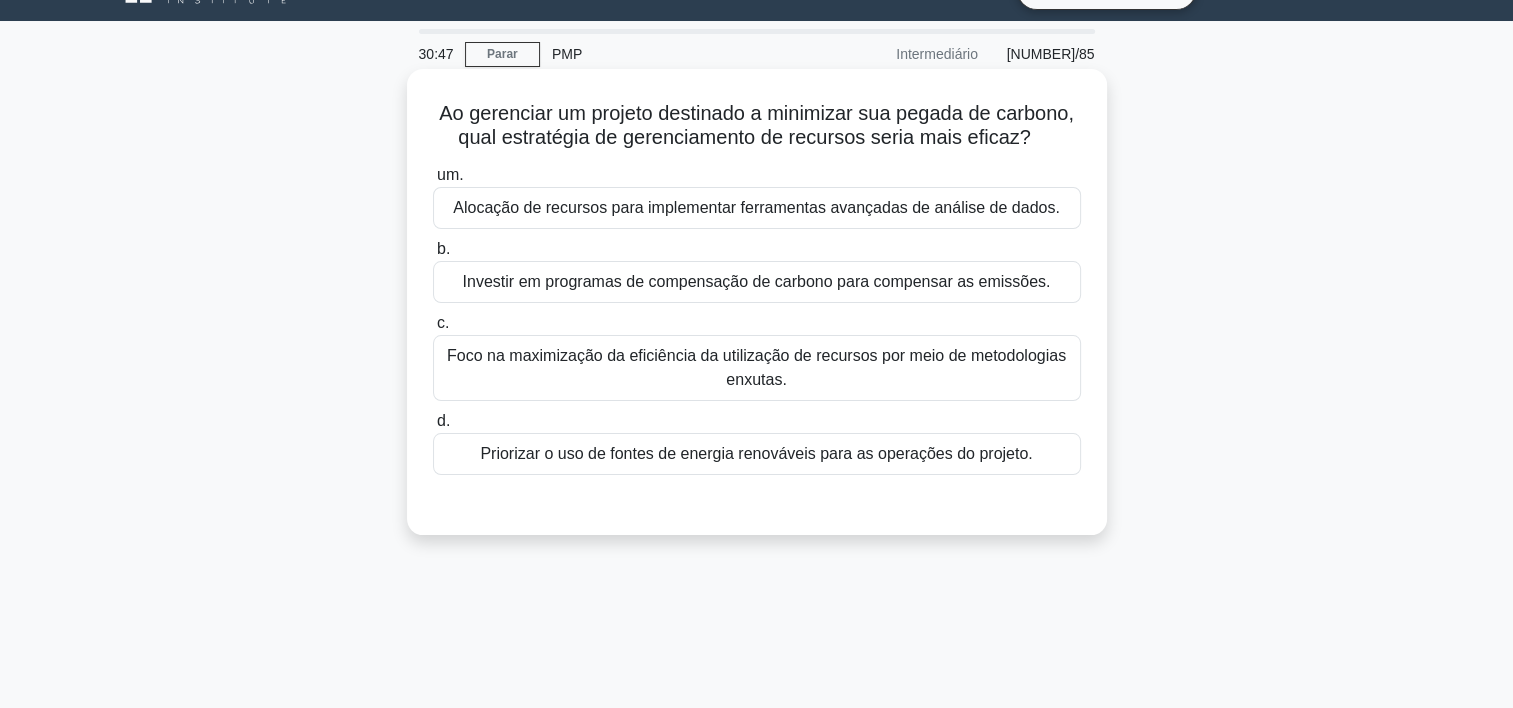 click on "Priorizar o uso de fontes de energia renováveis para as operações do projeto." at bounding box center (757, 454) 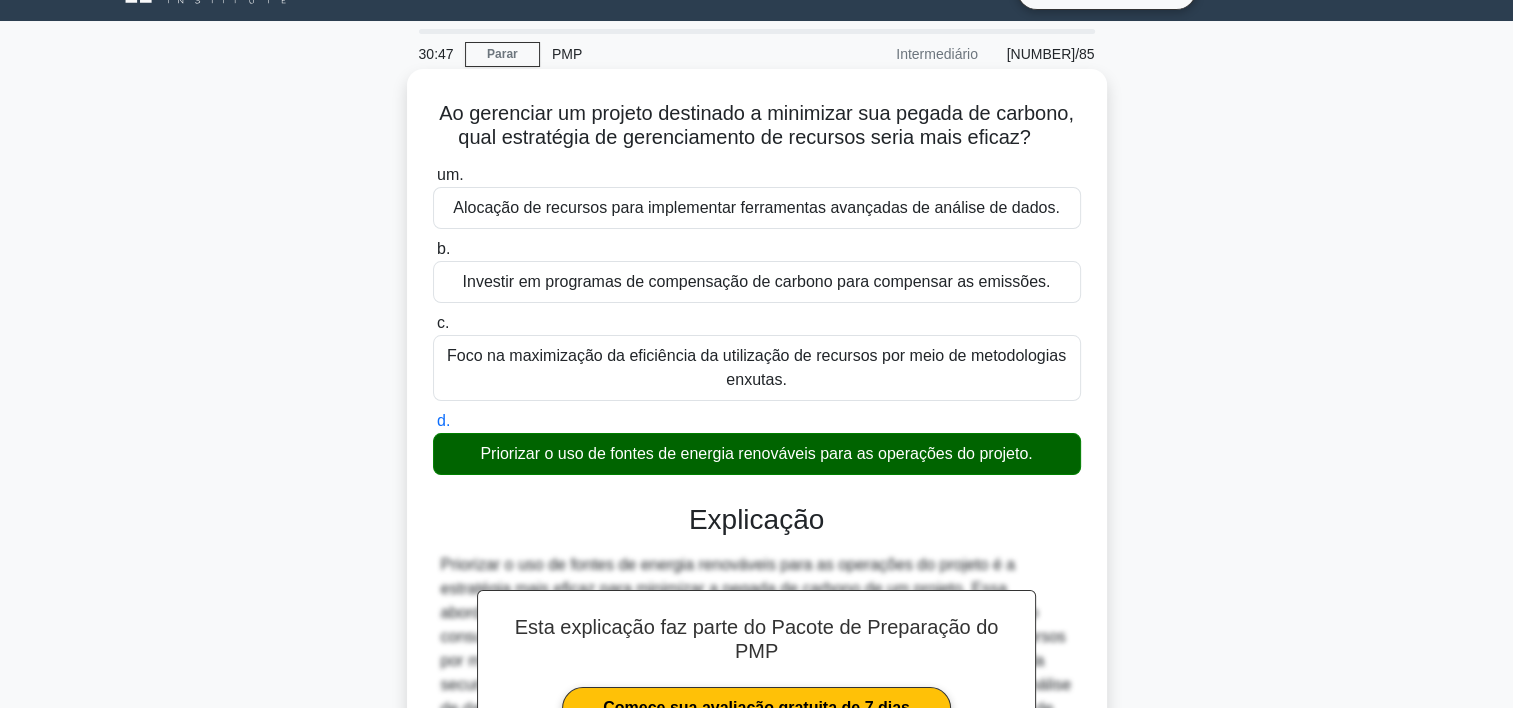 scroll, scrollTop: 372, scrollLeft: 0, axis: vertical 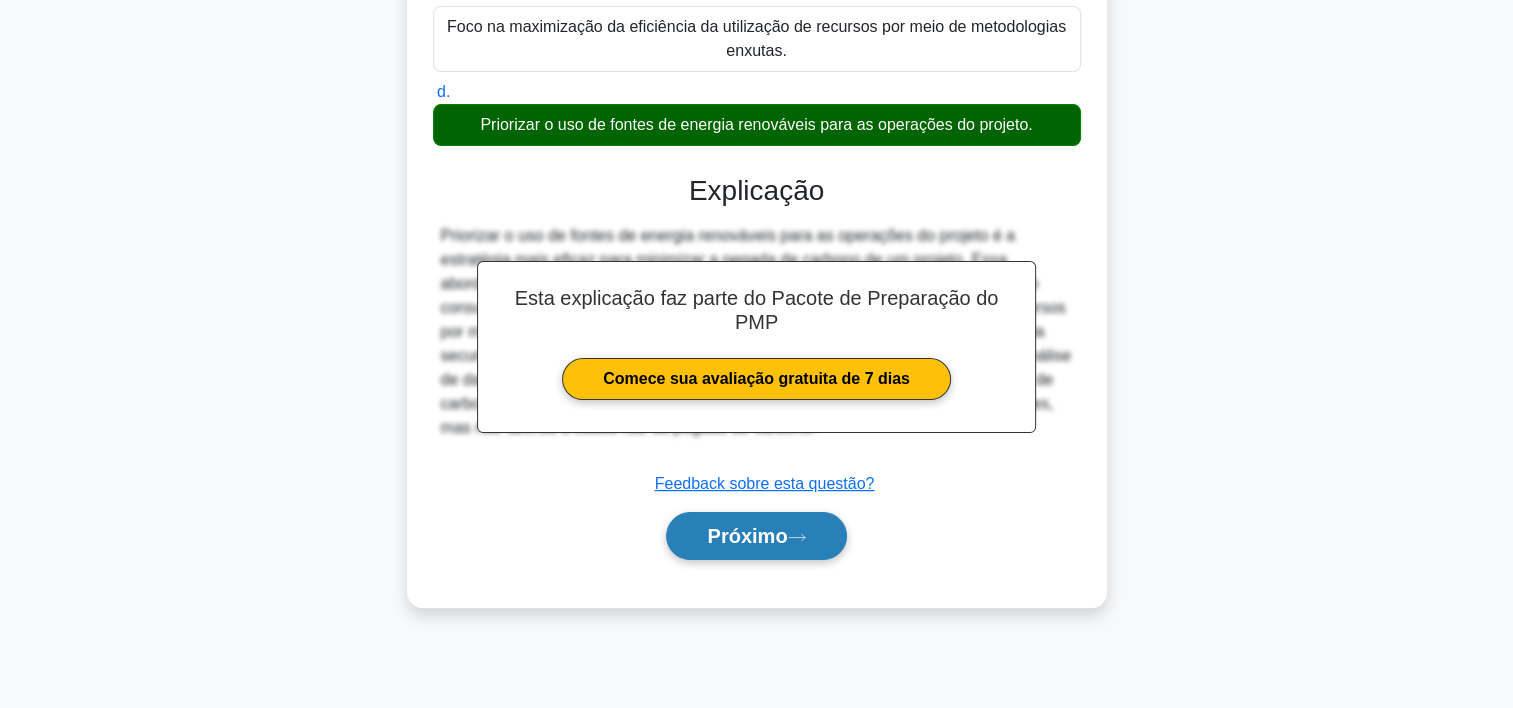 click on "Próximo" at bounding box center (756, 536) 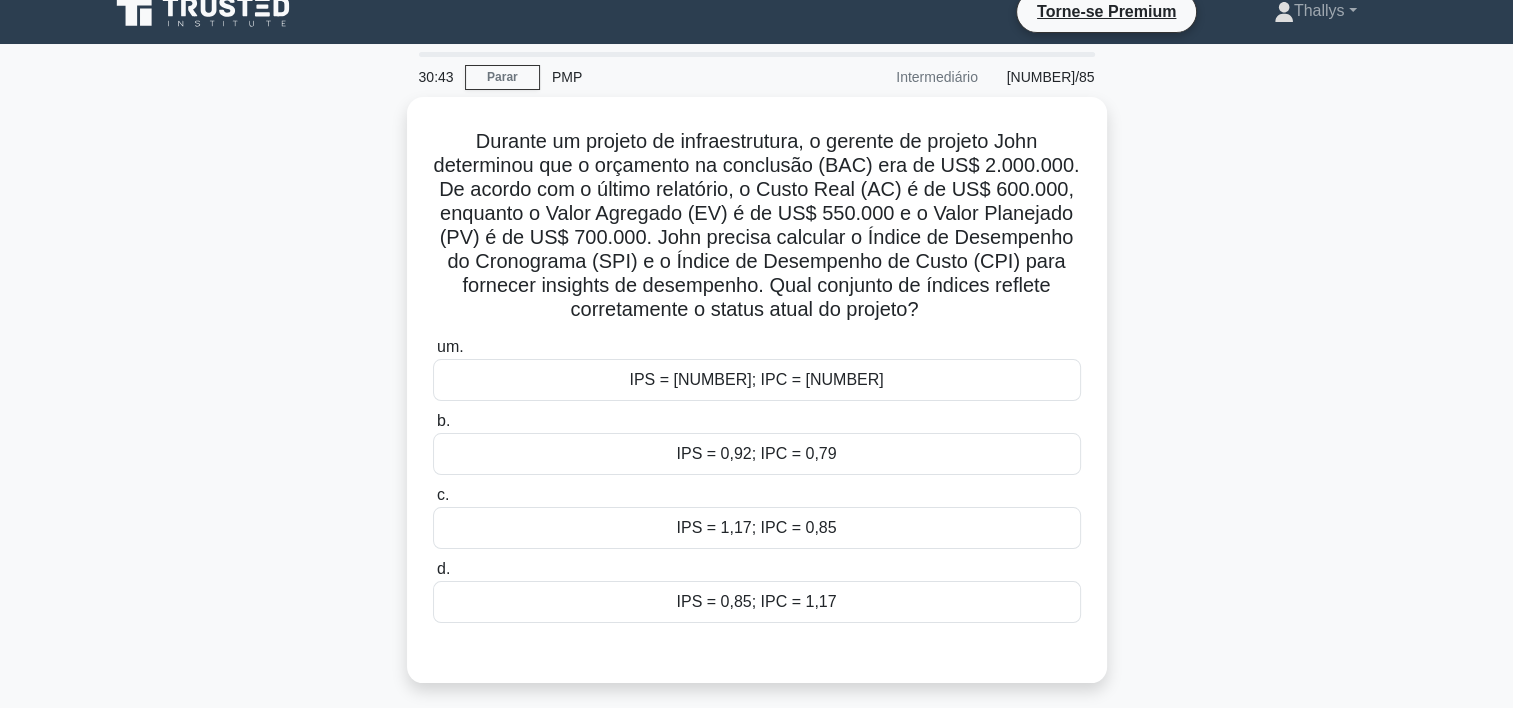 scroll, scrollTop: 22, scrollLeft: 0, axis: vertical 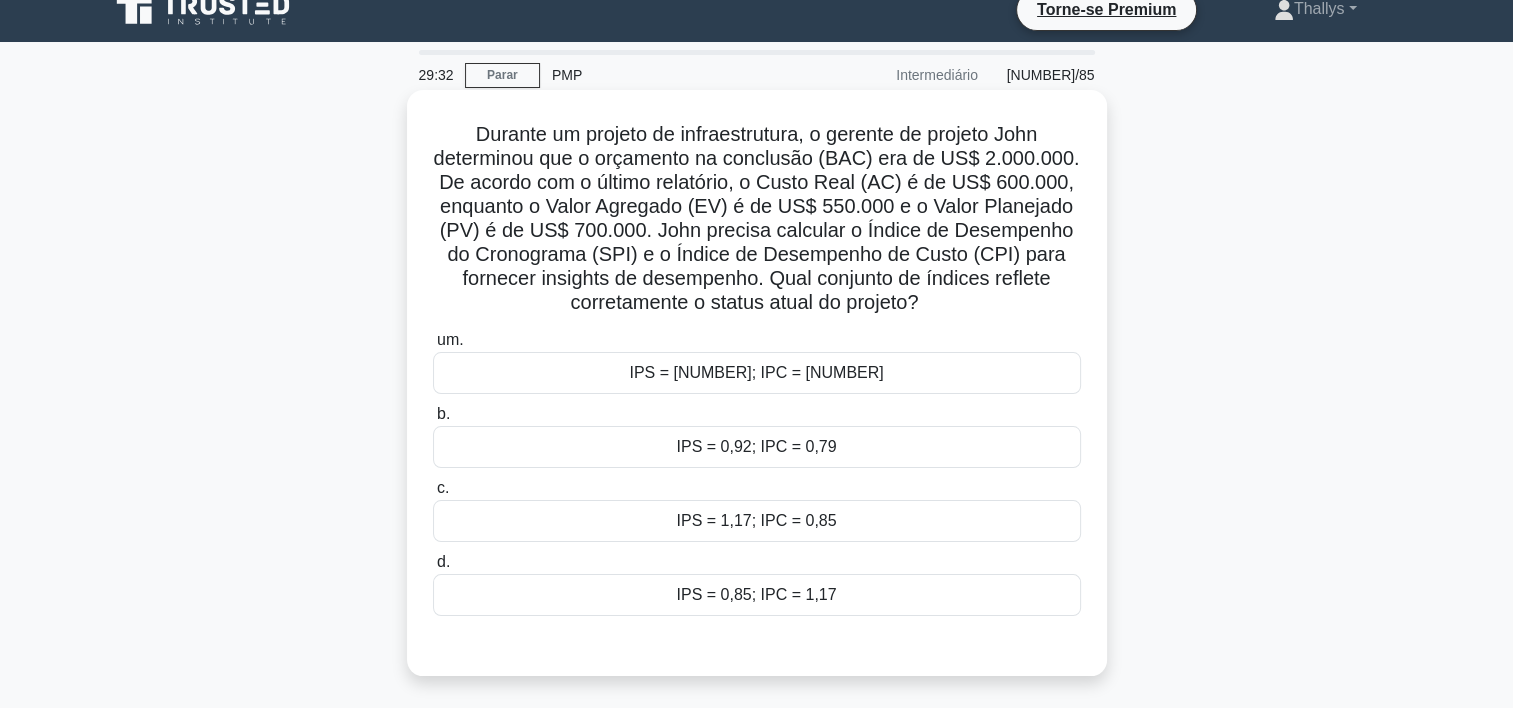 click on "IPS = 0,92; IPC = 0,79" at bounding box center (757, 447) 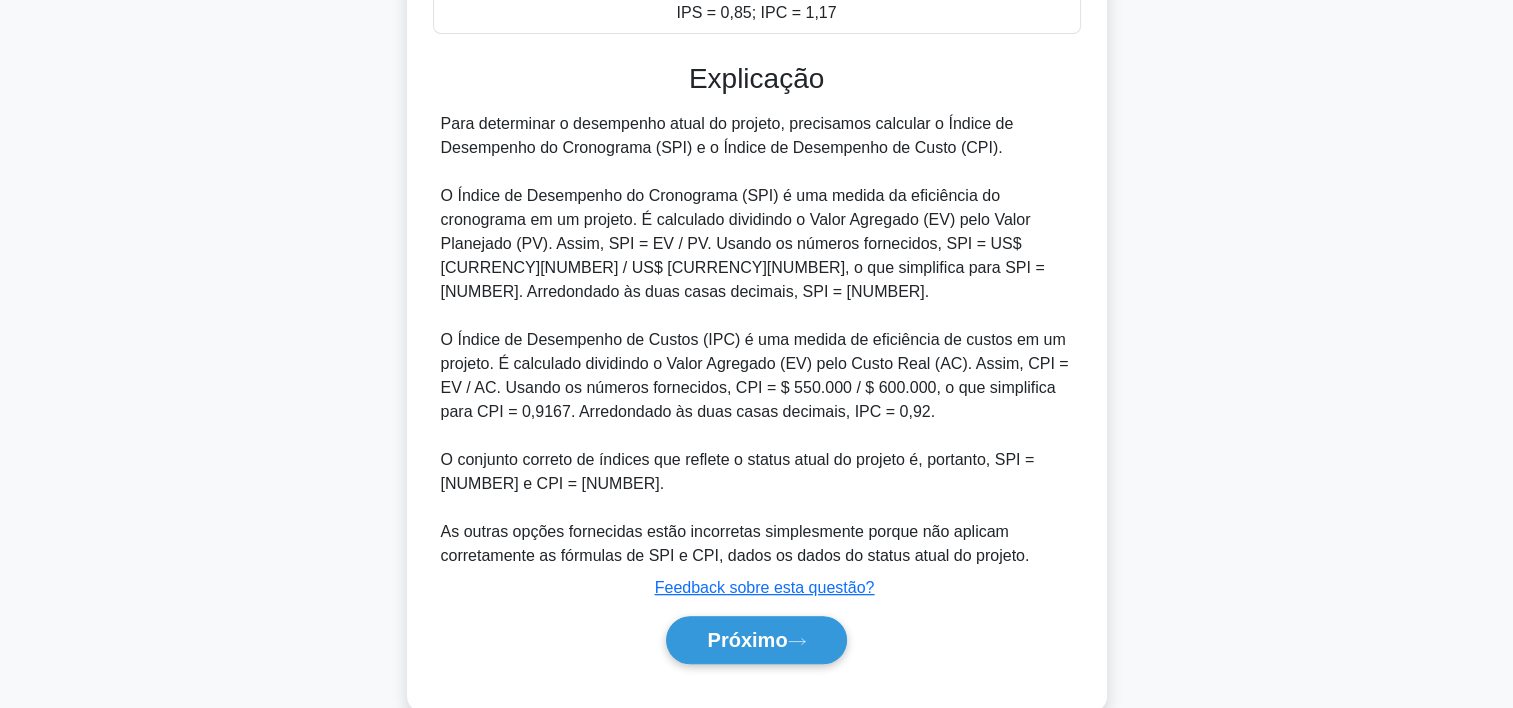 scroll, scrollTop: 645, scrollLeft: 0, axis: vertical 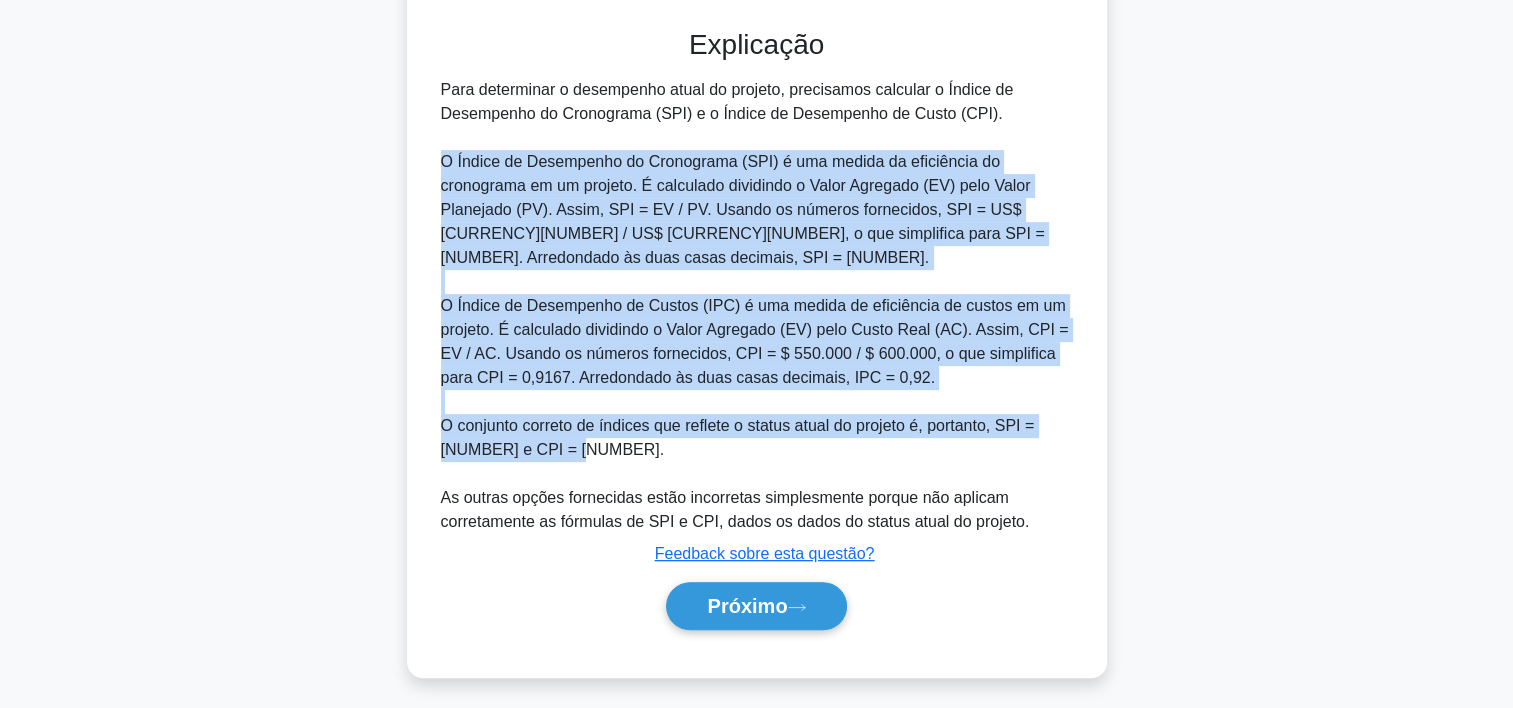 drag, startPoint x: 552, startPoint y: 442, endPoint x: 403, endPoint y: 156, distance: 322.48566 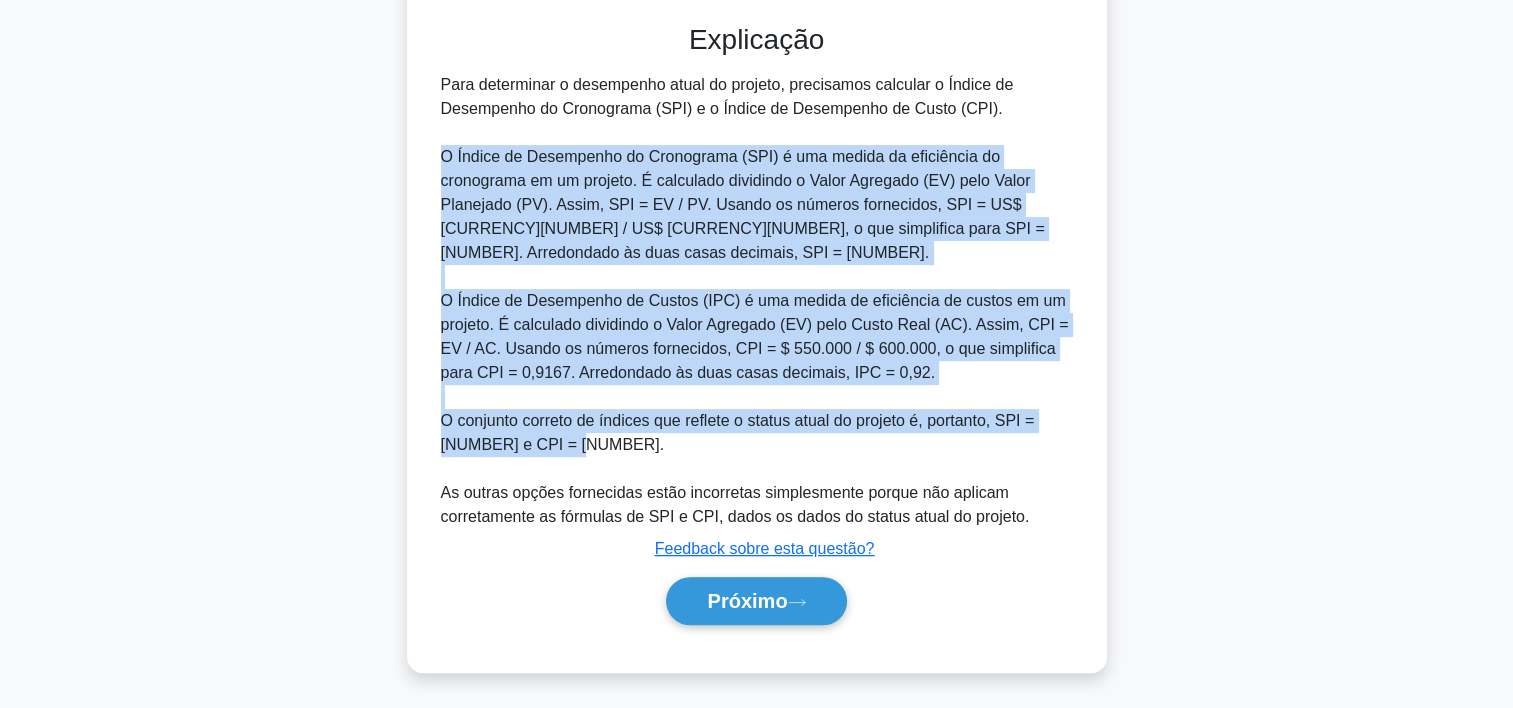 drag, startPoint x: 403, startPoint y: 156, endPoint x: 496, endPoint y: 170, distance: 94.04786 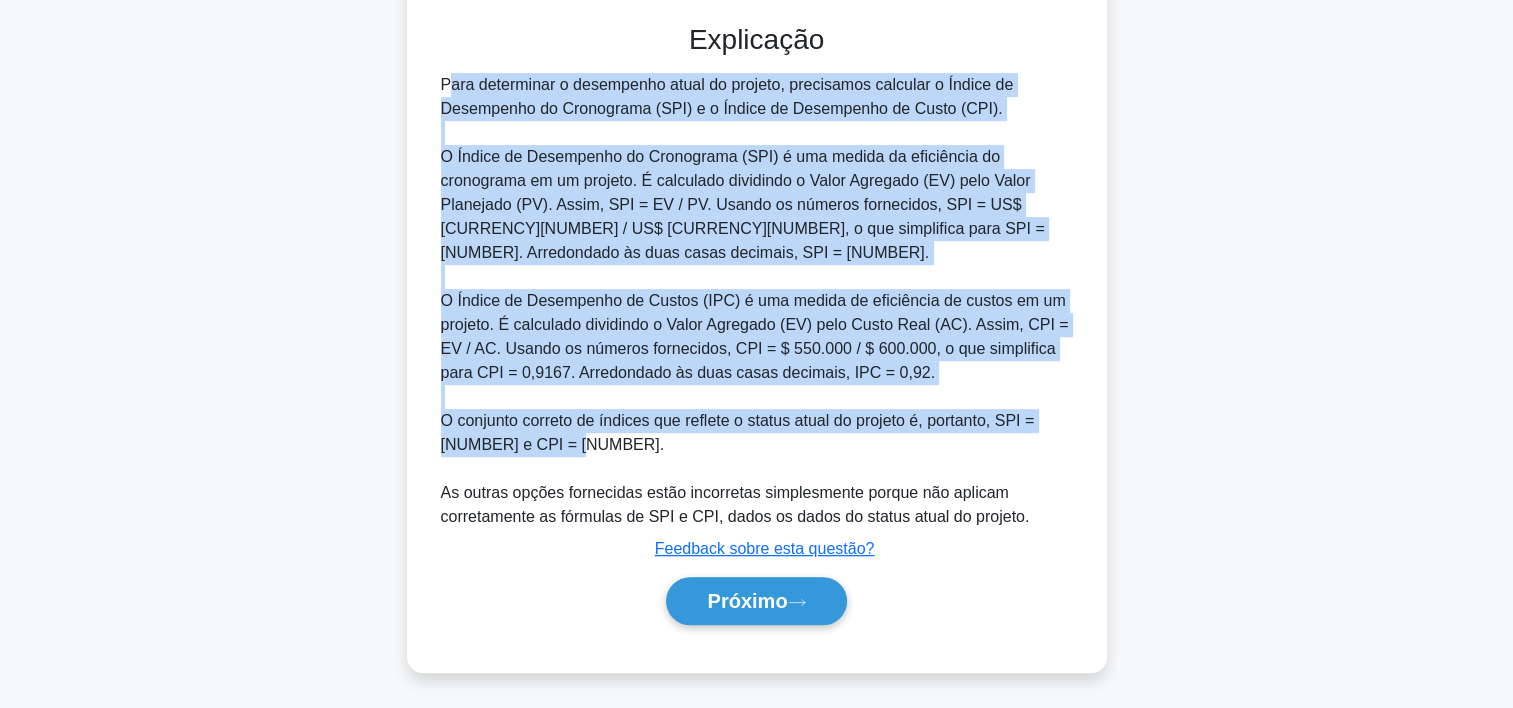 drag, startPoint x: 436, startPoint y: 81, endPoint x: 556, endPoint y: 448, distance: 386.12045 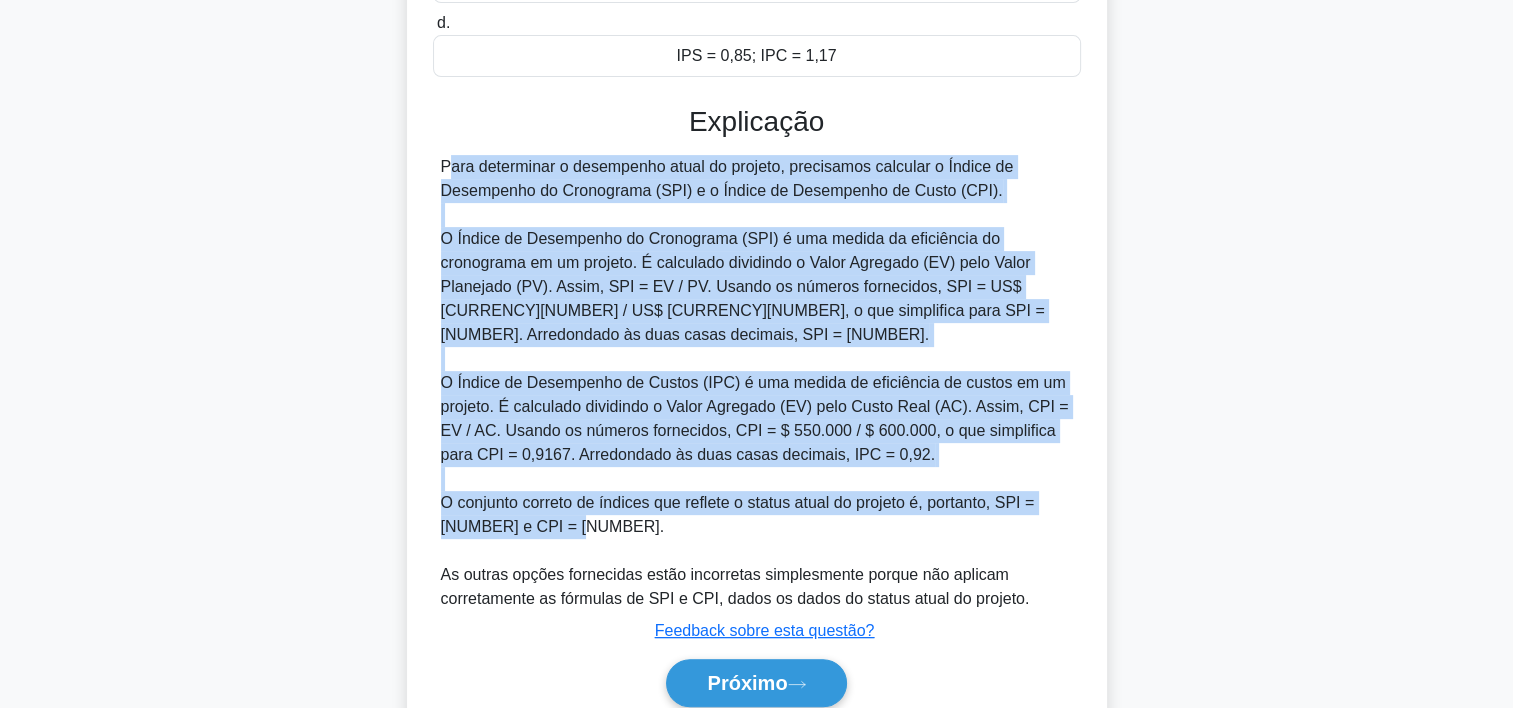 scroll, scrollTop: 608, scrollLeft: 0, axis: vertical 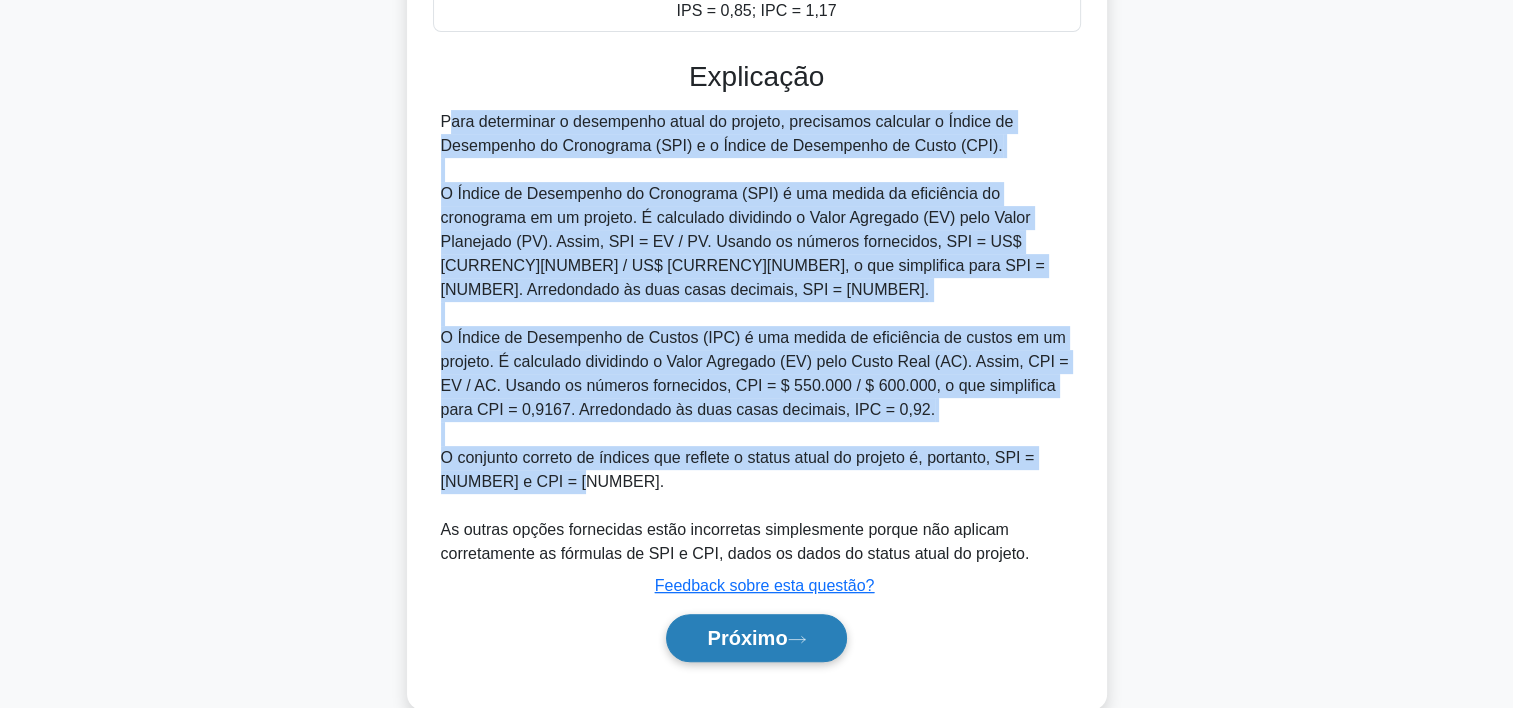 click on "Próximo" at bounding box center [747, 638] 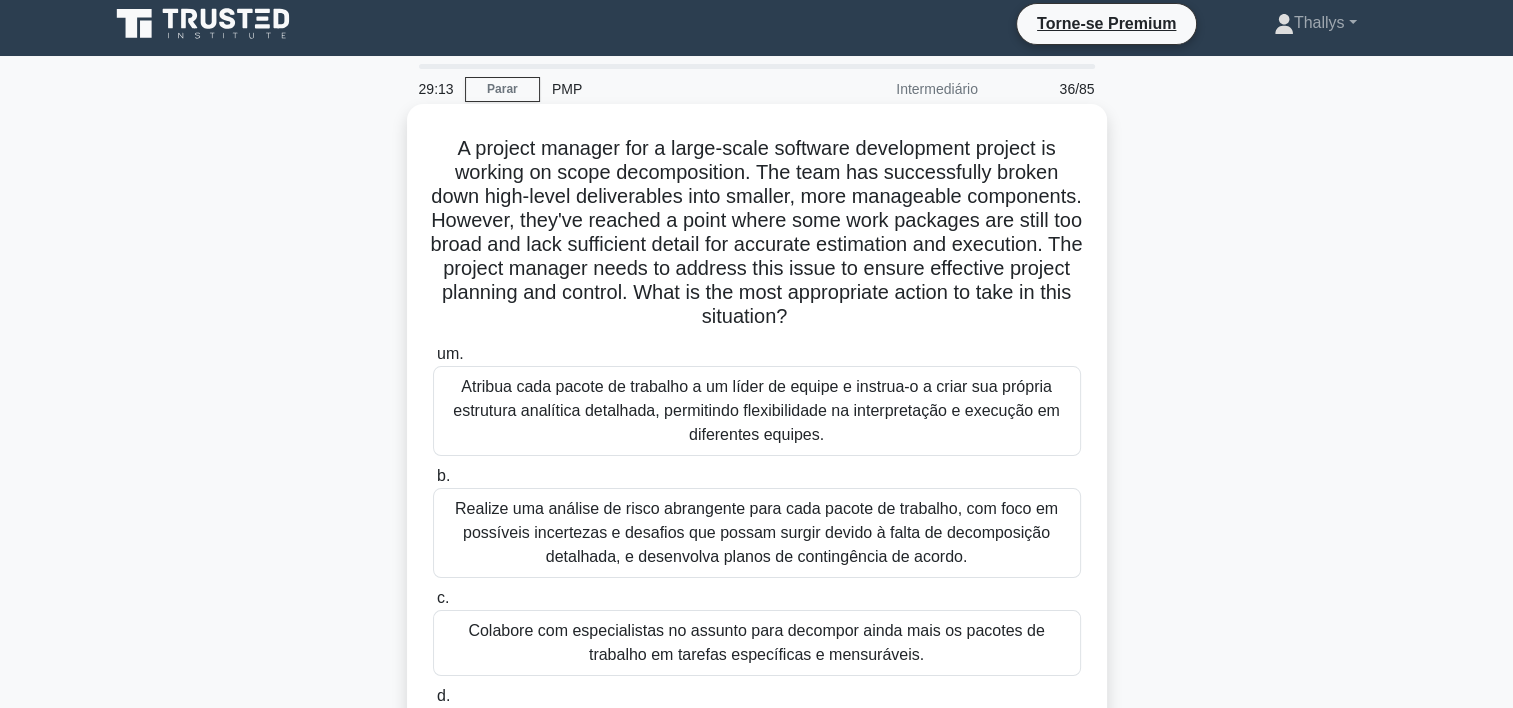 scroll, scrollTop: 8, scrollLeft: 0, axis: vertical 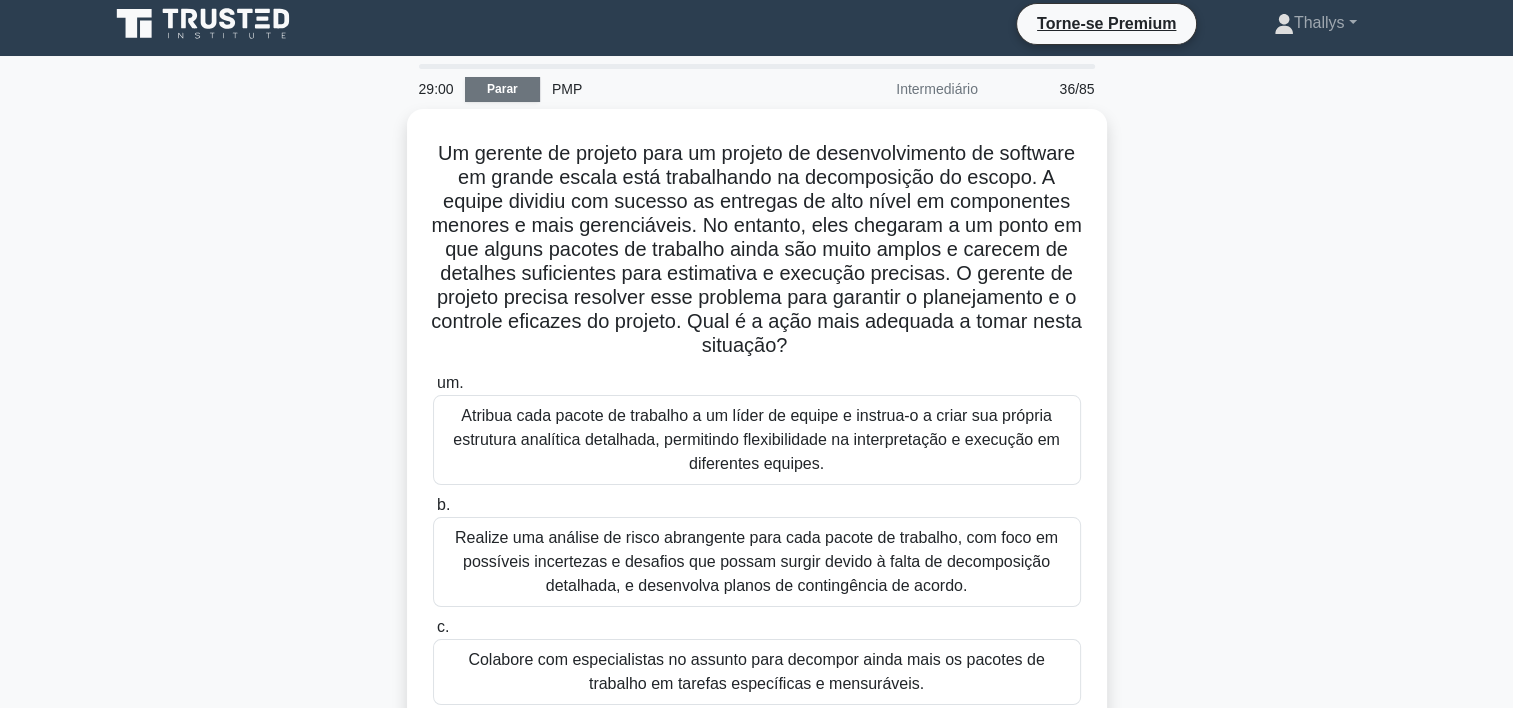 click on "Parar" at bounding box center (502, 89) 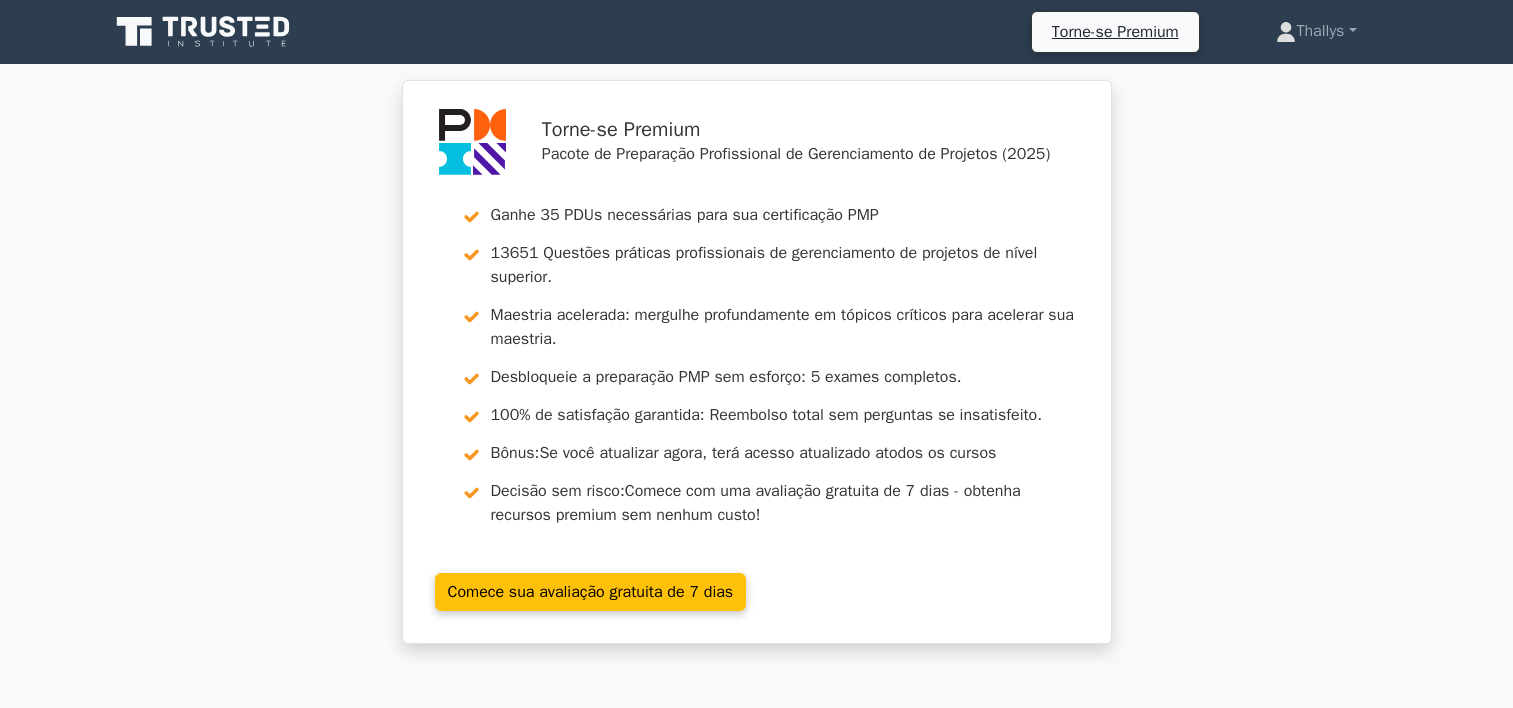 scroll, scrollTop: 0, scrollLeft: 0, axis: both 